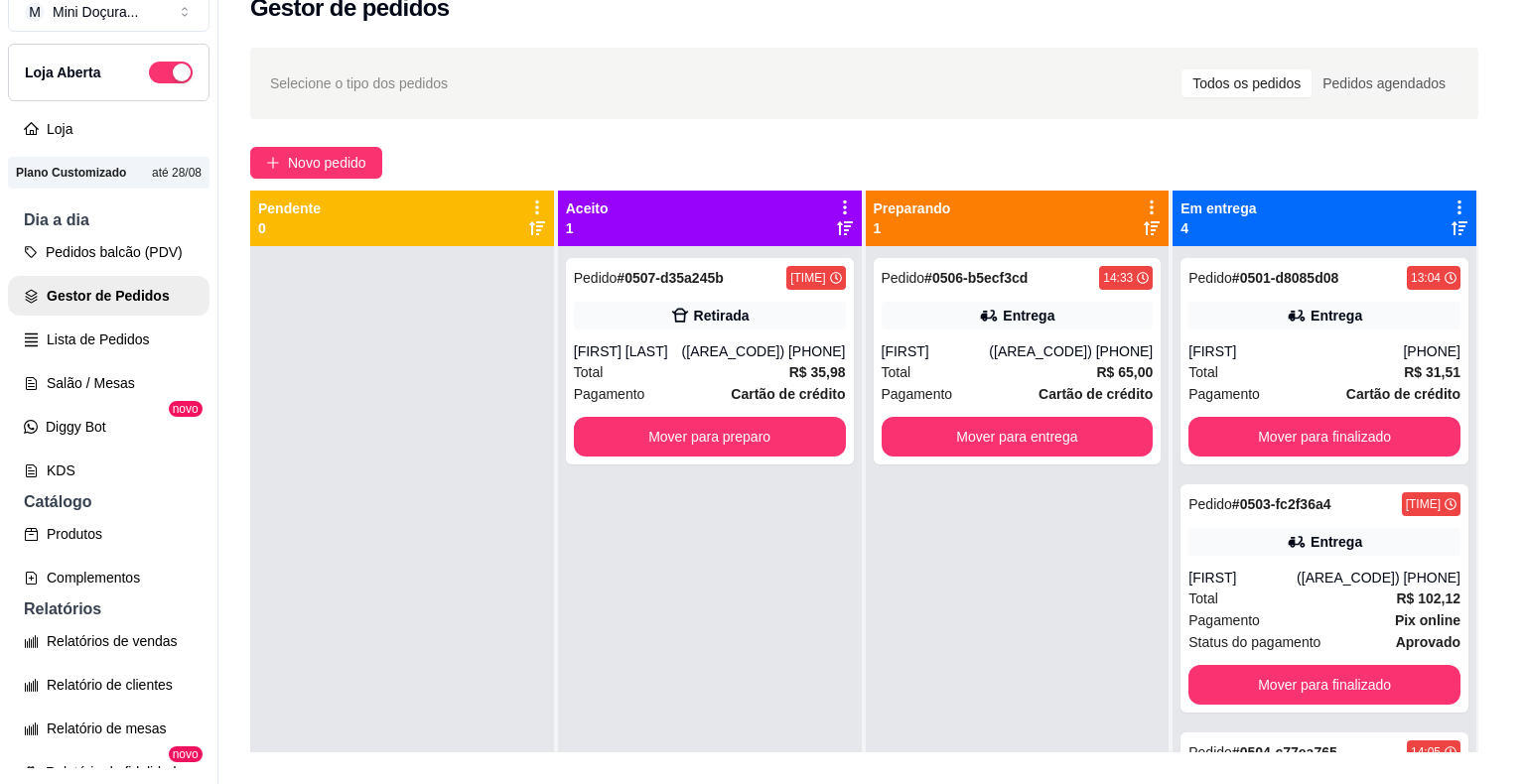 scroll, scrollTop: 32, scrollLeft: 0, axis: vertical 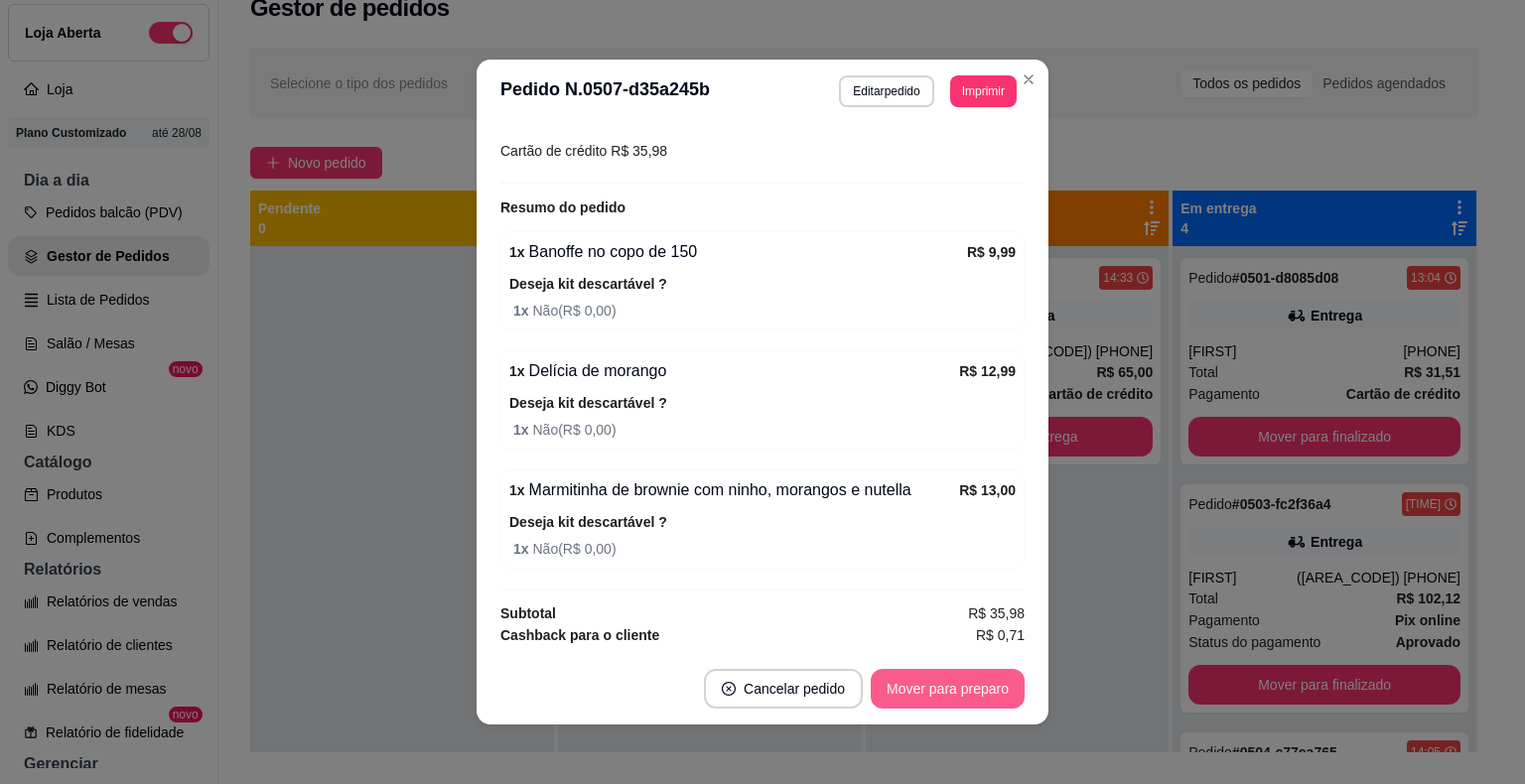 click on "Mover para preparo" at bounding box center [947, 689] 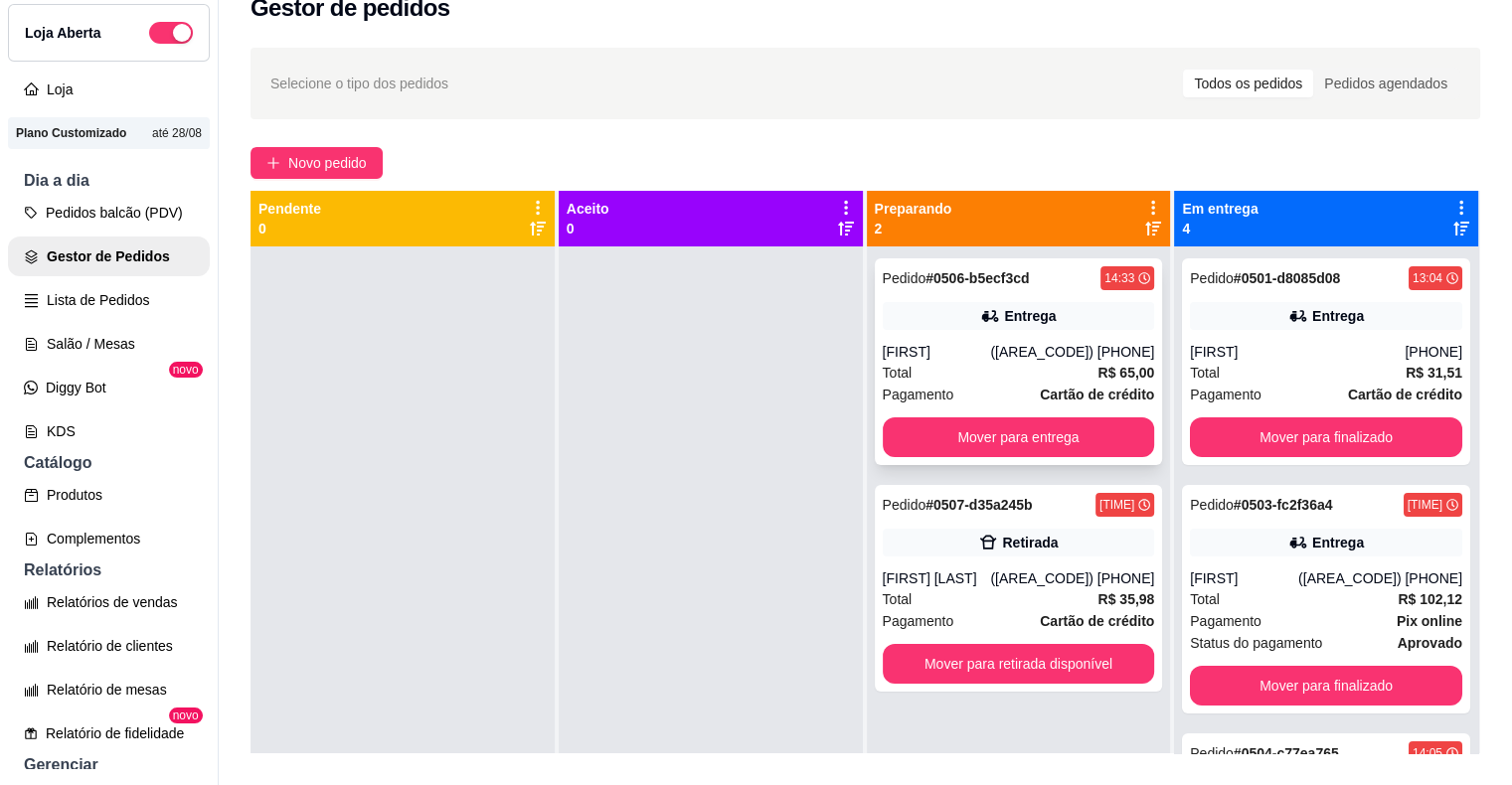 click on "Pedido  # 0506-b5ecf3cd [TIME] Entrega [FIRST] ([AREA]) [PHONE] Total R$ 65,00 Pagamento Cartão de crédito Mover para entrega" at bounding box center (1019, 362) 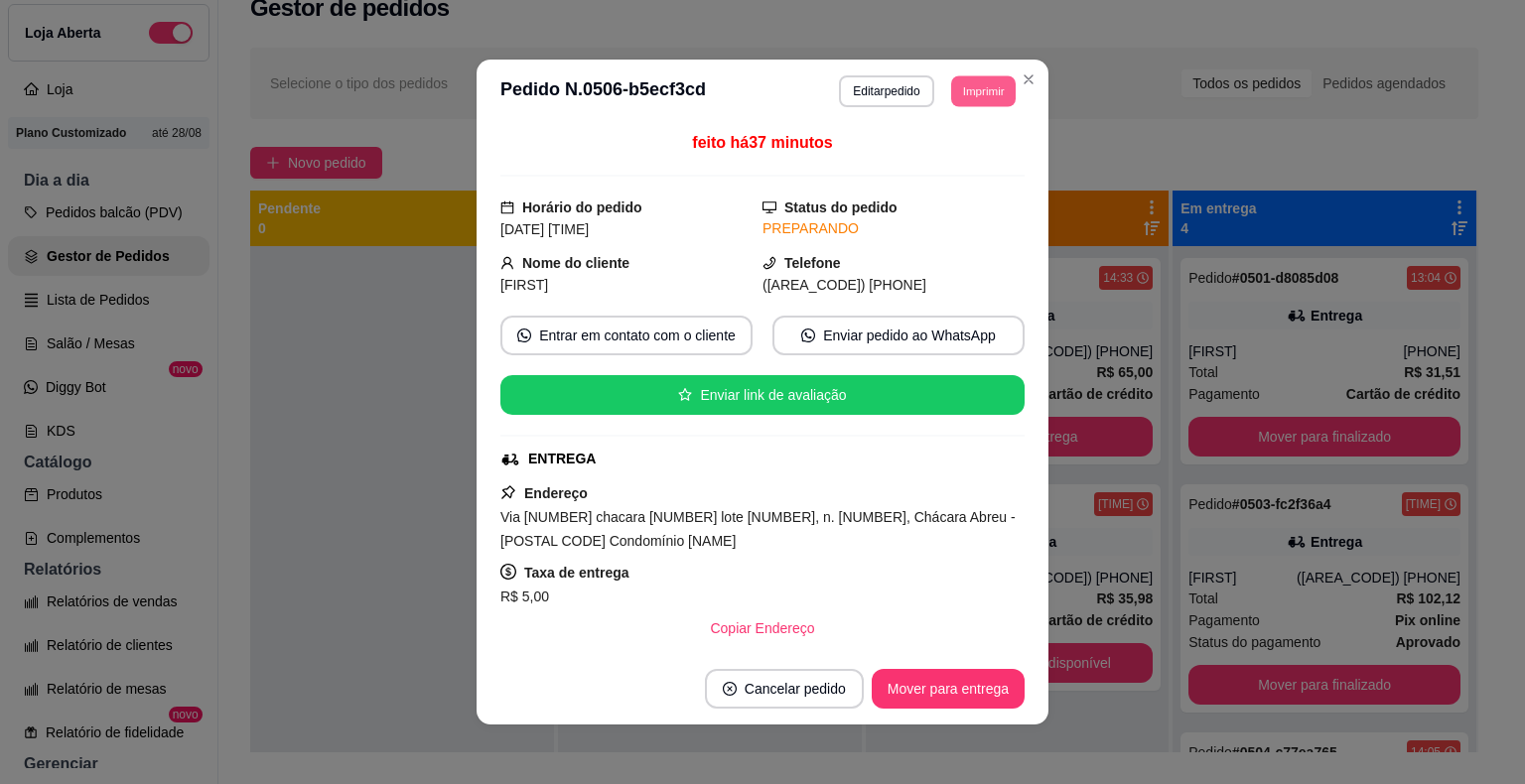 click on "Imprimir" at bounding box center (983, 90) 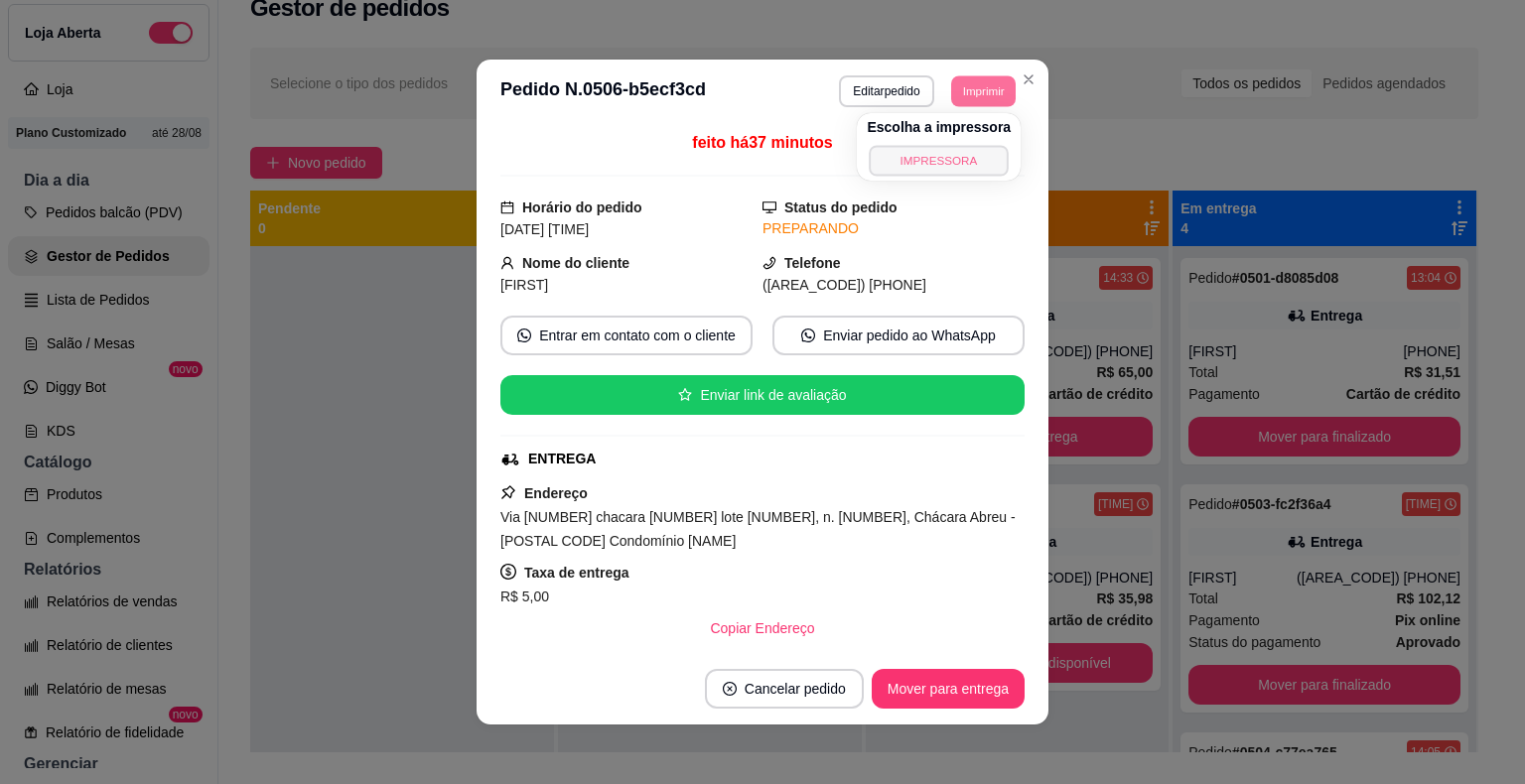 click on "IMPRESSORA" at bounding box center [939, 160] 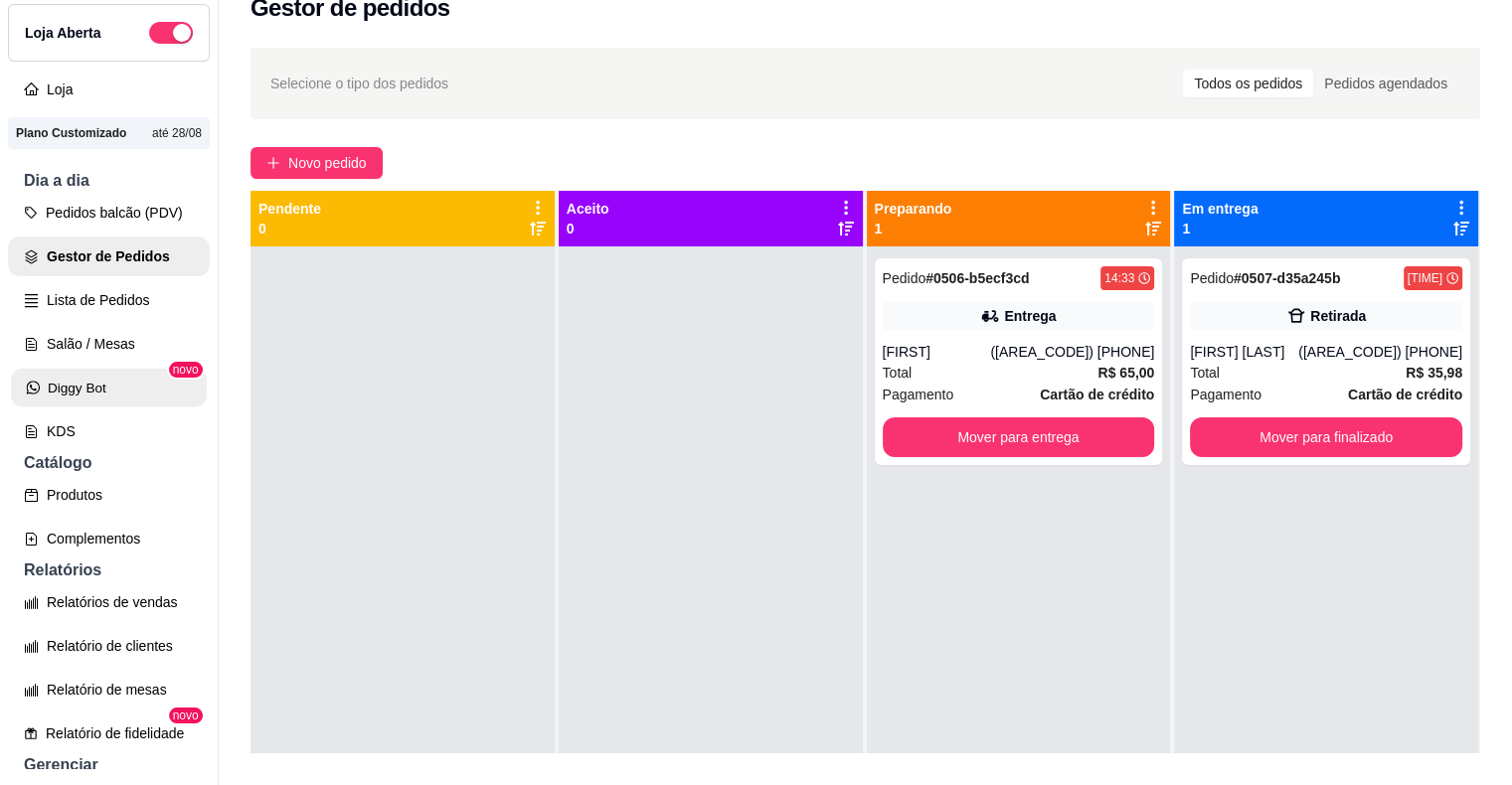 click on "Diggy Bot" at bounding box center (108, 388) 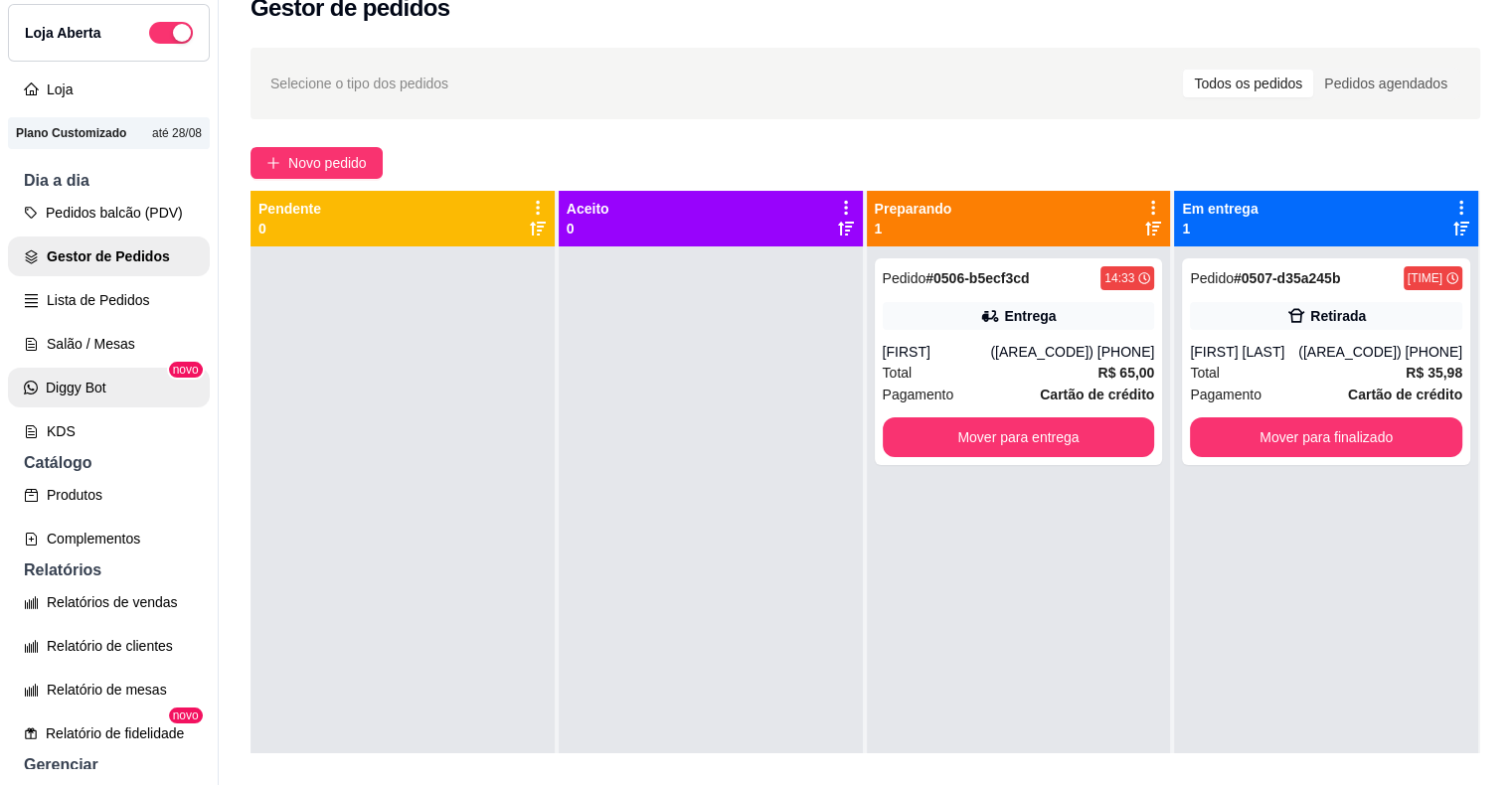 scroll, scrollTop: 0, scrollLeft: 0, axis: both 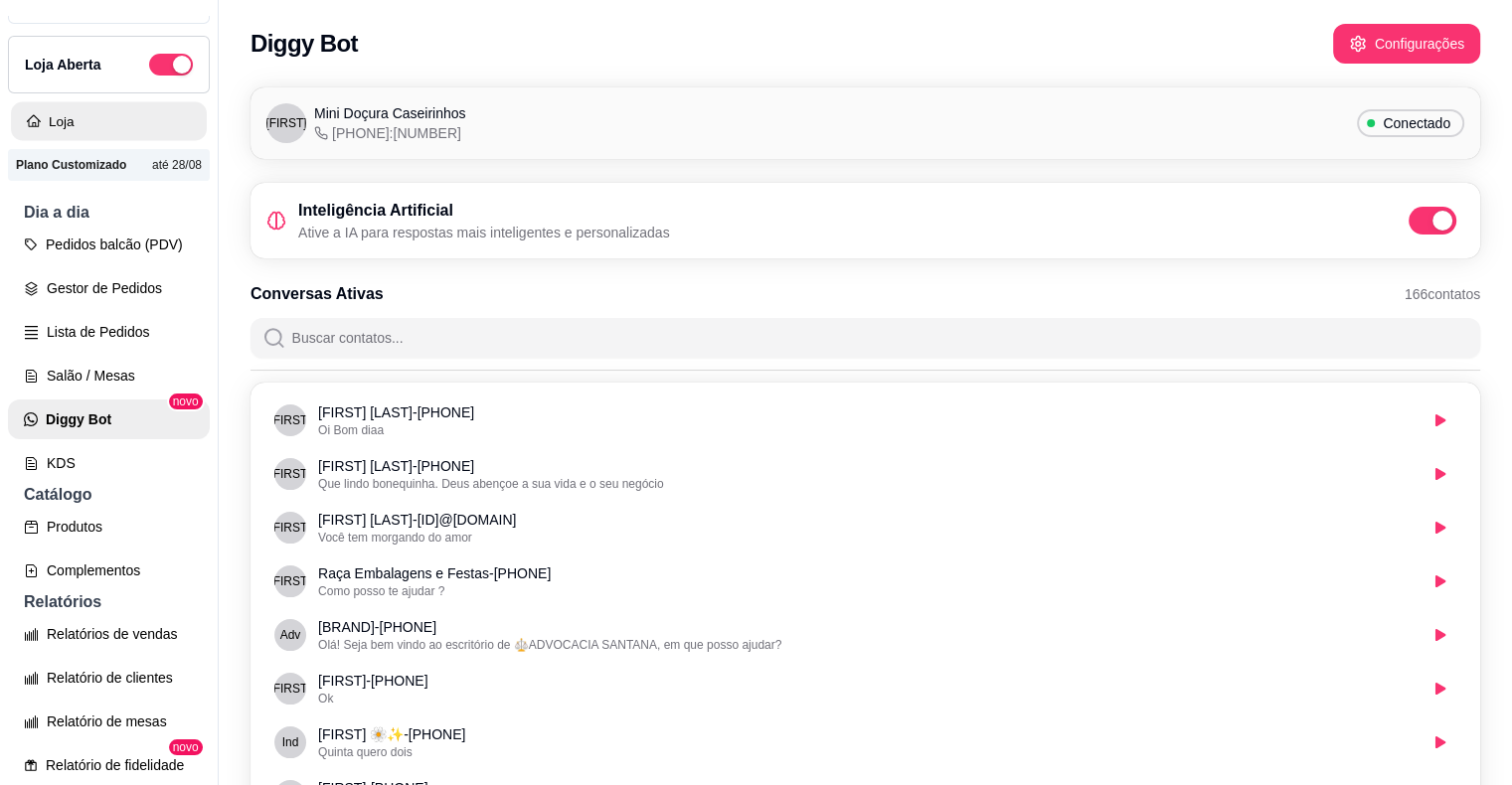 click on "Loja" at bounding box center [108, 121] 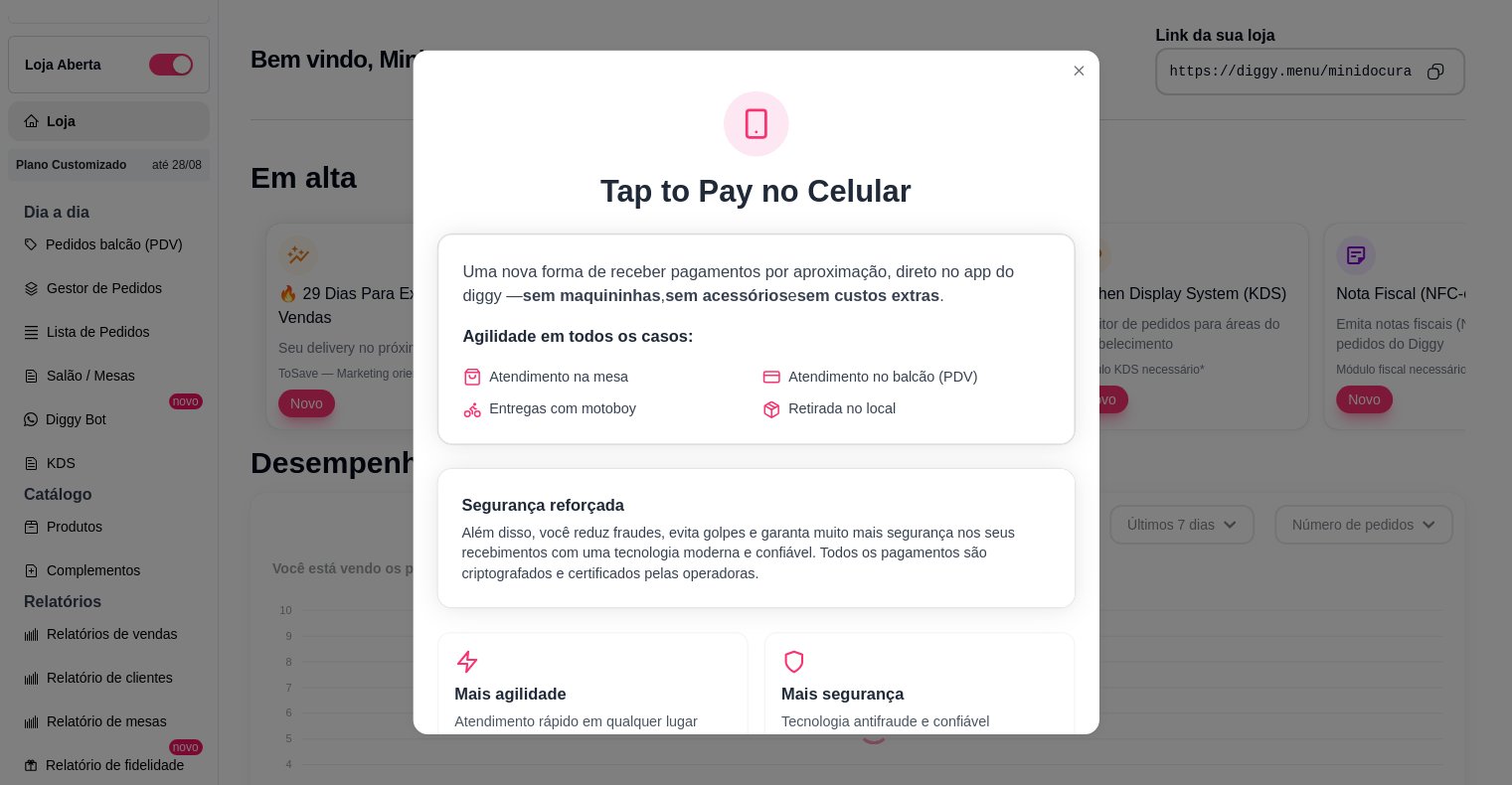 scroll, scrollTop: 32, scrollLeft: 0, axis: vertical 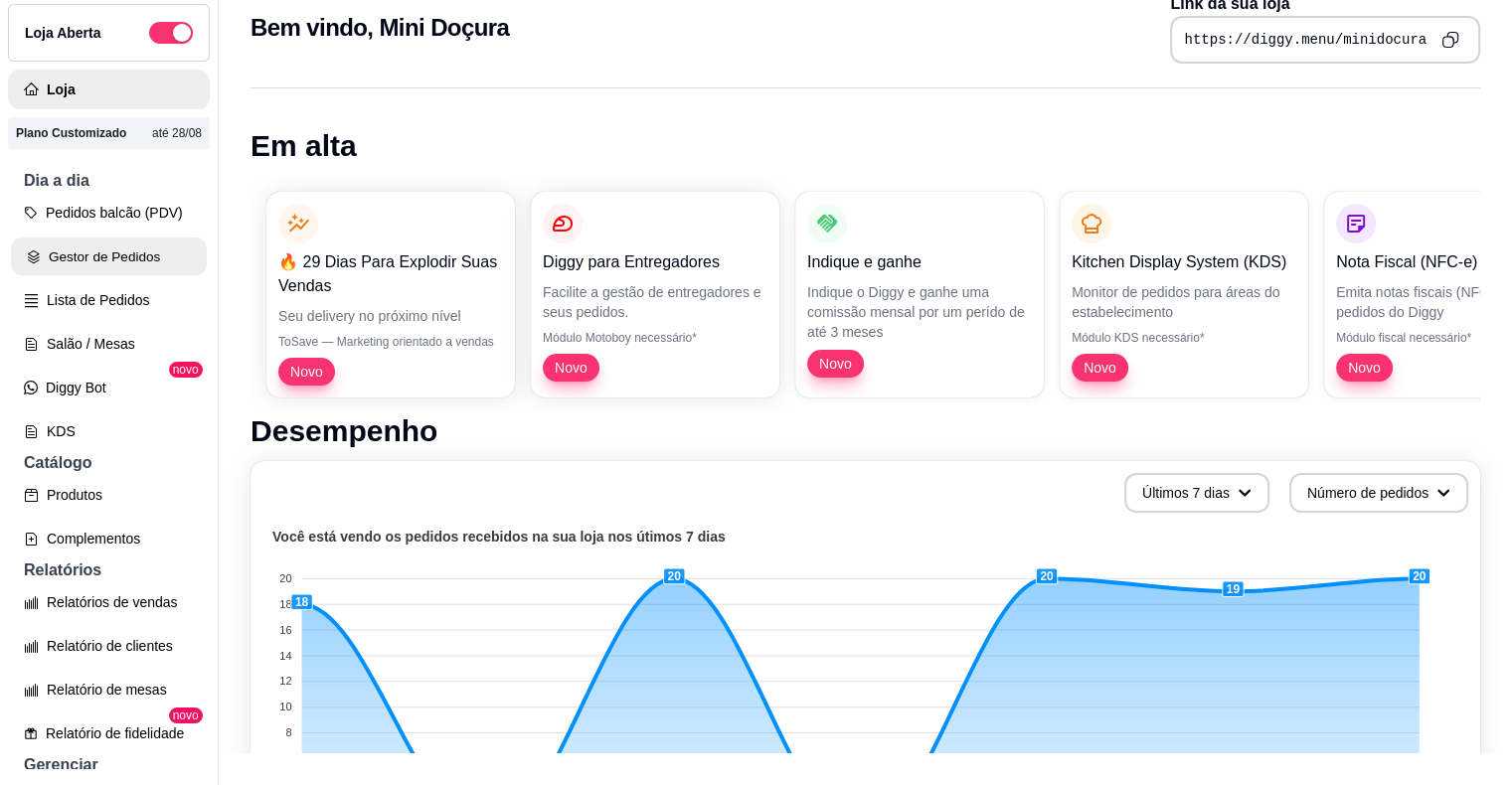 click on "Gestor de Pedidos" at bounding box center (108, 256) 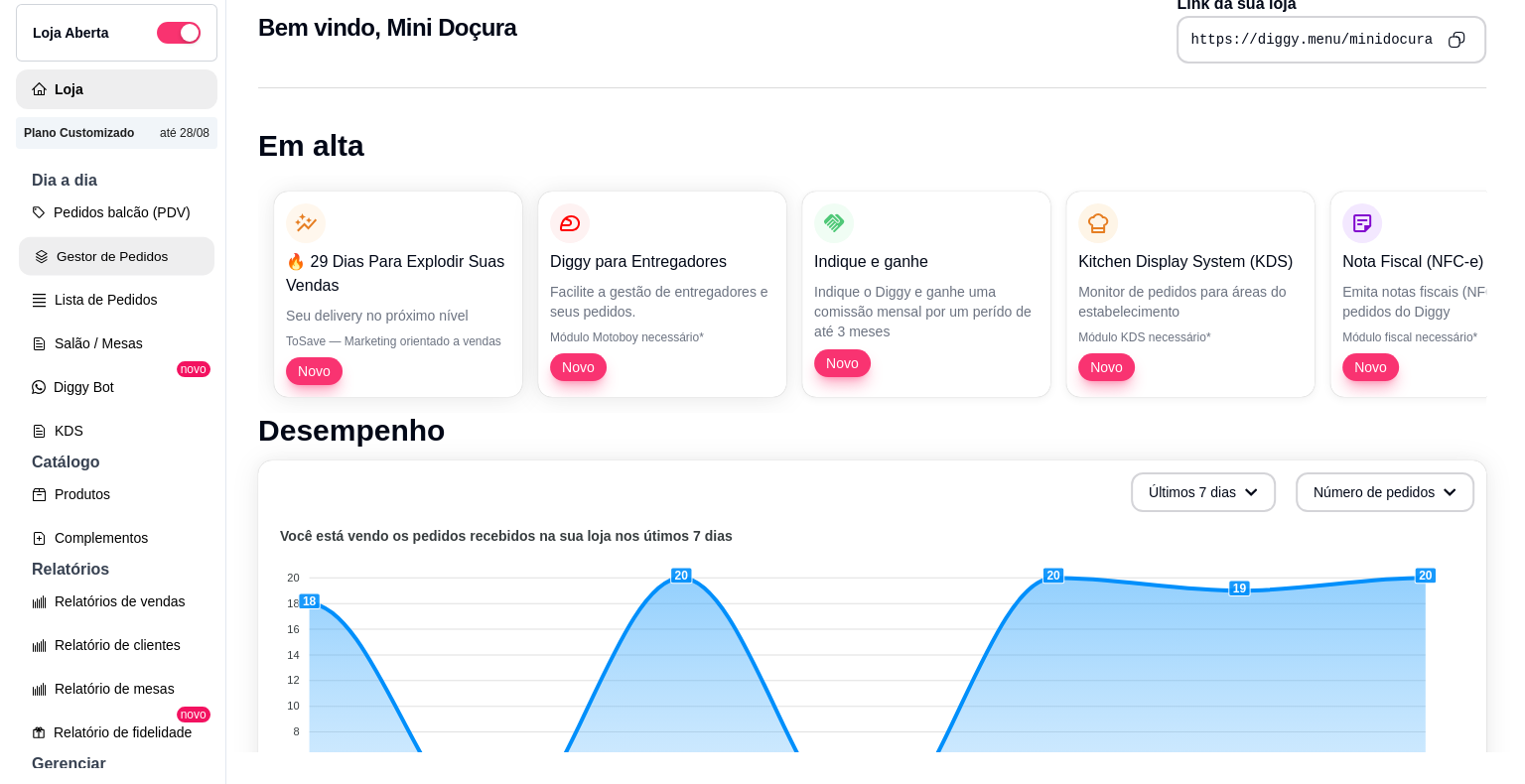 scroll, scrollTop: 0, scrollLeft: 0, axis: both 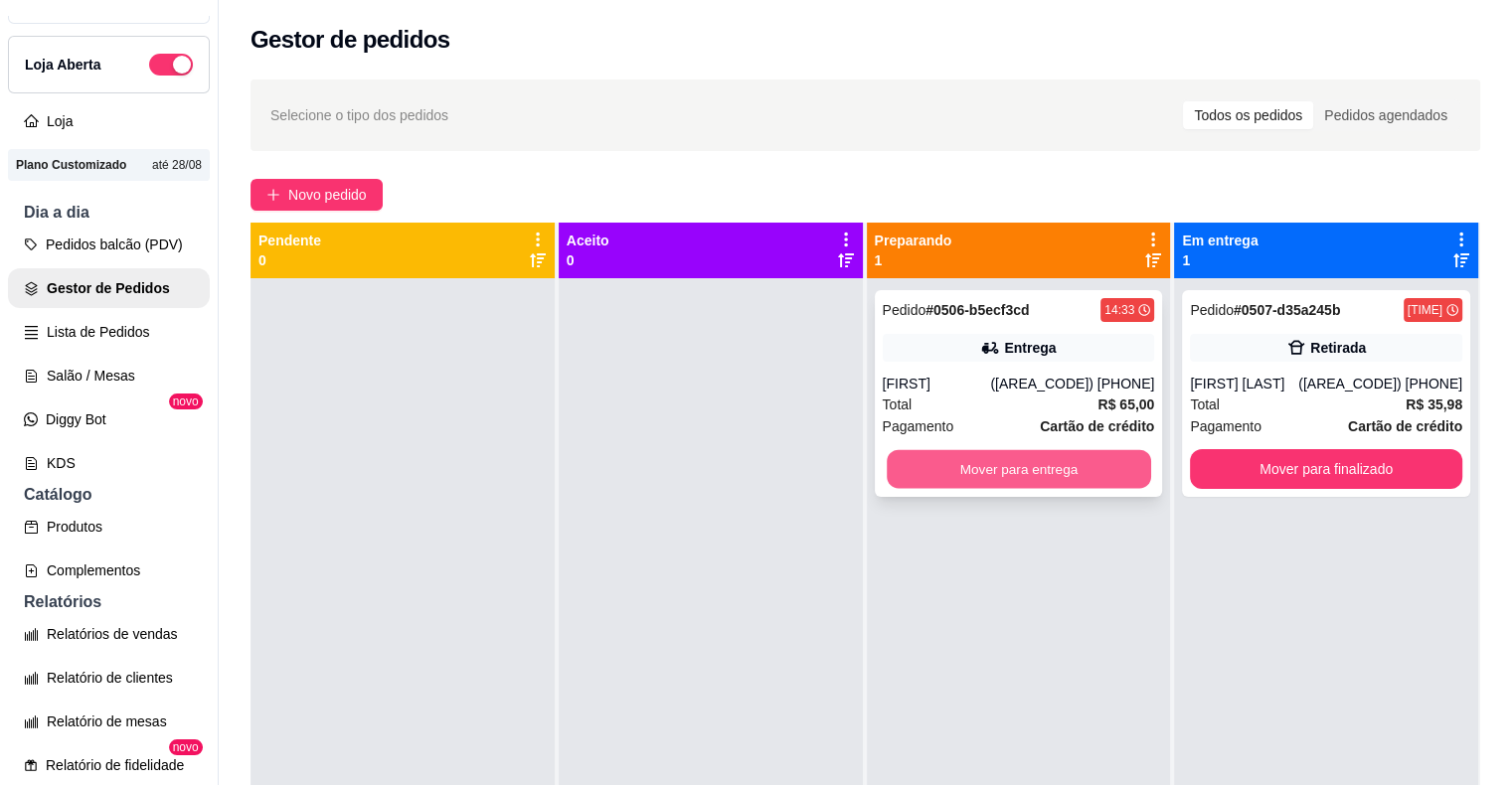 click on "Mover para entrega" at bounding box center [1019, 469] 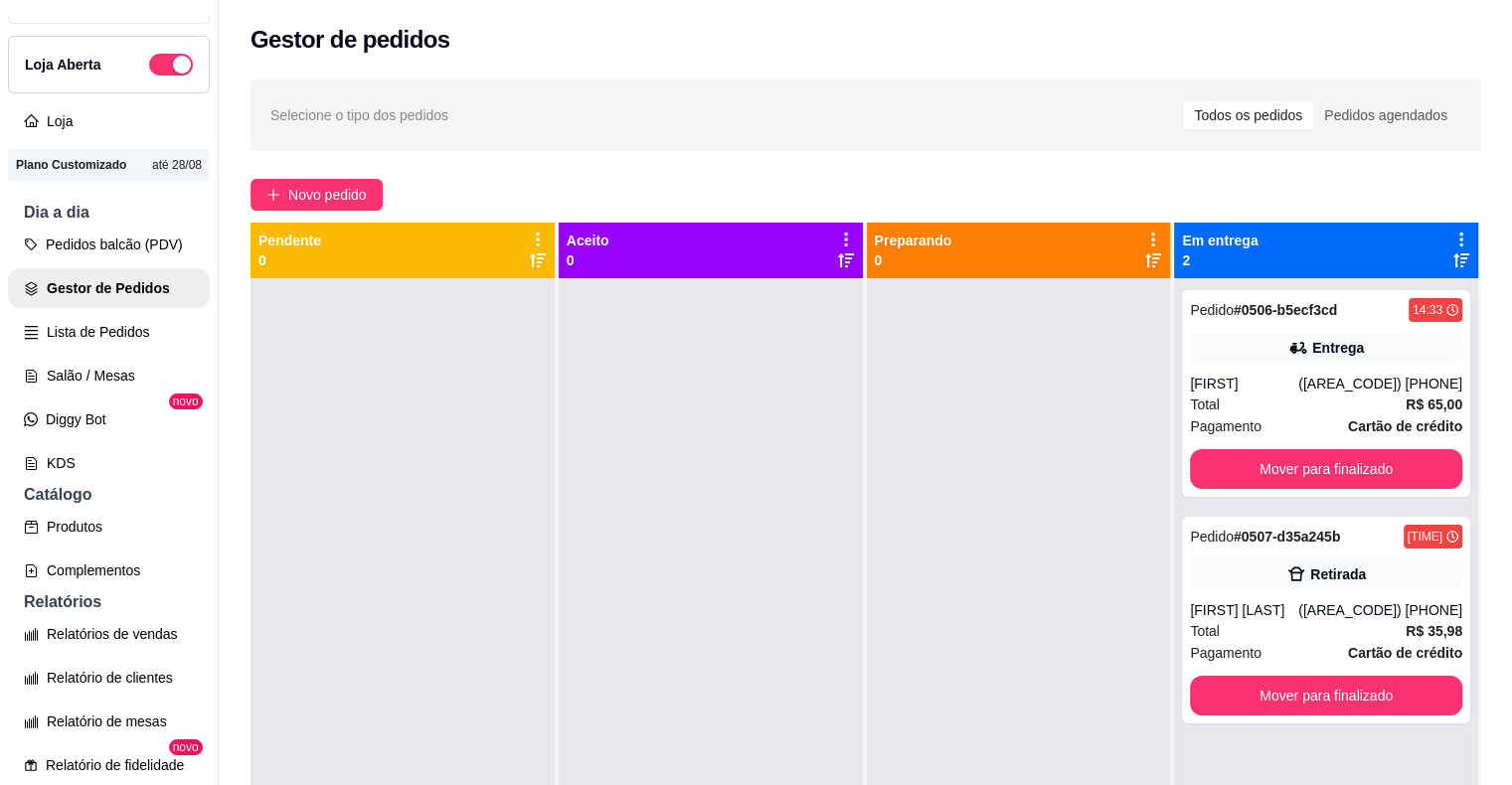 click at bounding box center (711, 671) 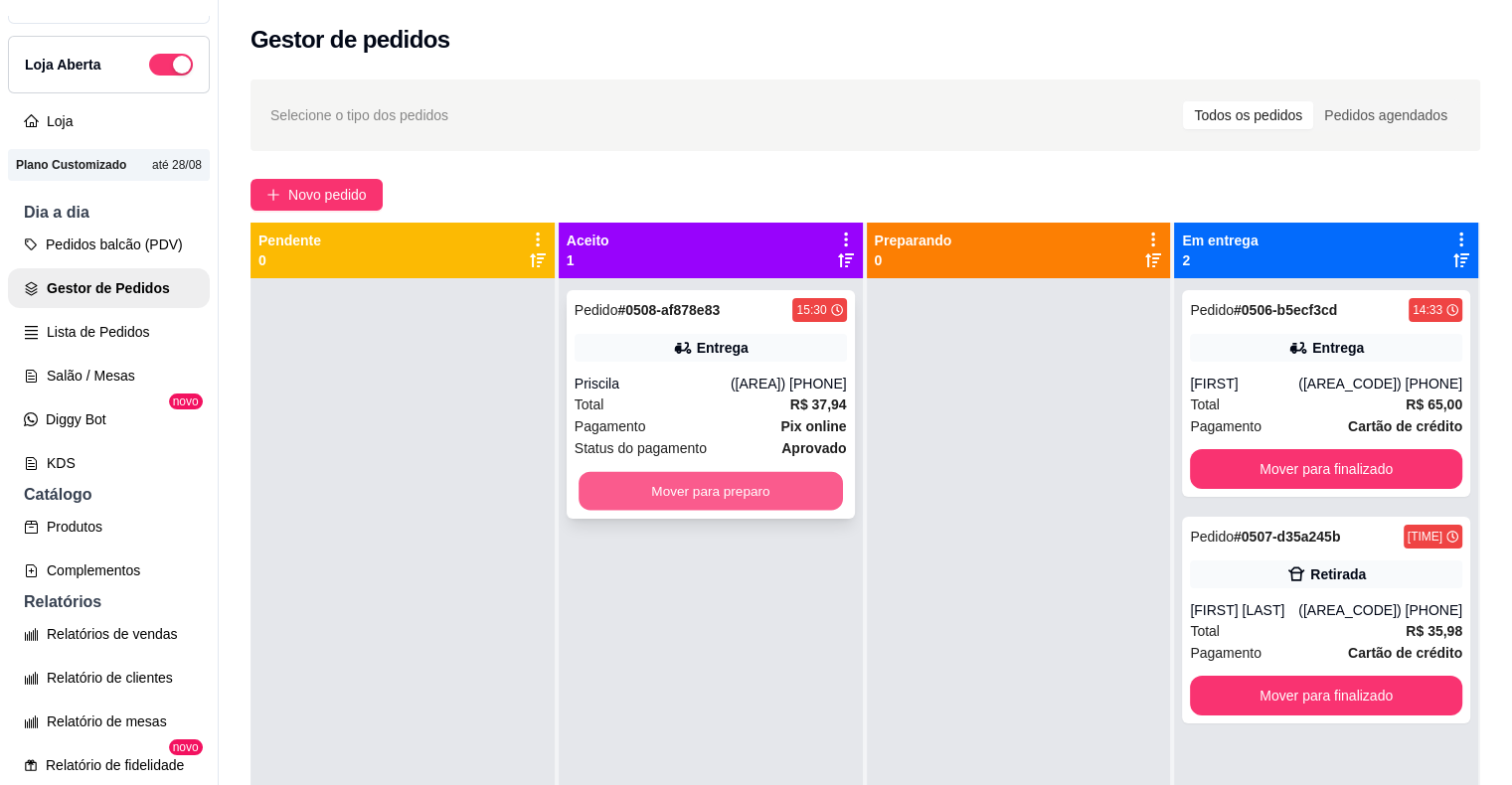 click on "Mover para preparo" at bounding box center (711, 491) 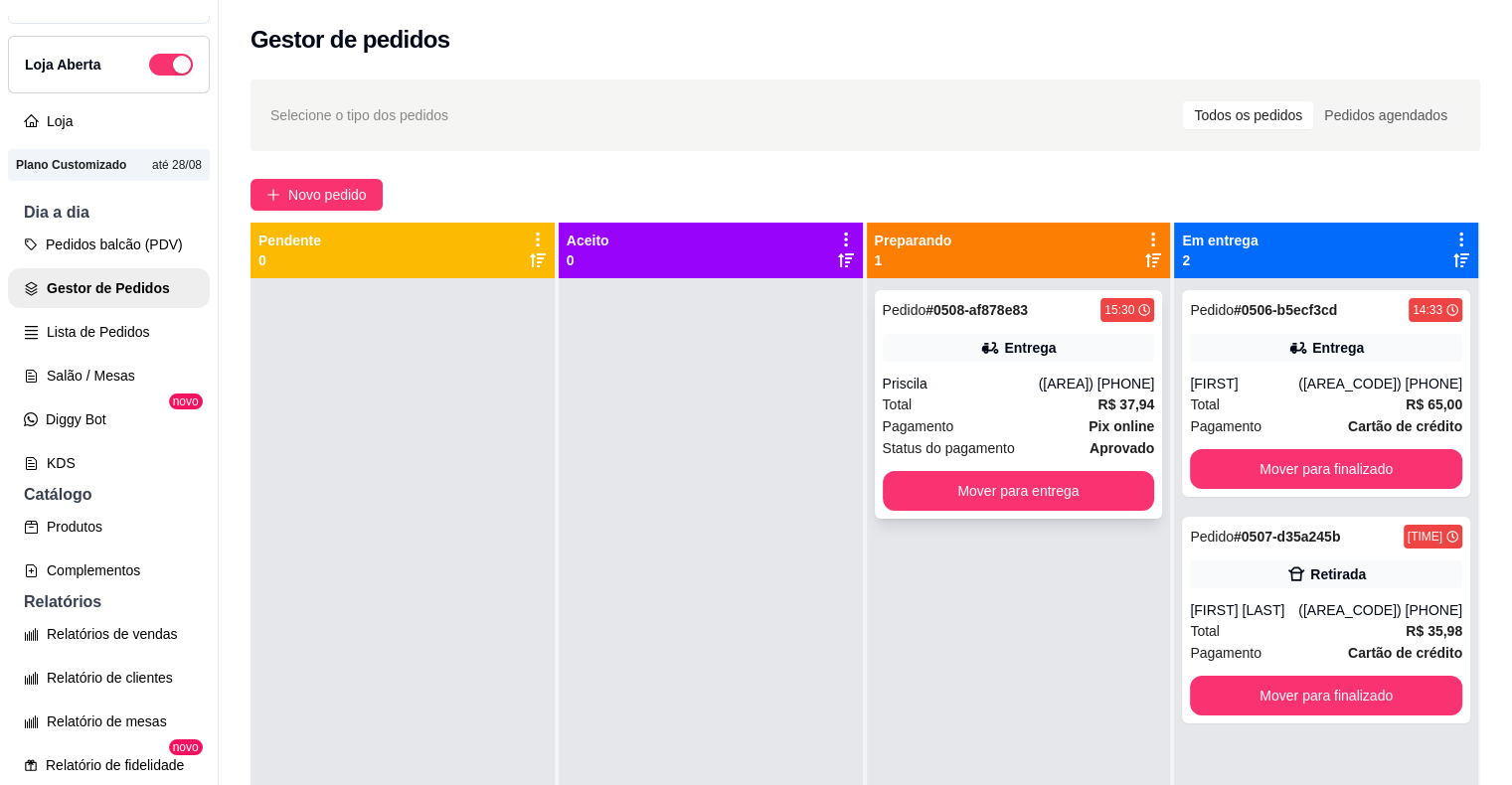 click on "Entrega" at bounding box center (1019, 348) 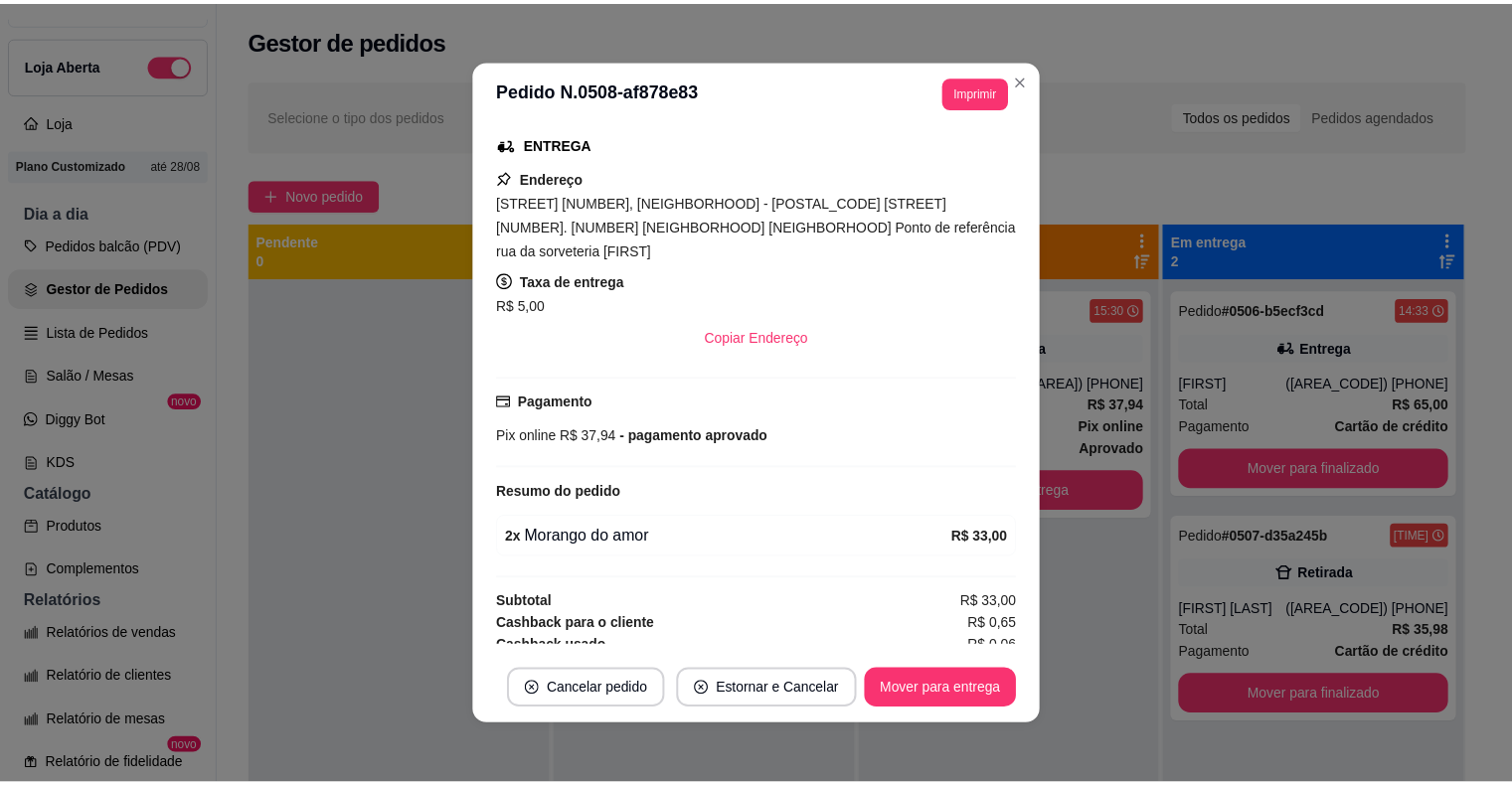 scroll, scrollTop: 322, scrollLeft: 0, axis: vertical 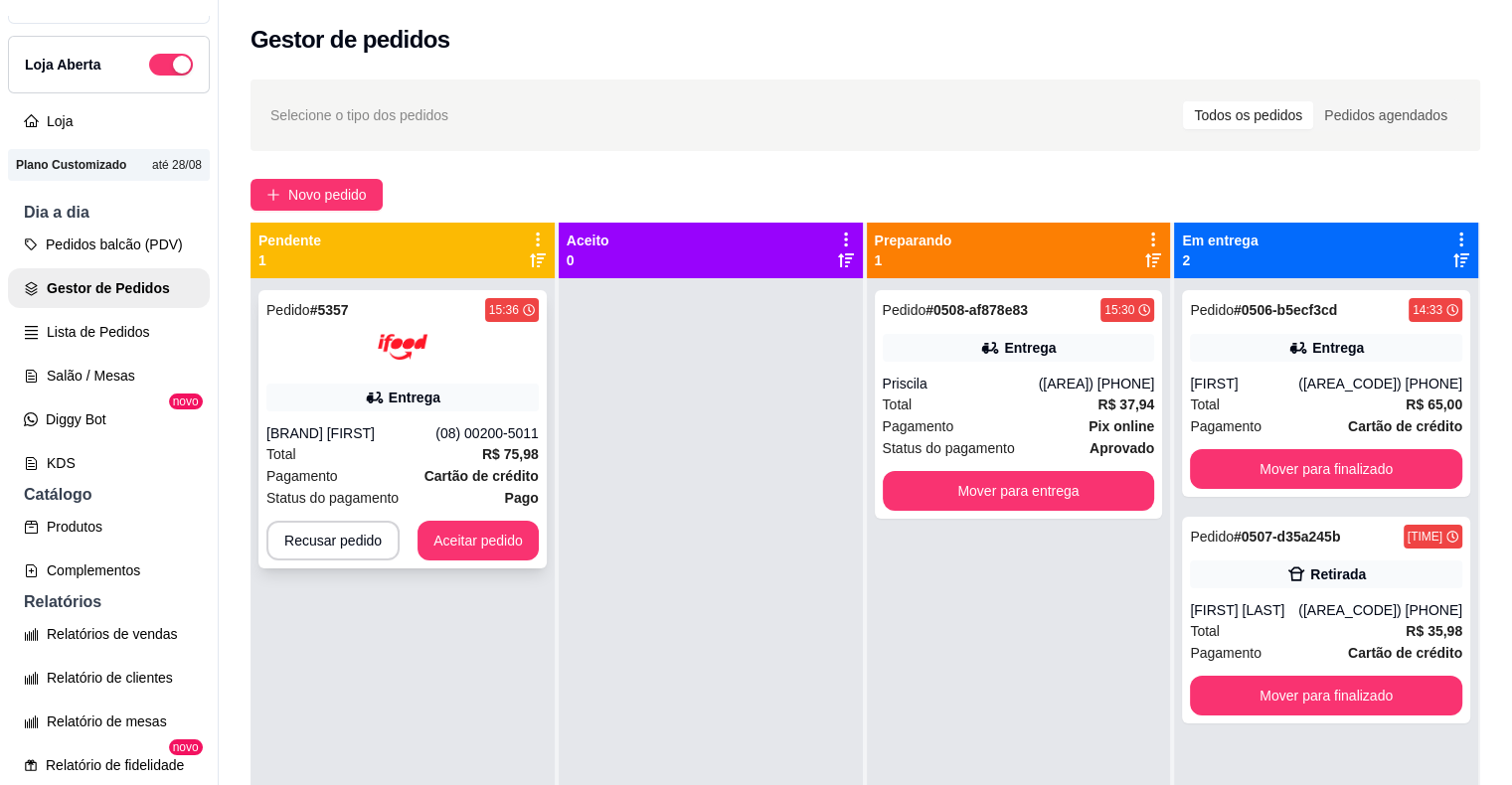 click on "Pedido  # [ORDER_ID] [TIME] Entrega [NAME] ([PHONE]) Total R$ 75,98 Pagamento Cartão de crédito Status do pagamento Pago Recusar pedido Aceitar pedido" at bounding box center [403, 429] 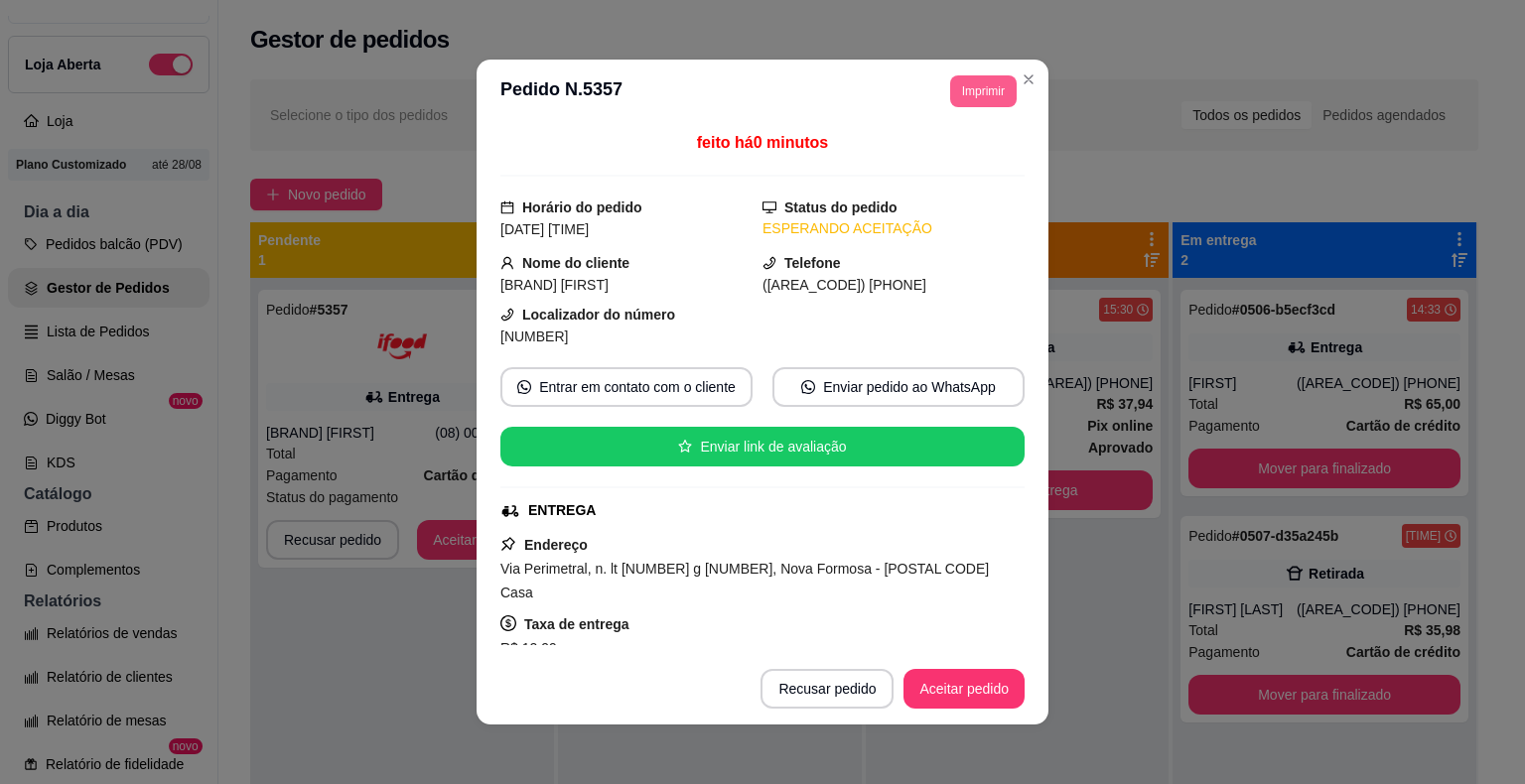click on "Imprimir" at bounding box center [983, 91] 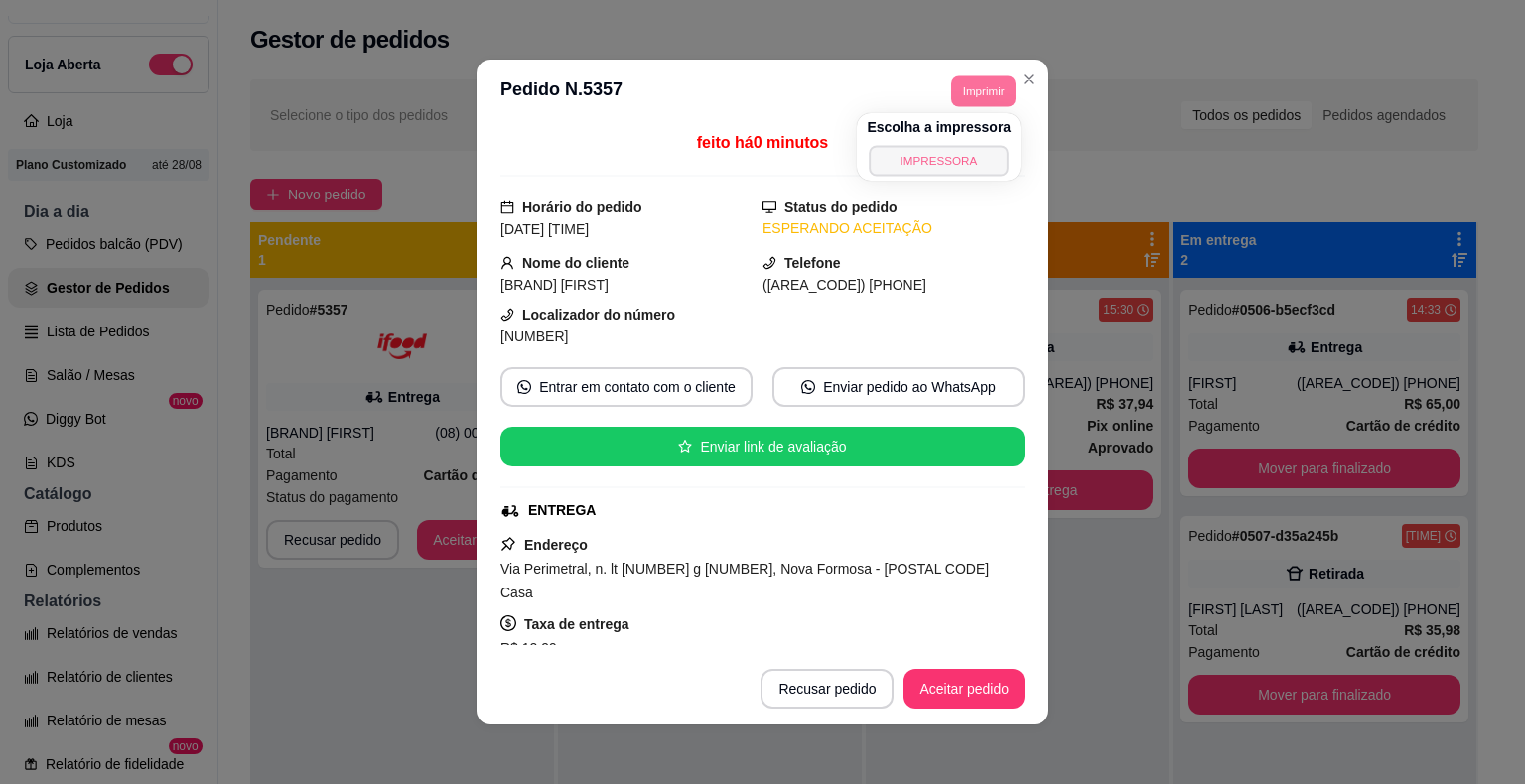 click on "IMPRESSORA" at bounding box center [939, 160] 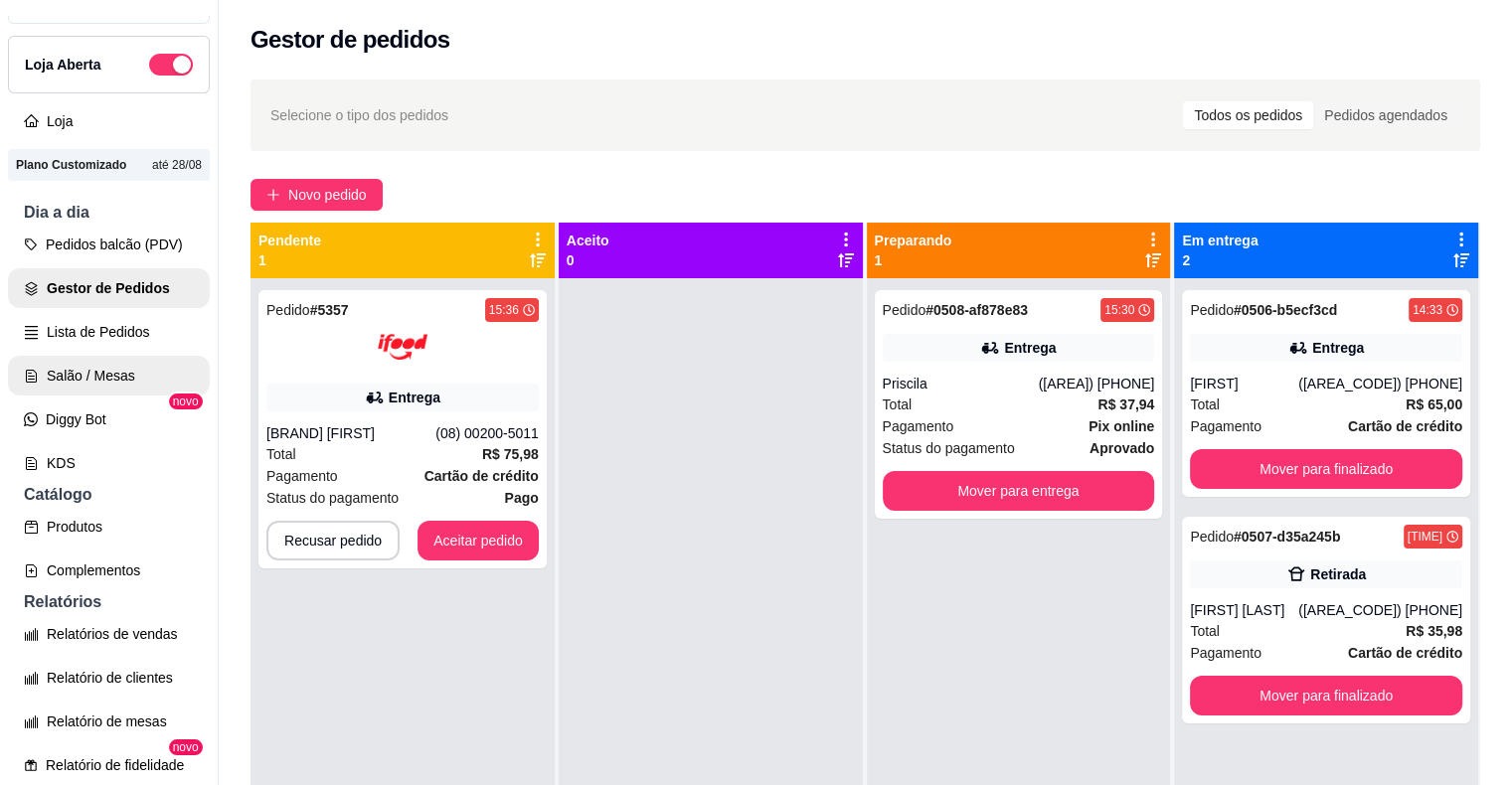 click on "Salão / Mesas" at bounding box center (108, 376) 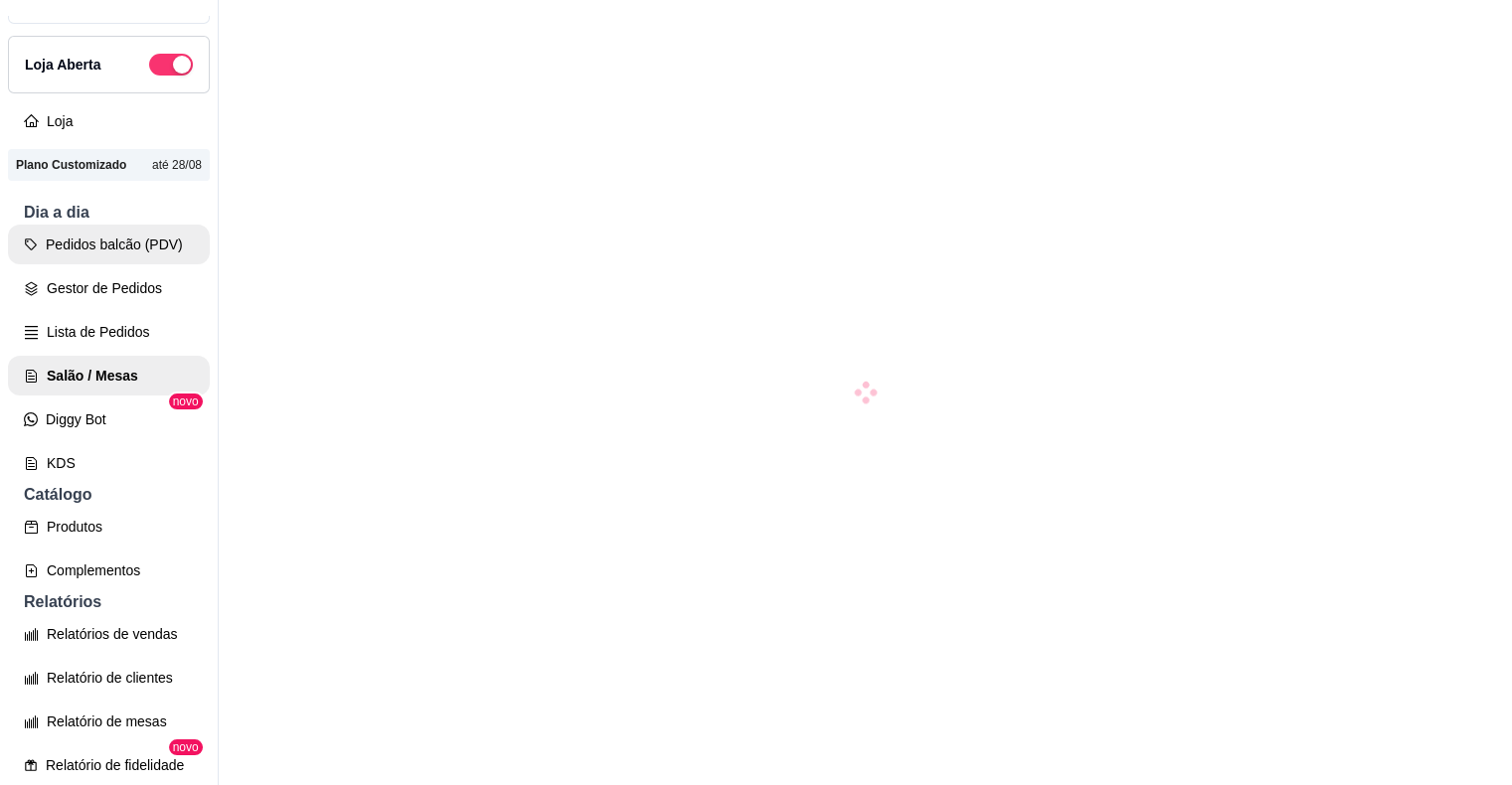 click on "Pedidos balcão (PDV)" at bounding box center (108, 244) 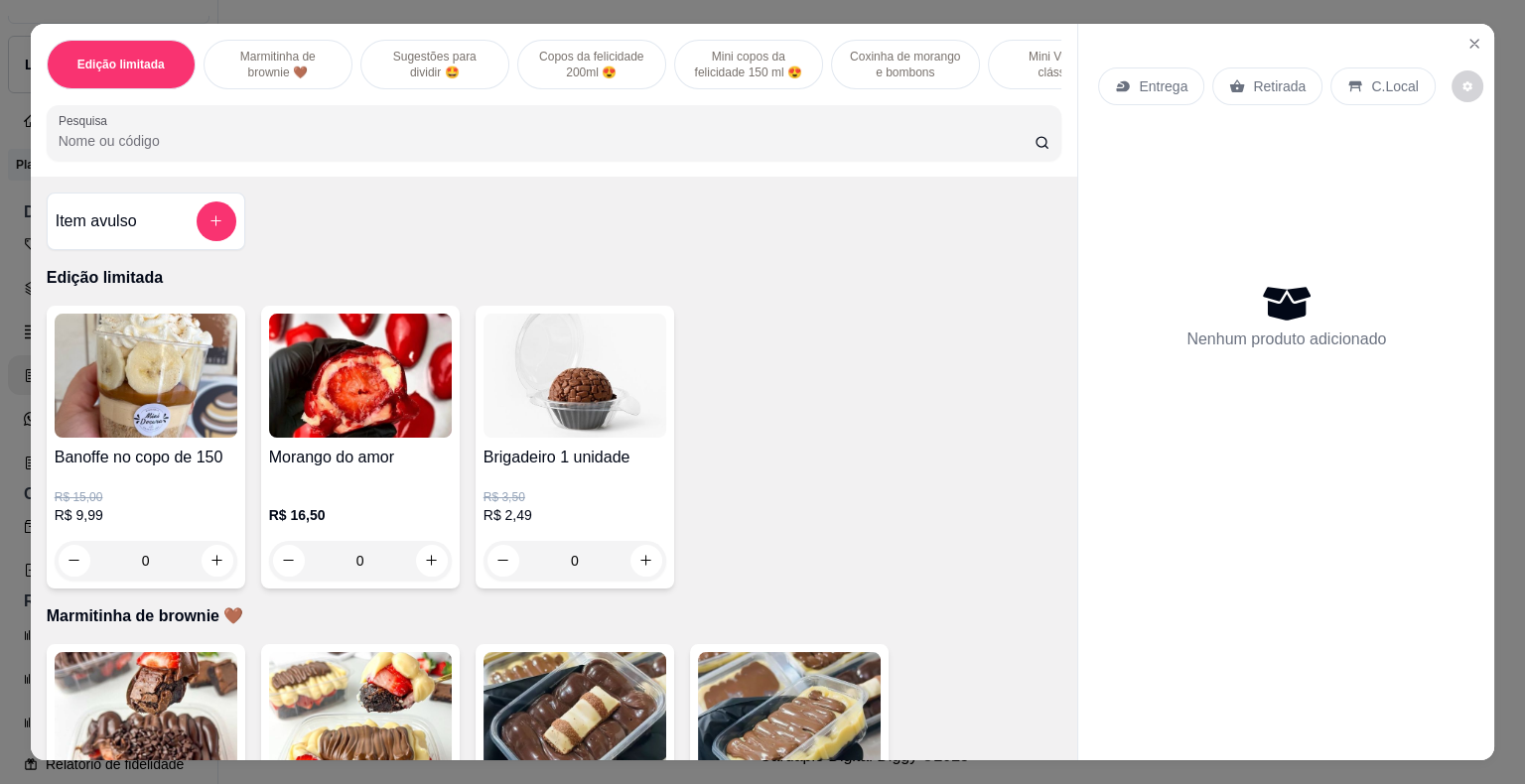 click on "Item avulso Edição limitada  Banoffe no copo de 150   R$ 15,00 R$ 9,99 0 Morango do amor    R$ 16,50 0 Brigadeiro 1 unidade    R$ 3,50 R$ 2,49 0 Marmitinha de brownie 🤎 Marmitinha de brownie com morangos e brigadeiro    R$ 13,00 0 Marmitinha de brownie com ninho, morangos e nutella    R$ 13,00 0 Marmitinha de brownie e kinder    R$ 13,00 0 Marmitinha de ninho e nutella    R$ 13,00 0 Sugestões para dividir 🤩 Trio de Brownies recheados   R$ 30,00 0 Fondue de brownie    R$ 27,50 0 Copos da felicidade 200ml 😍 Copo Kinder bueno   R$ 21,00 0 Copo bombom de uva   R$ 18,49 0 Copo Ninho duplo com geleia de morango   R$ 18,49 0 Copo Ninho, brownie e morango   R$ 18,49 0 Copo brownie e morango   R$ 18,49 0 Copo duo de brownie   R$ 18,49 0 Copo maracujá trufado    R$ 18,49 0 Copo tentação LANÇAMENTO    R$ 18,49 0 Mini copos da felicidade 150 ml 😍 Afogadinho duo   R$ 12,99 0 Afogadinho de ninho    R$ 12,99 0 Afogadinho de chocolate    R$ 12,99 0 Delícia de morango     R$ 12,99 0" at bounding box center [554, 468] 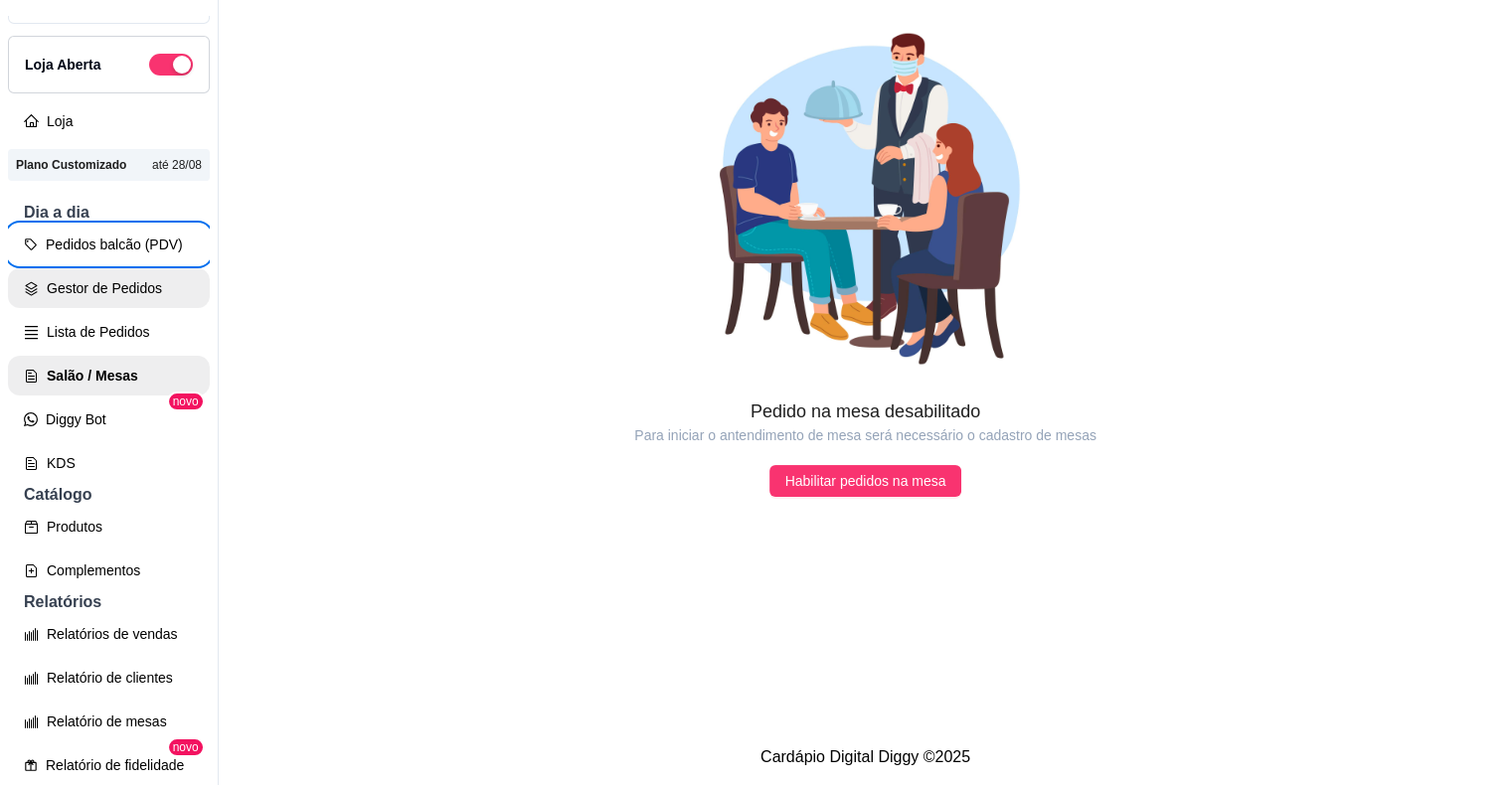 type 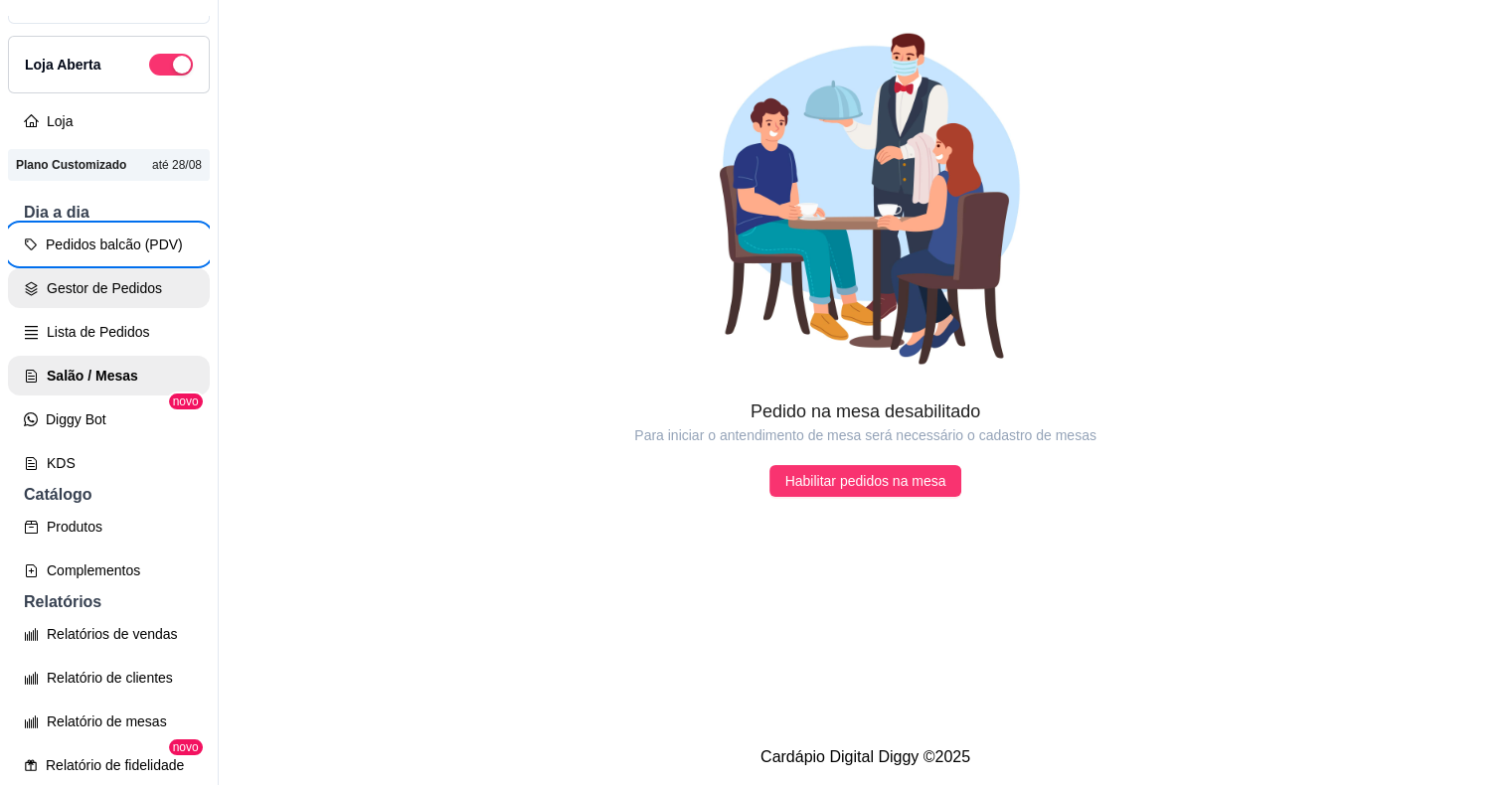click on "Gestor de Pedidos" at bounding box center (108, 288) 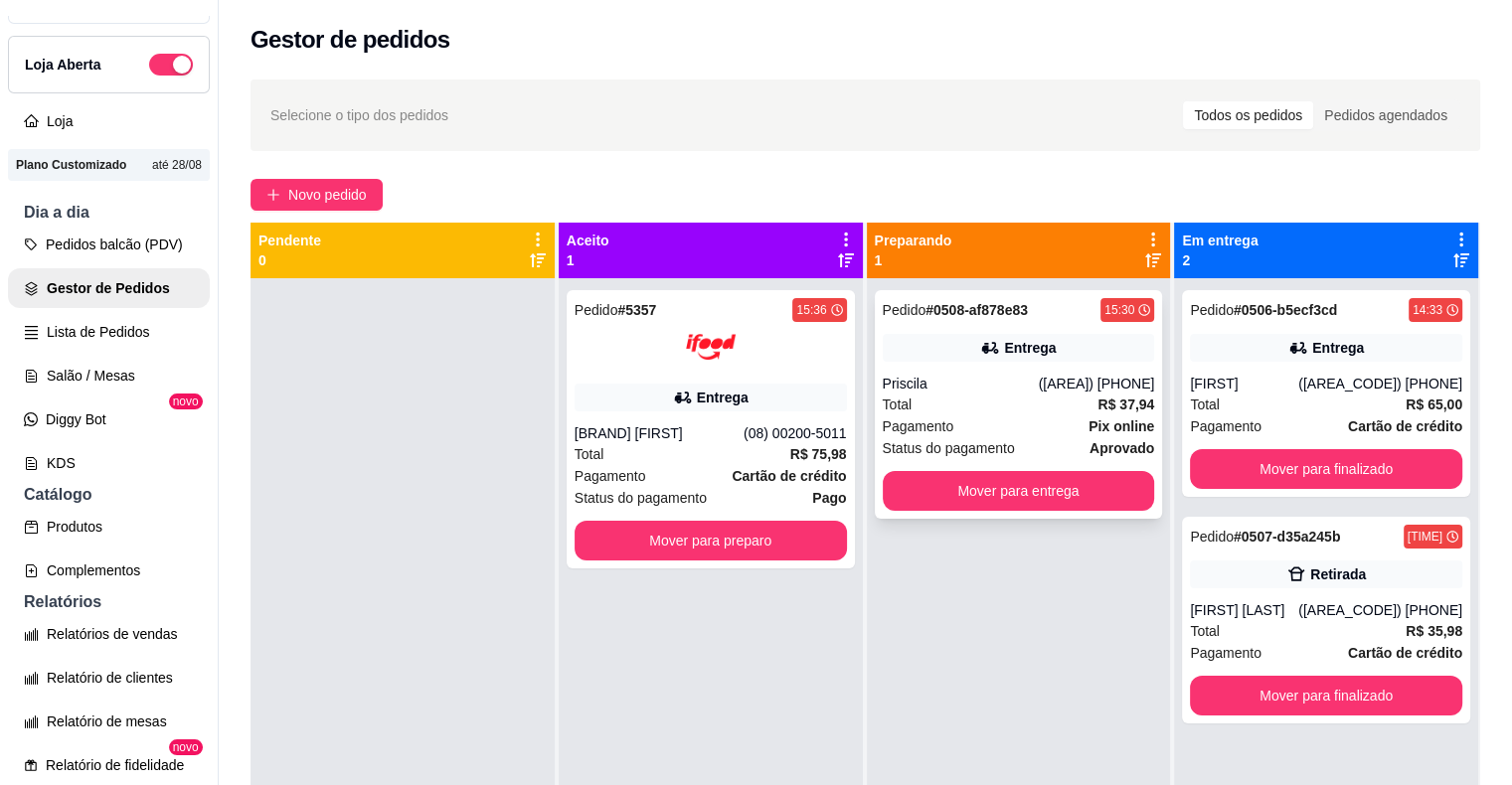 click on "Pedido  # 0508-af878e83 [TIME] Entrega [FIRST] ([PHONE]) Total R$ 37,94 Pagamento Pix online Status do pagamento aprovado Mover para entrega" at bounding box center [1019, 404] 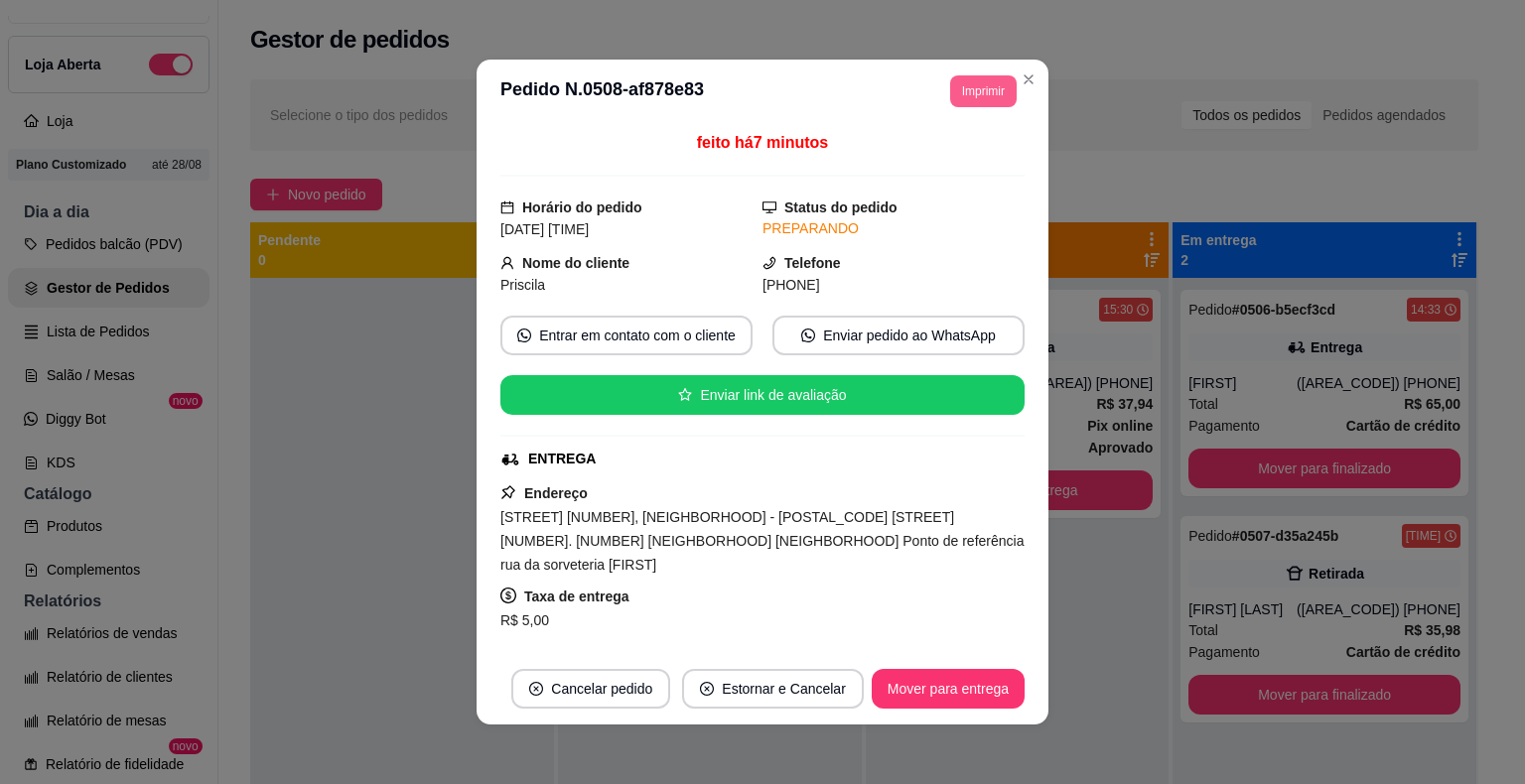 click on "Imprimir" at bounding box center (983, 91) 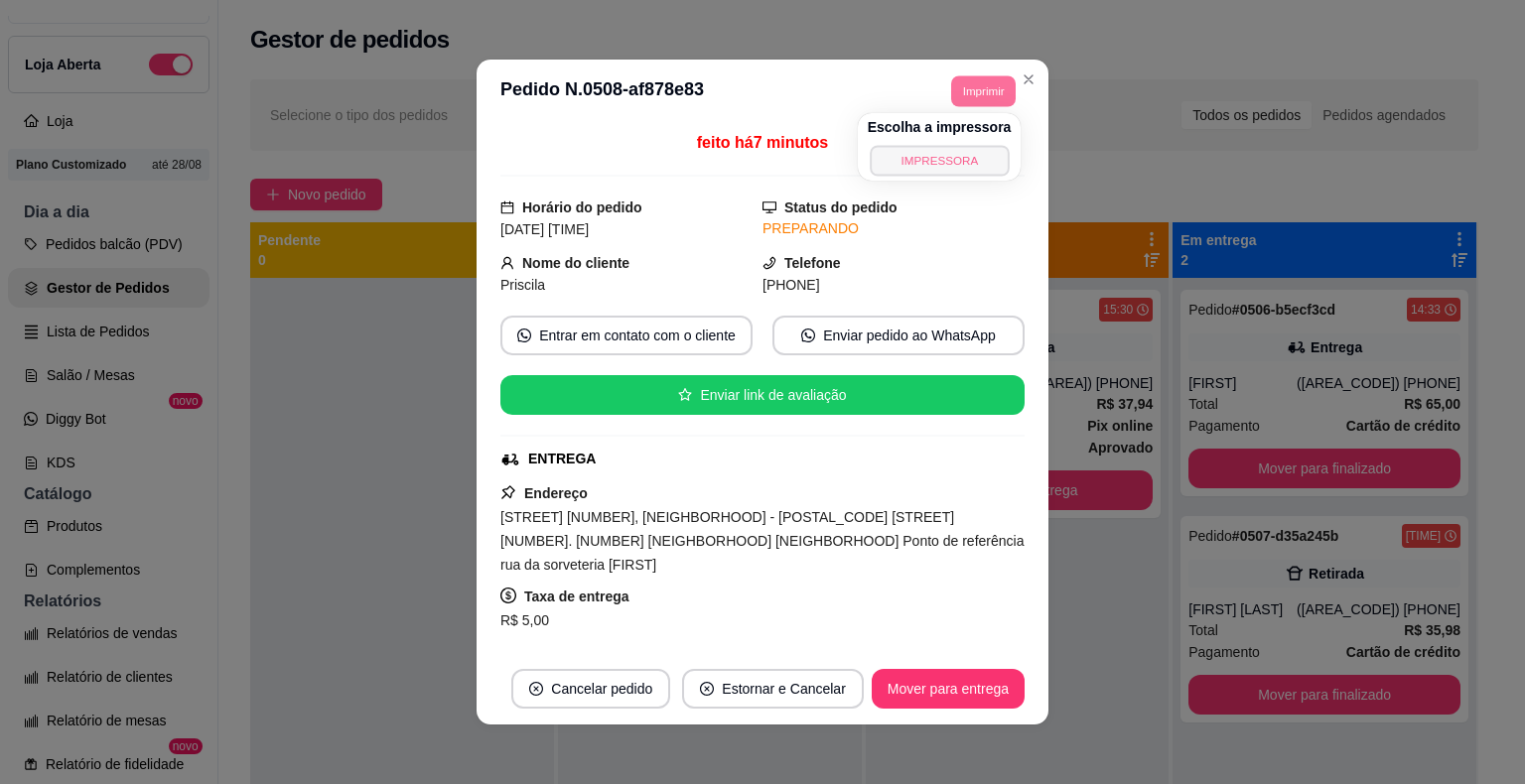 click on "IMPRESSORA" at bounding box center [939, 160] 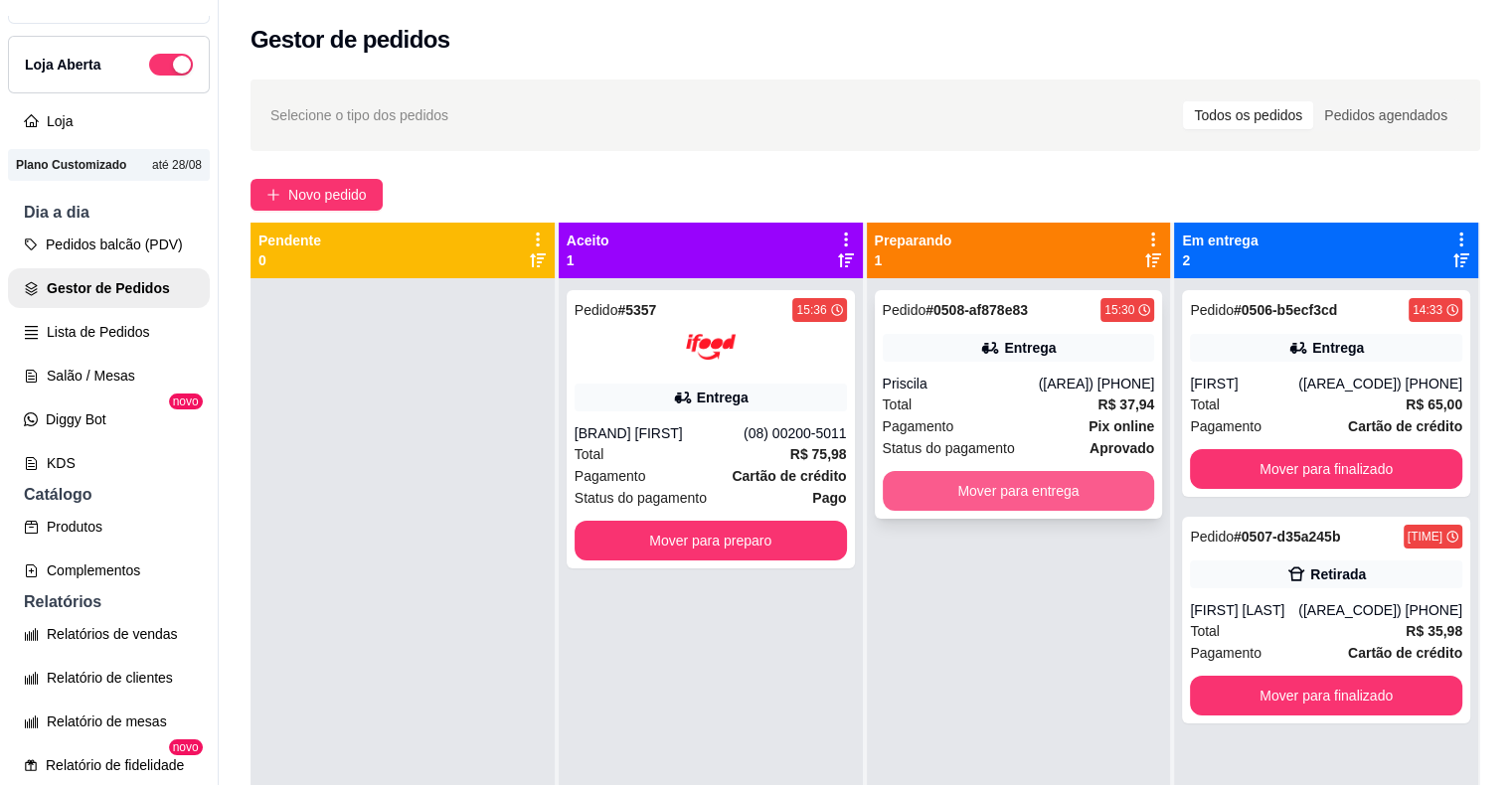click on "Mover para entrega" at bounding box center [1019, 491] 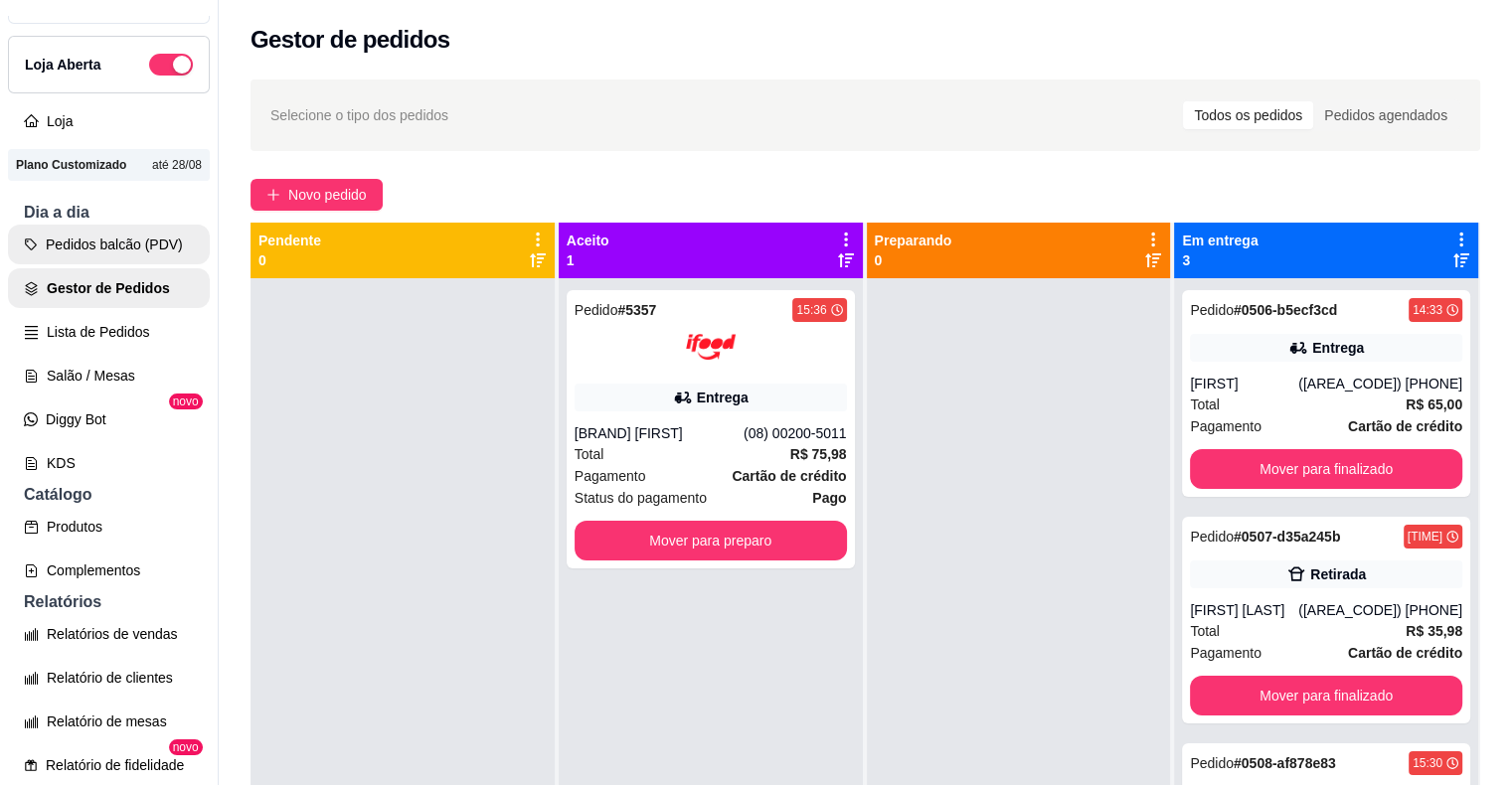 click on "Pedidos balcão (PDV)" at bounding box center (108, 244) 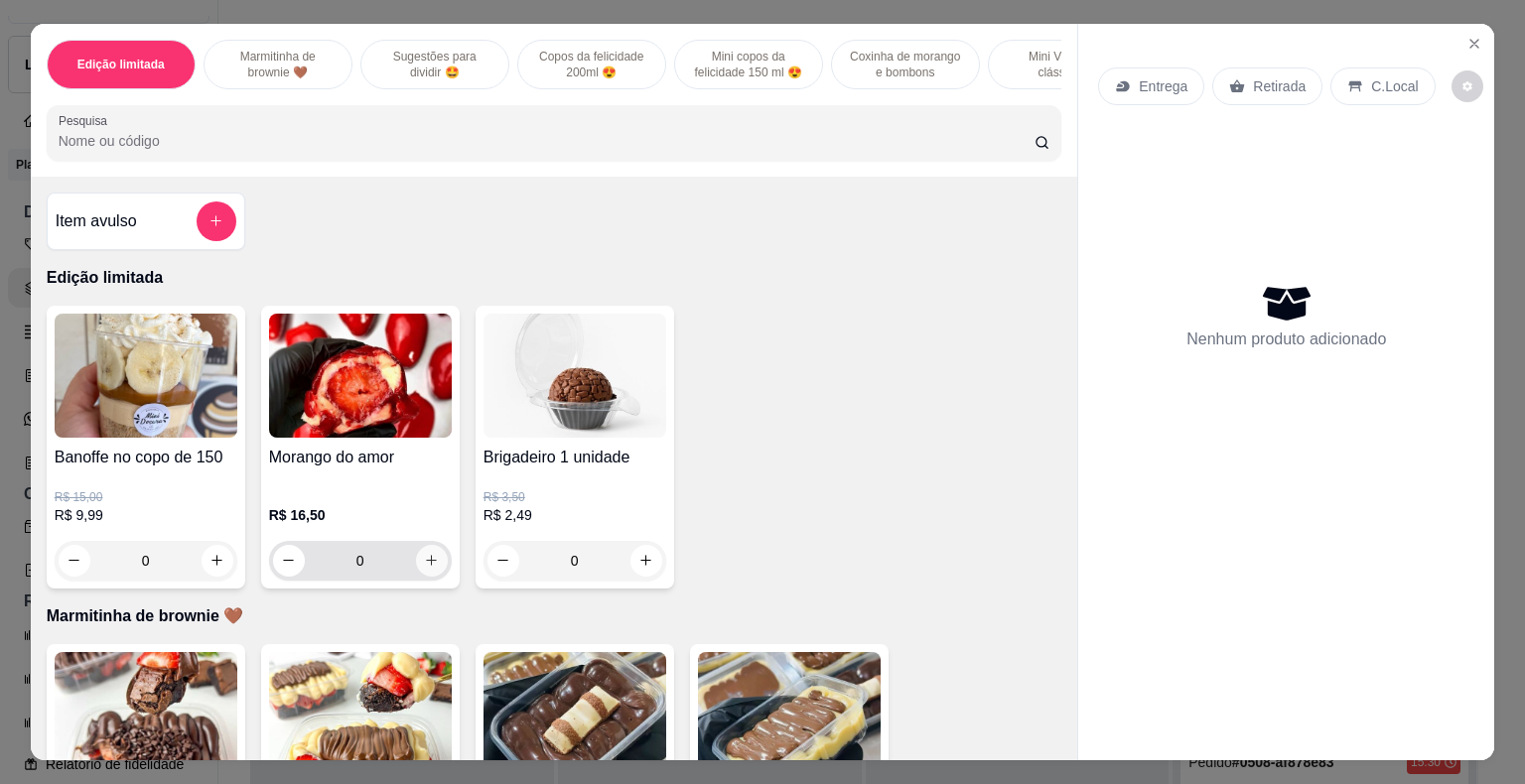 click 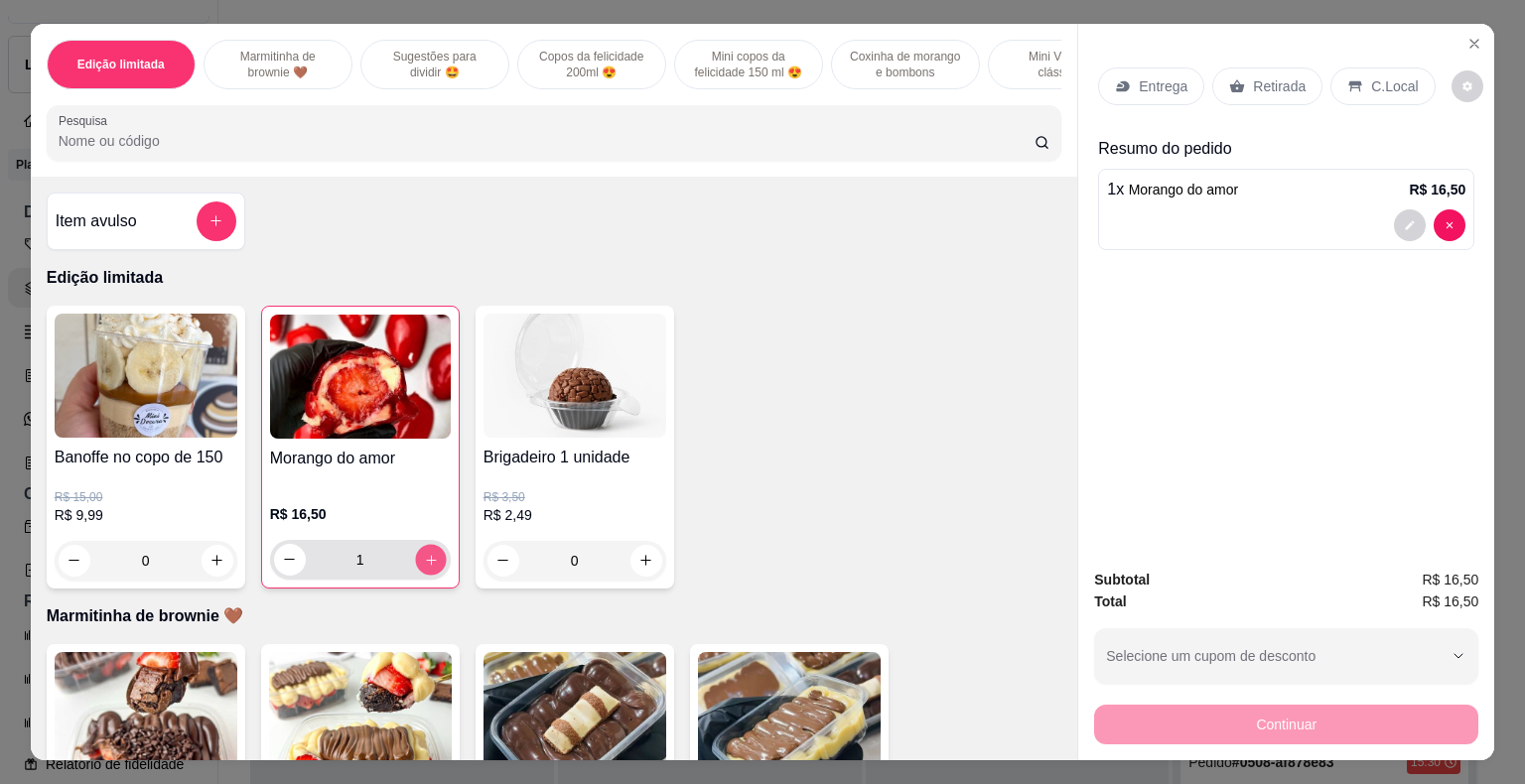 click 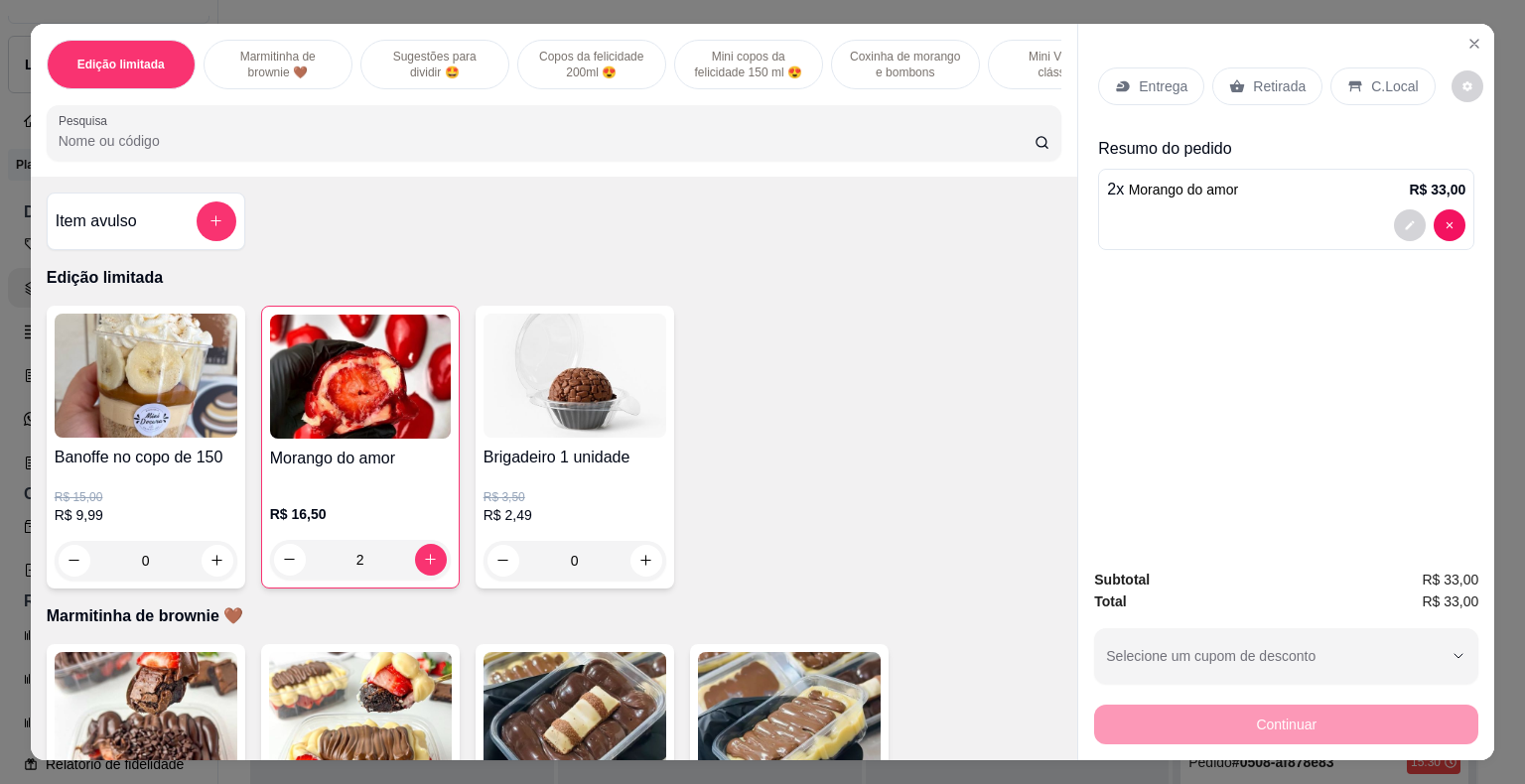 click on "Retirada" at bounding box center [1267, 86] 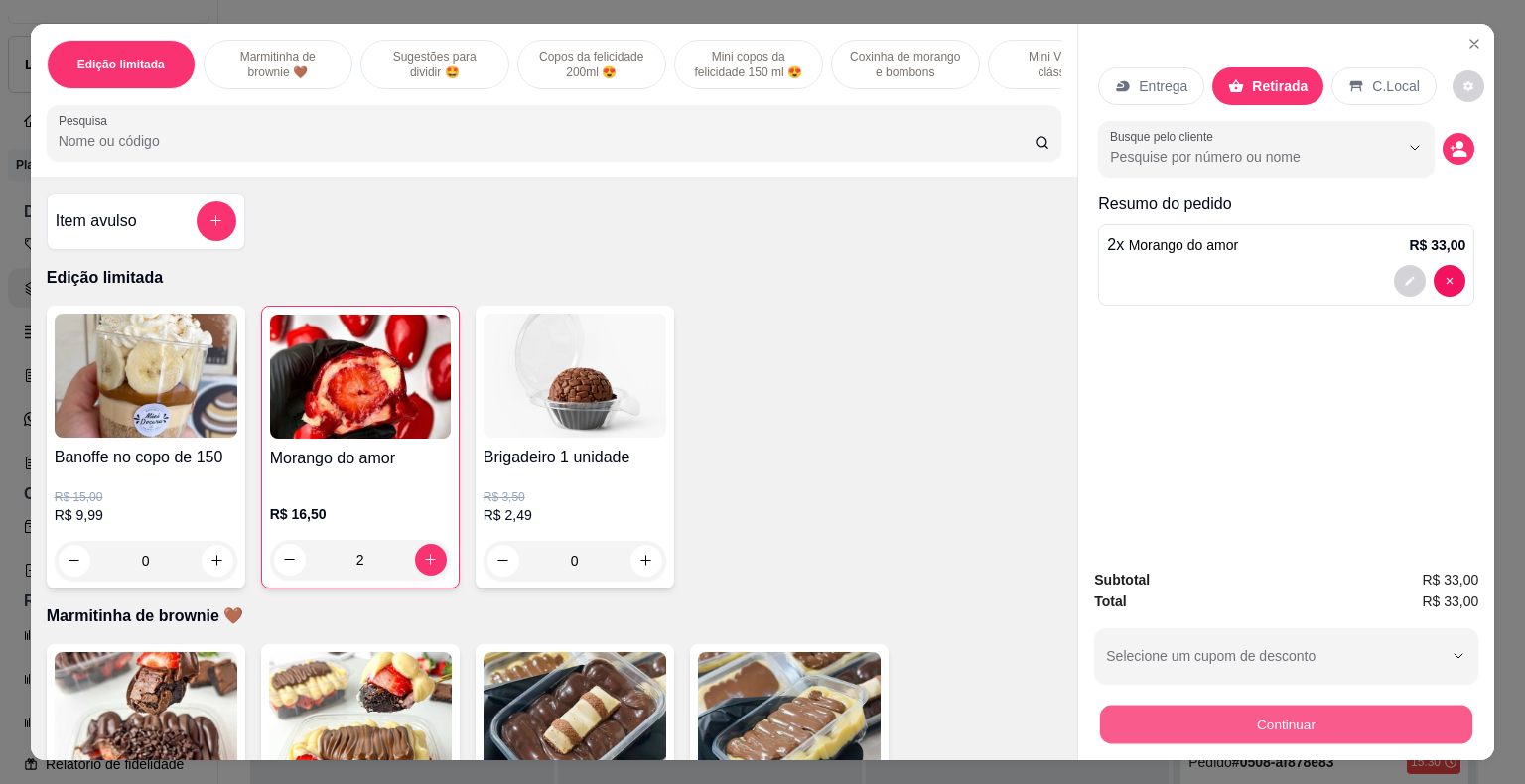 click on "Continuar" at bounding box center (1286, 724) 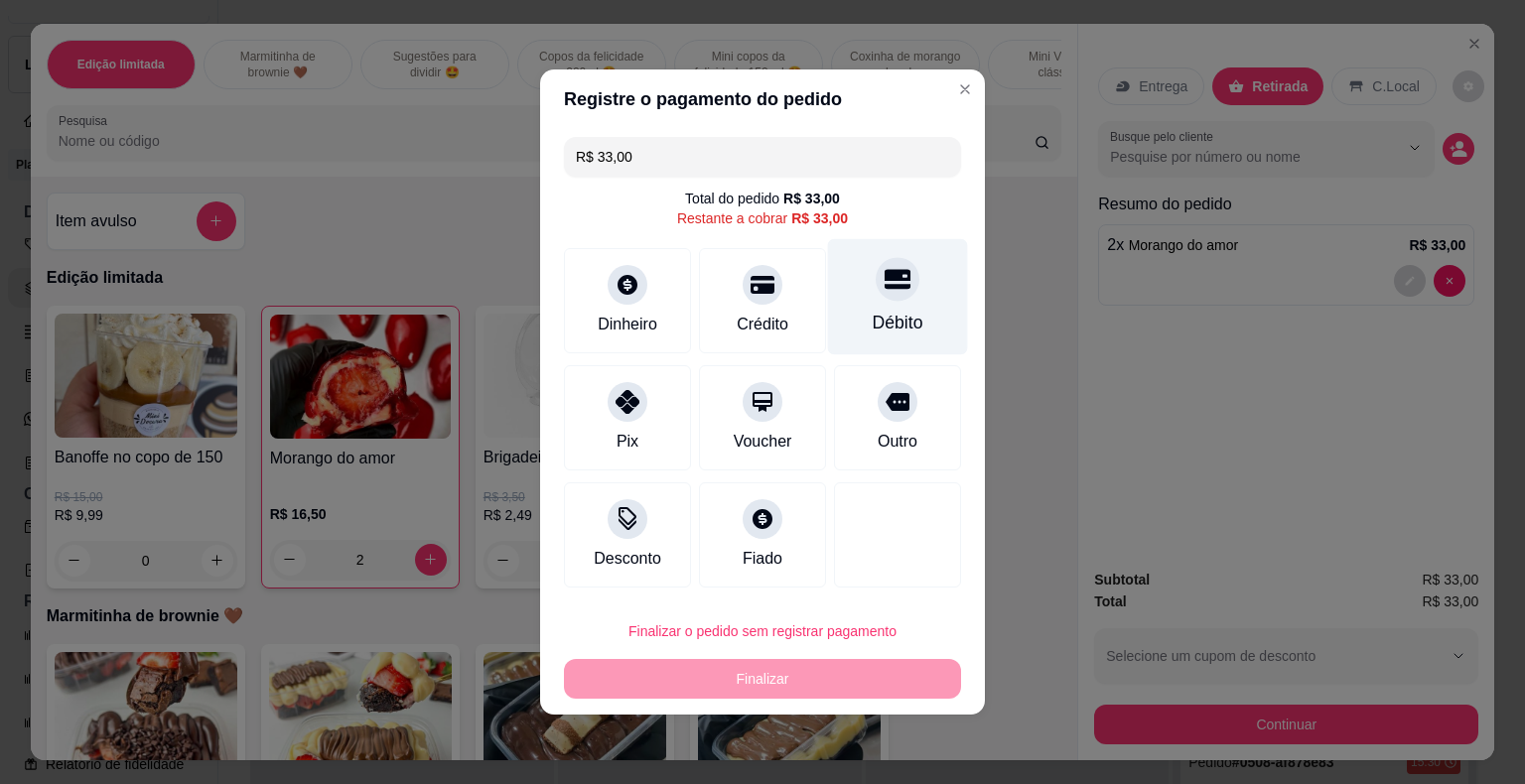 click on "Débito" at bounding box center (898, 297) 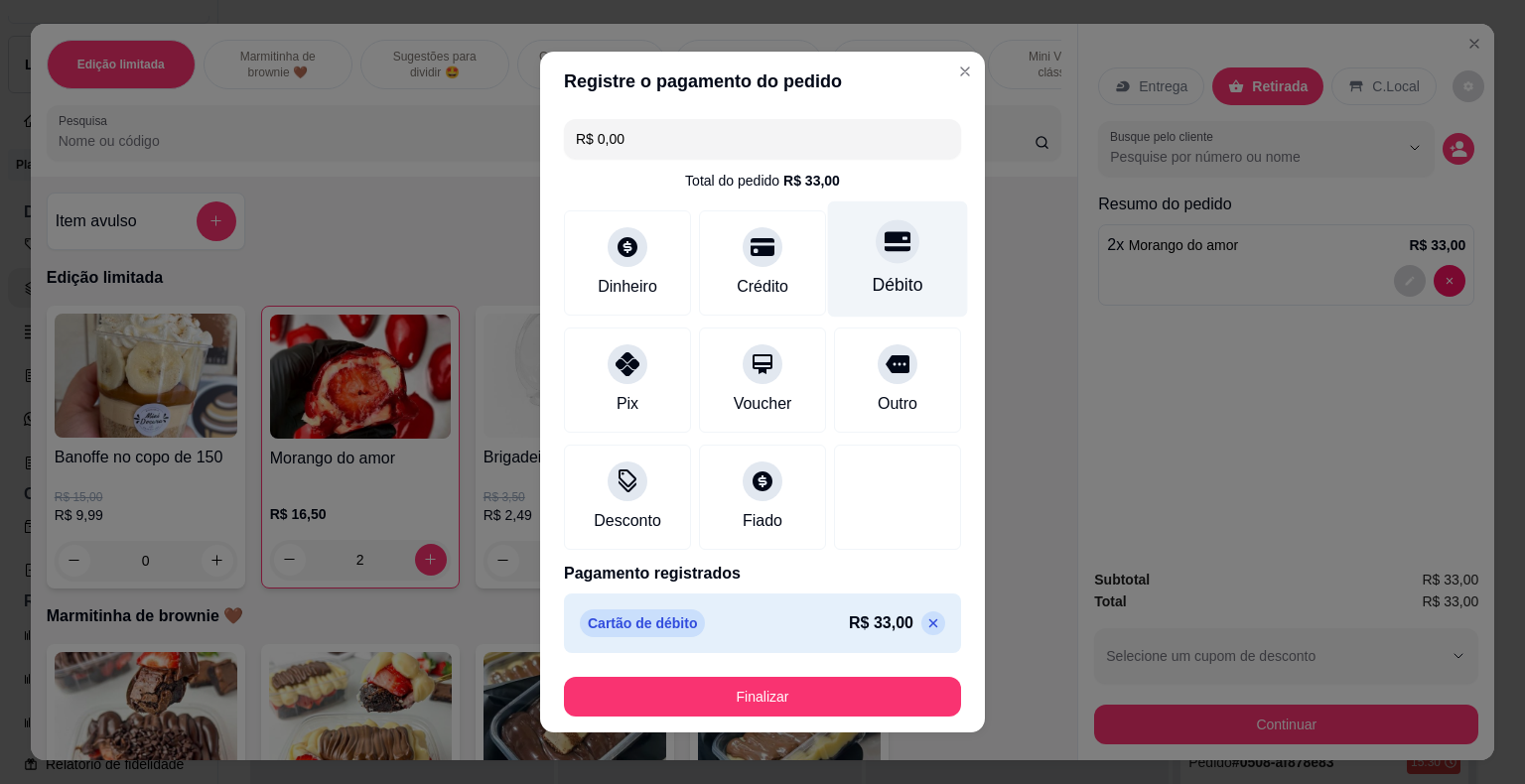 type on "R$ 0,00" 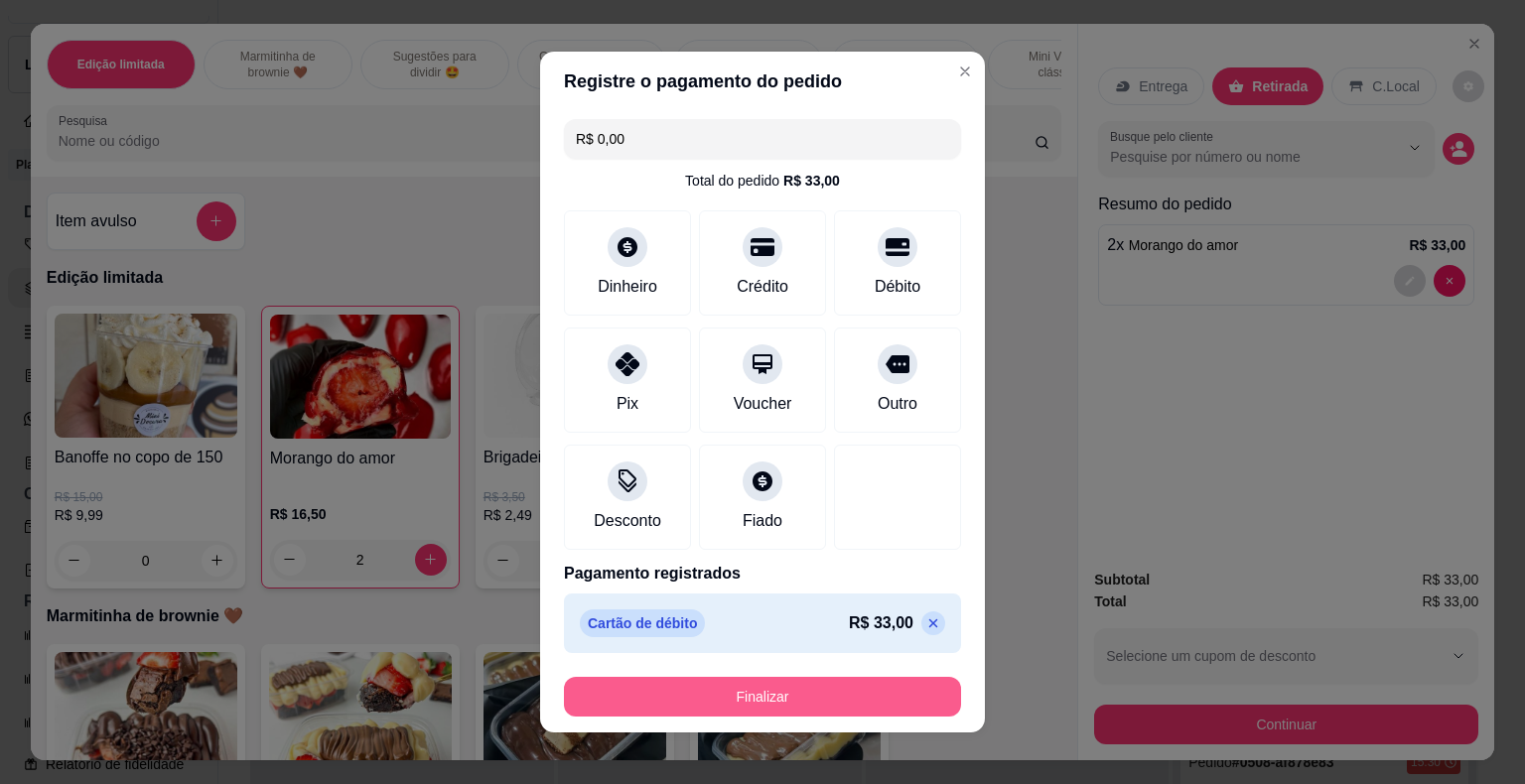 click on "Finalizar" at bounding box center [762, 697] 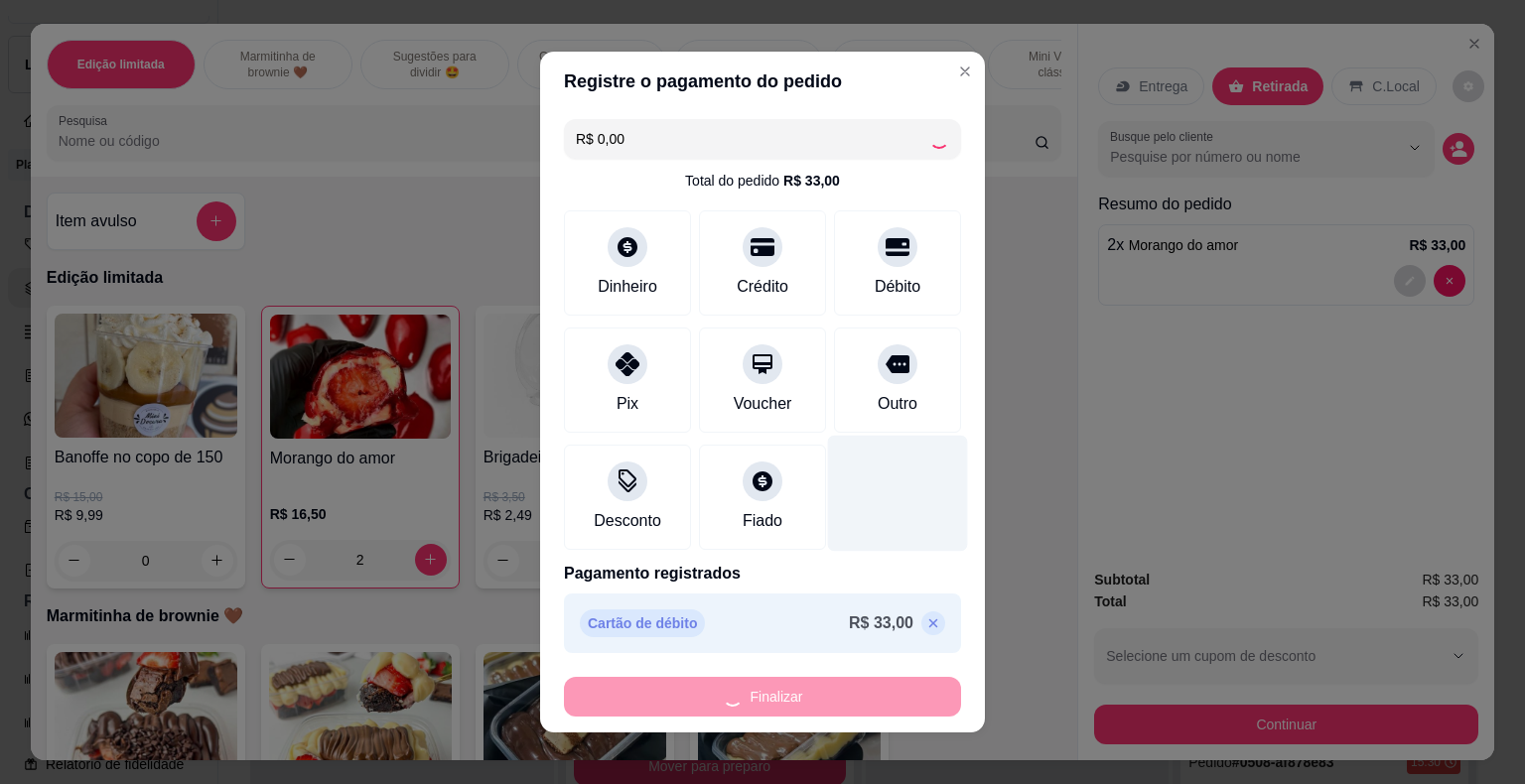 type on "0" 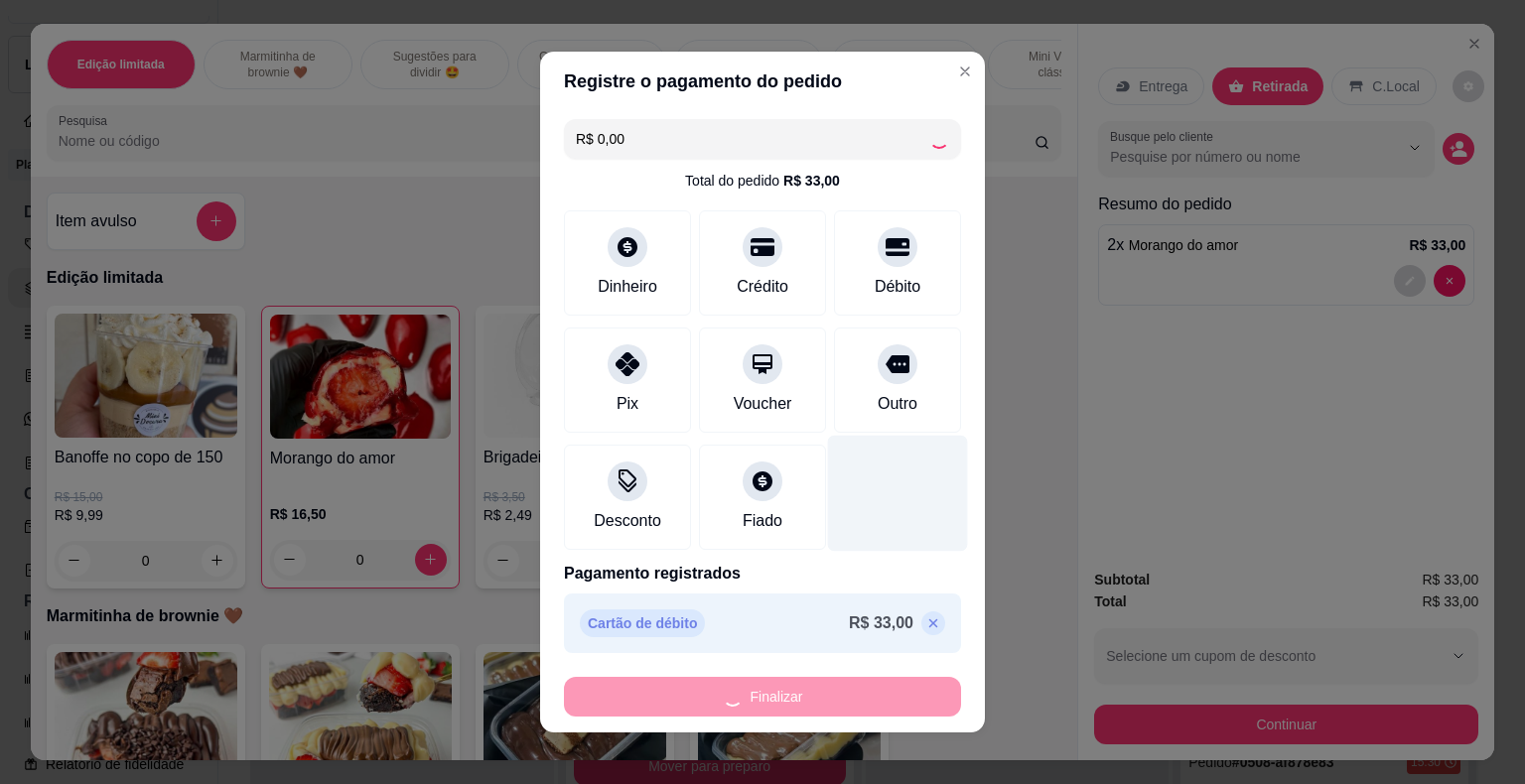 type on "-R$ 33,00" 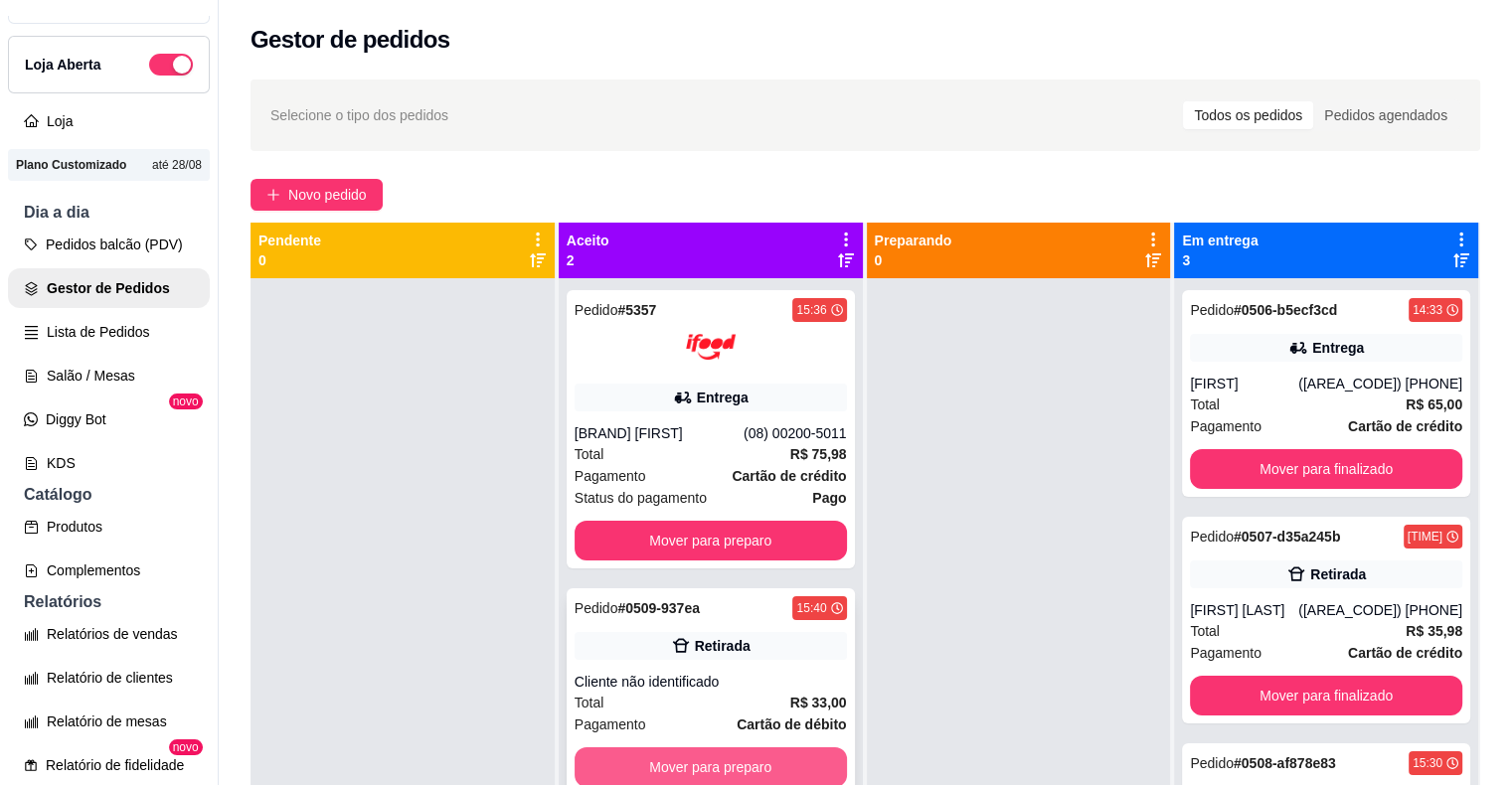 click on "Mover para preparo" at bounding box center [711, 767] 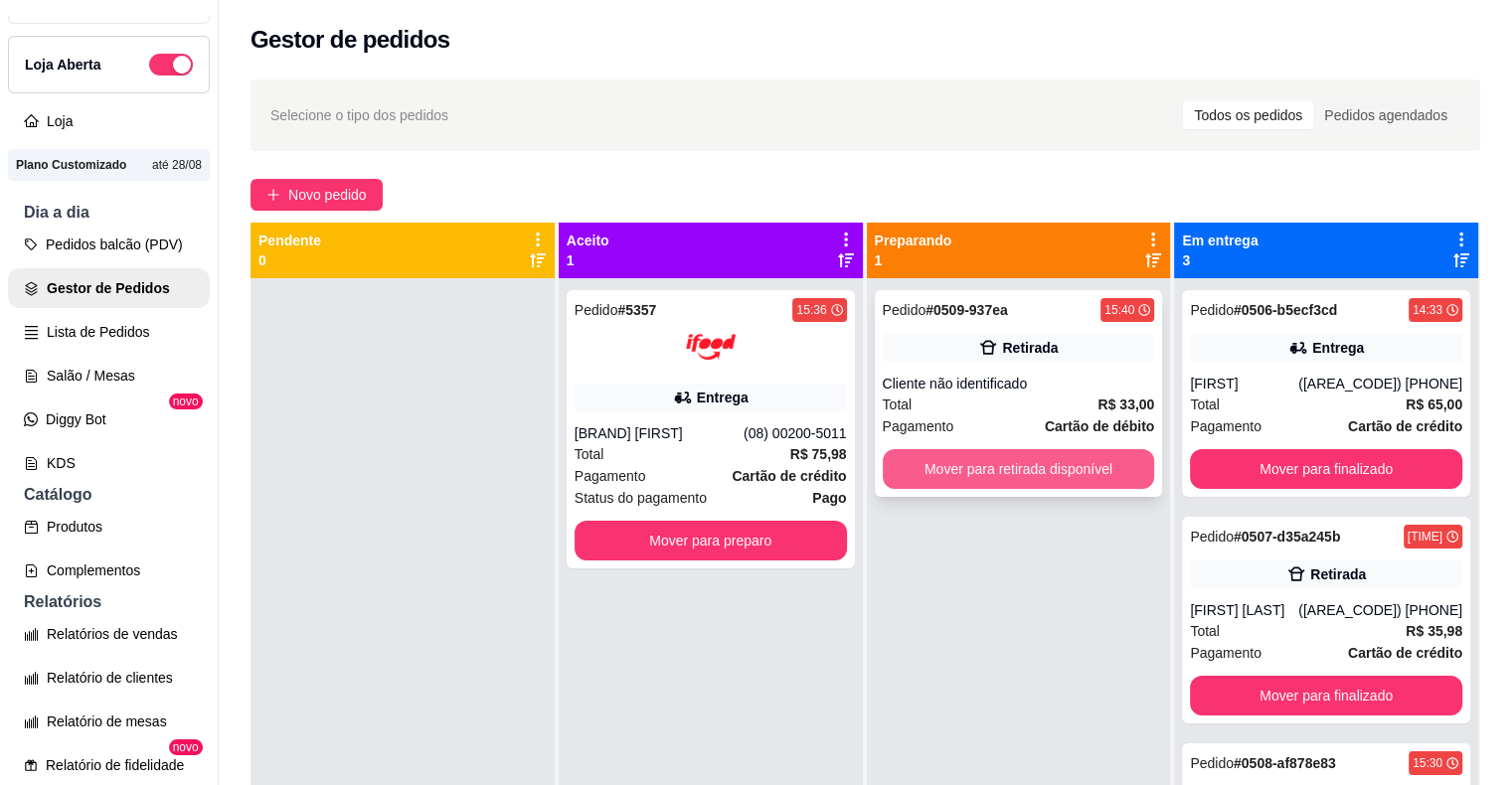 click on "Mover para retirada disponível" at bounding box center [1019, 469] 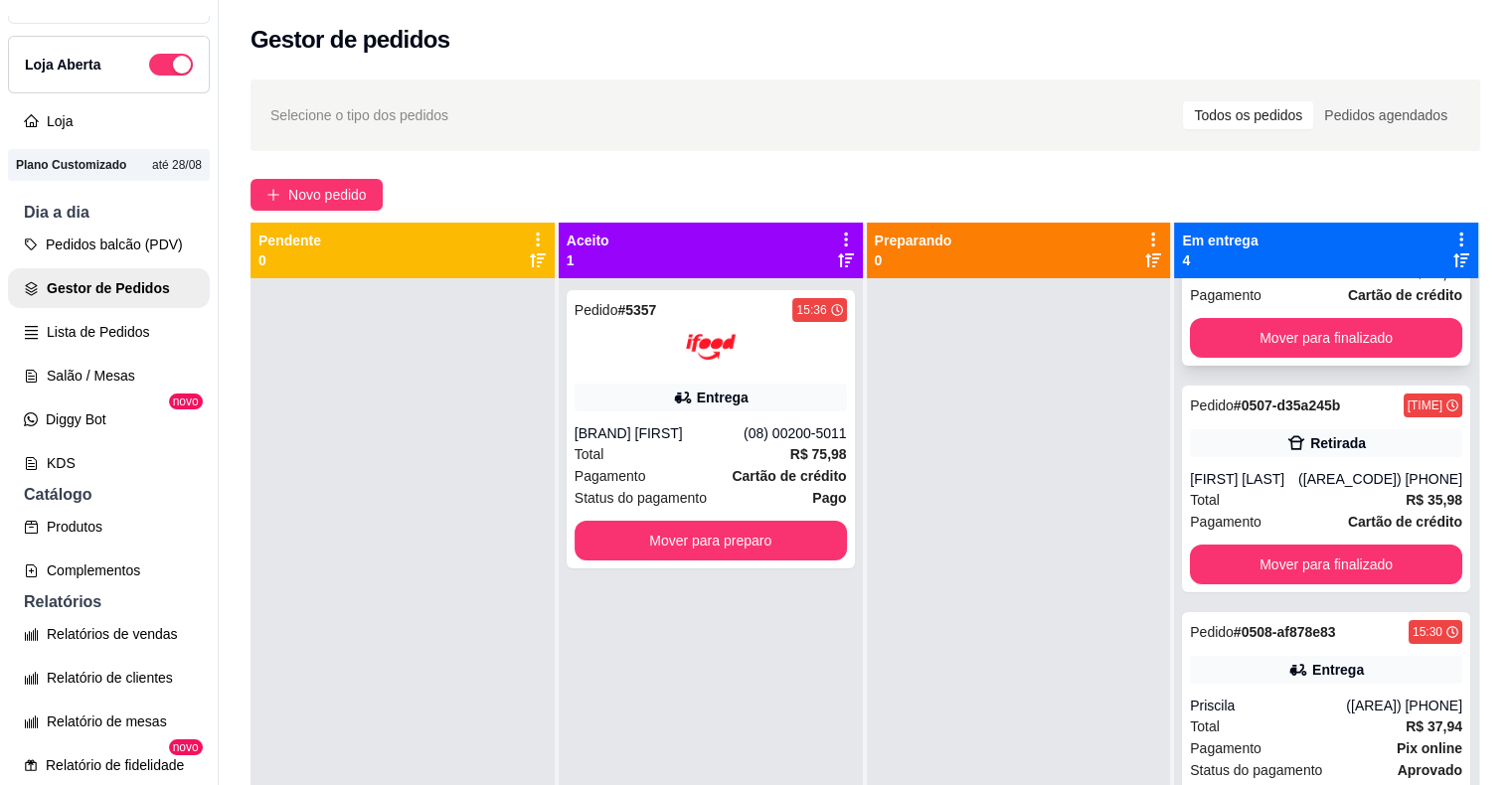 scroll, scrollTop: 163, scrollLeft: 0, axis: vertical 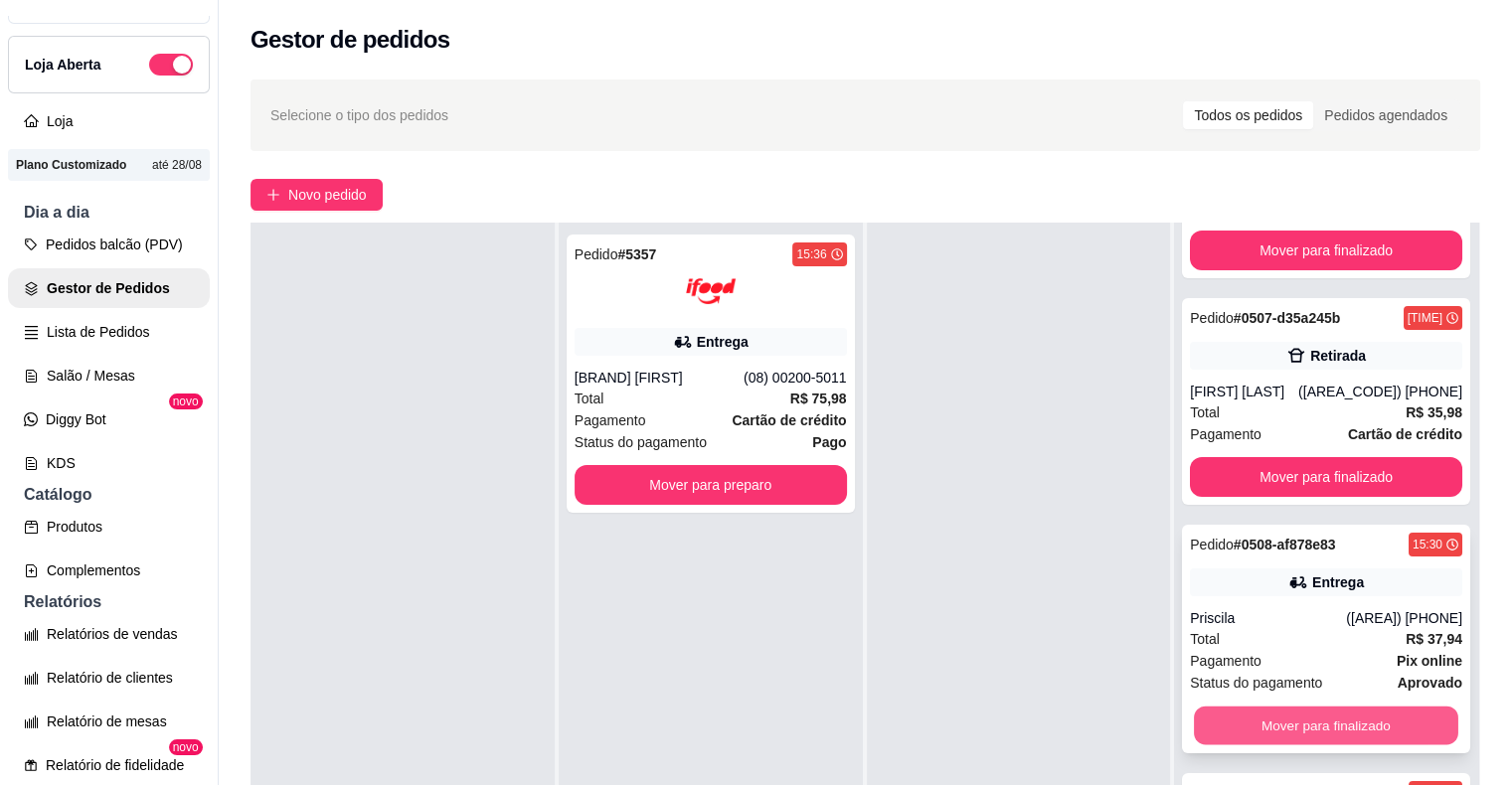 click on "Mover para finalizado" at bounding box center [1326, 725] 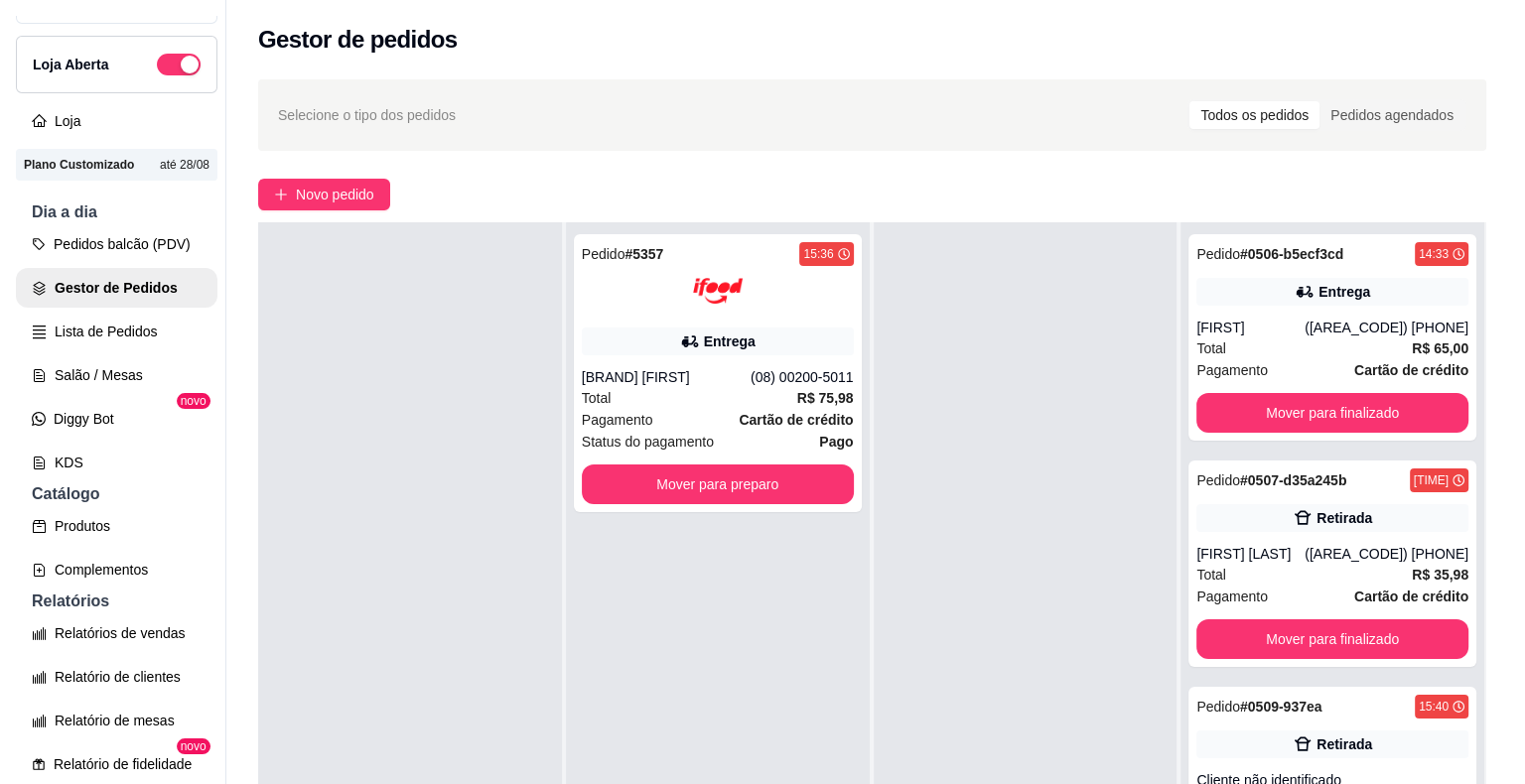 scroll, scrollTop: 0, scrollLeft: 0, axis: both 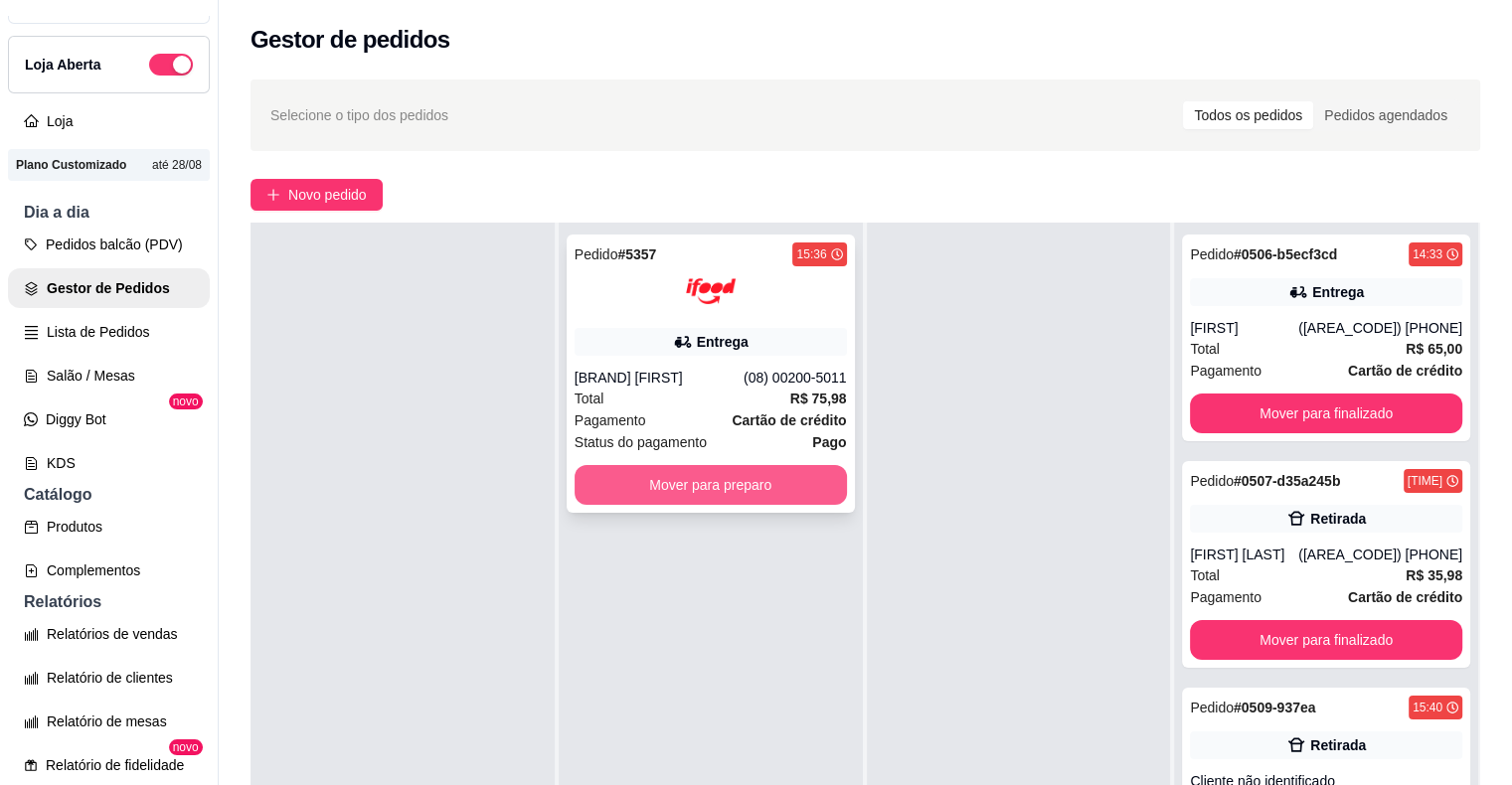 click on "Mover para preparo" at bounding box center [711, 485] 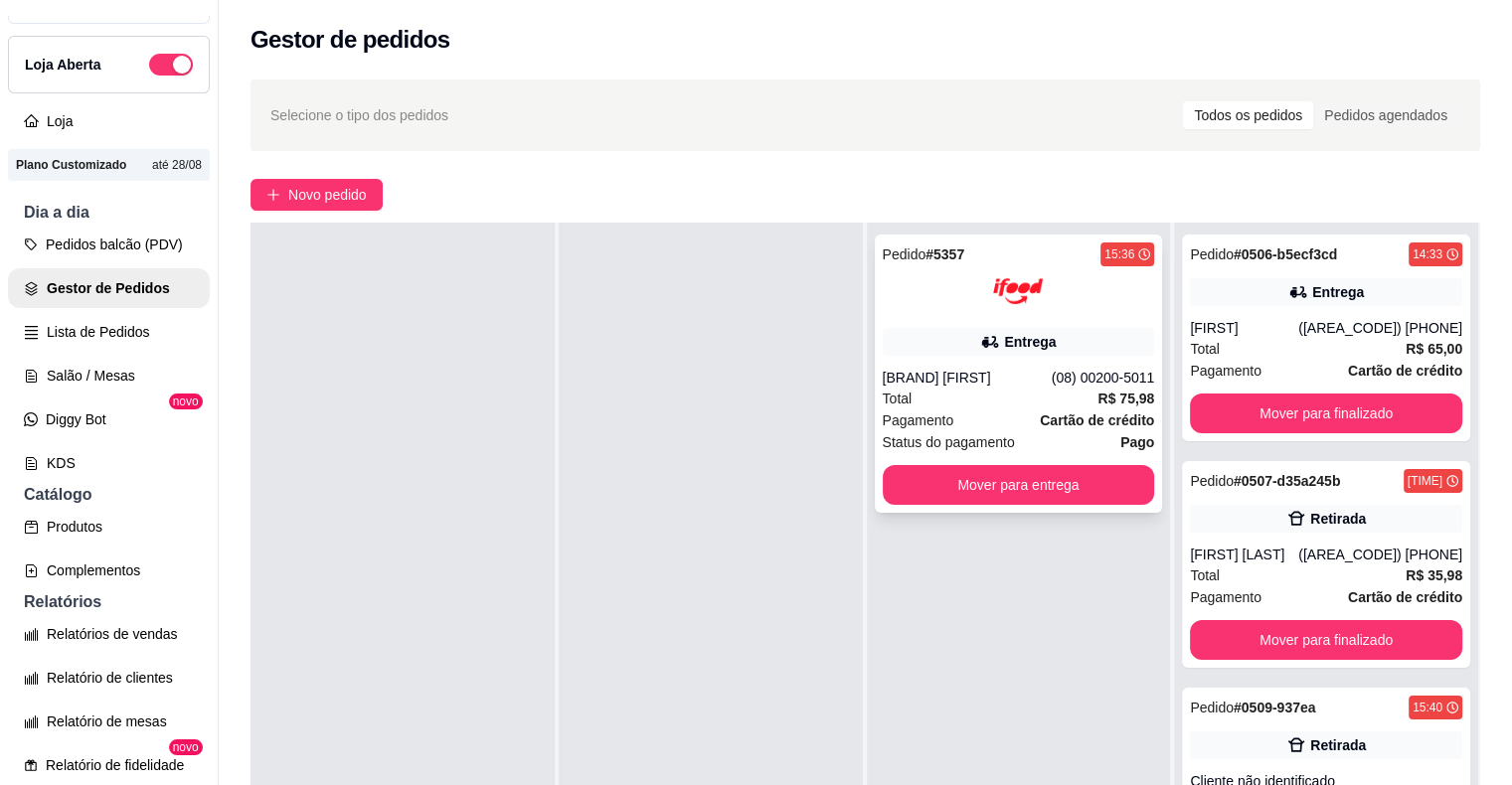 click on "Total R$ 75,98" at bounding box center [1019, 398] 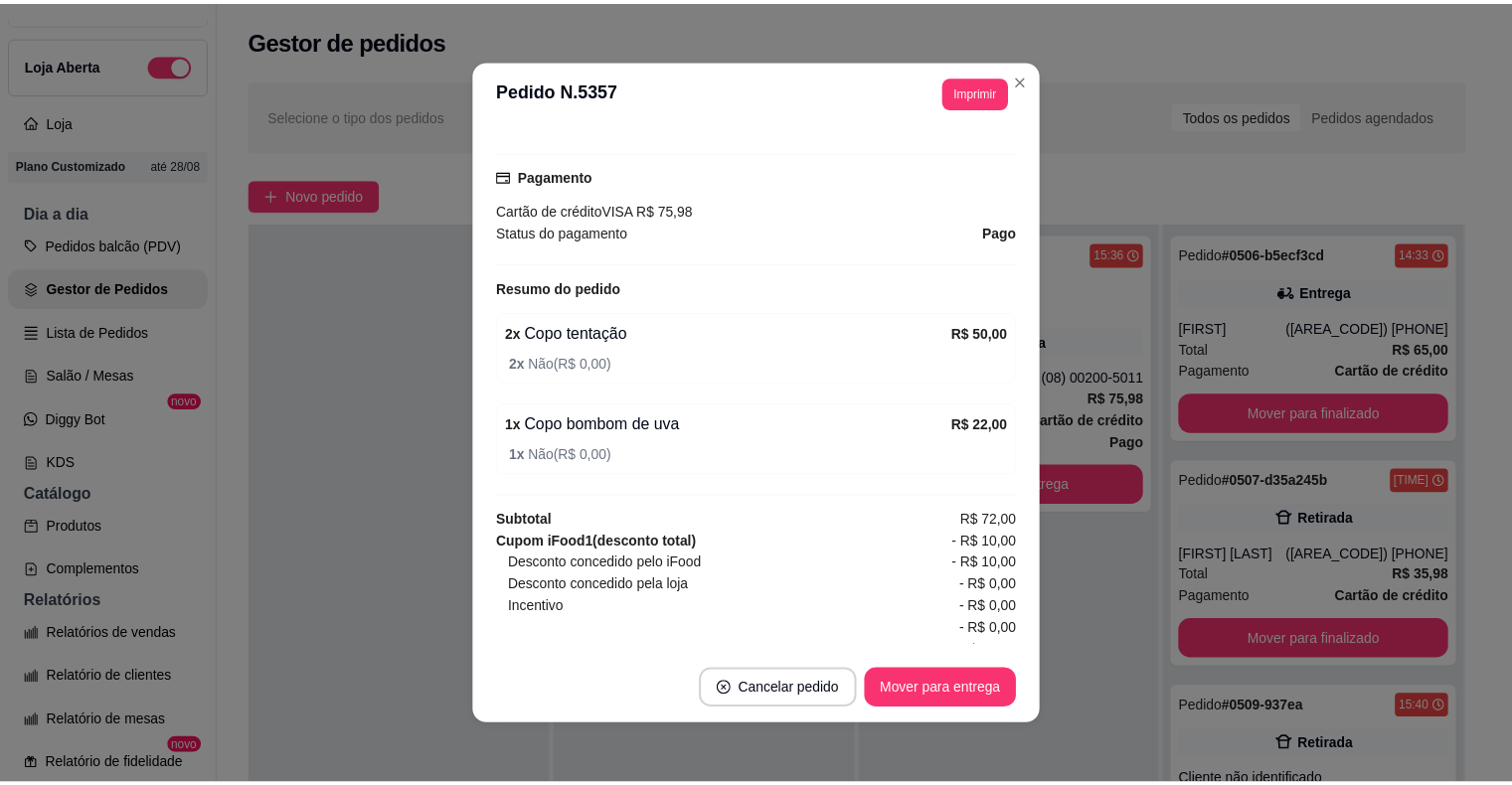 scroll, scrollTop: 580, scrollLeft: 0, axis: vertical 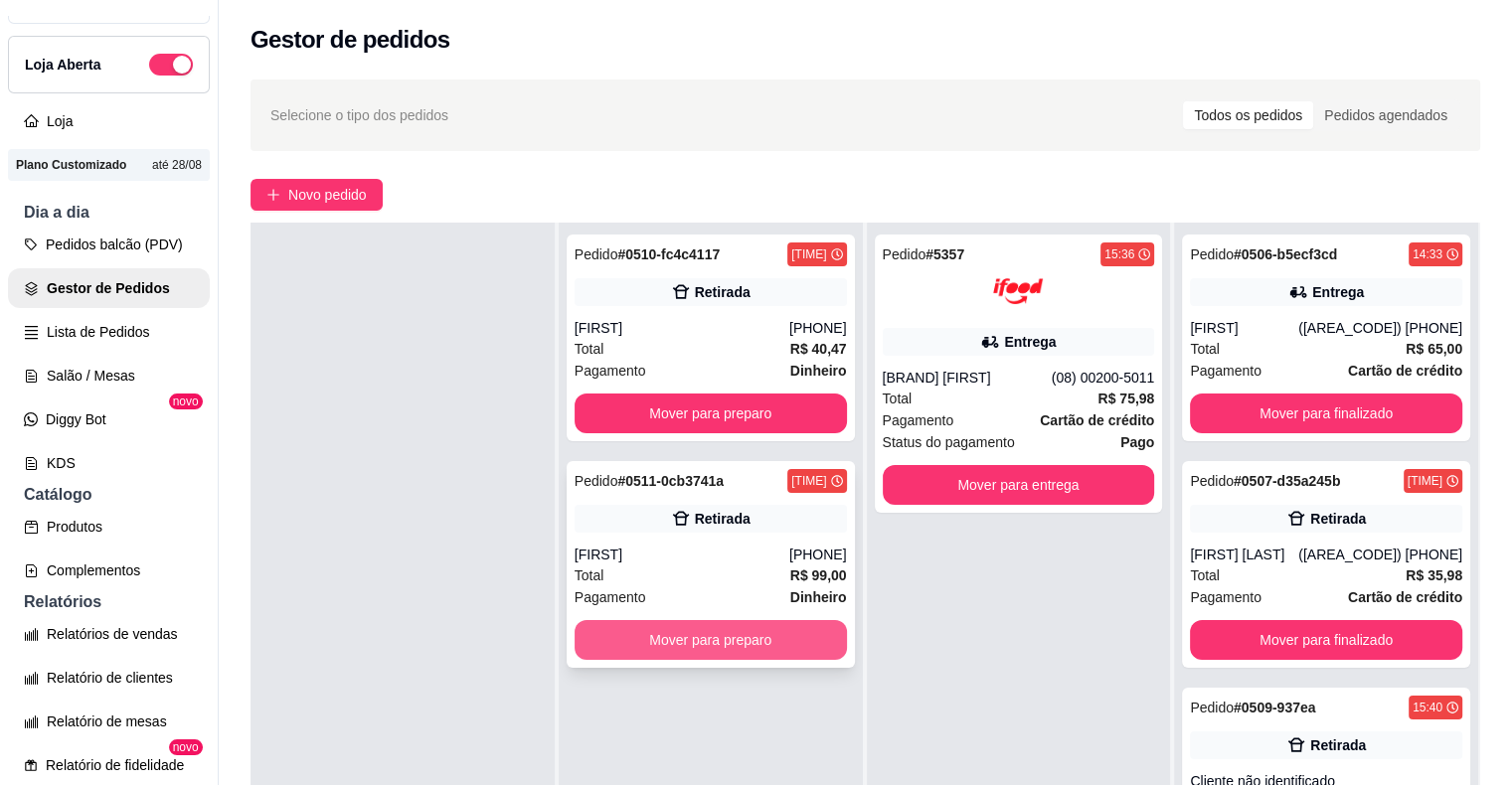 click on "Mover para preparo" at bounding box center [711, 640] 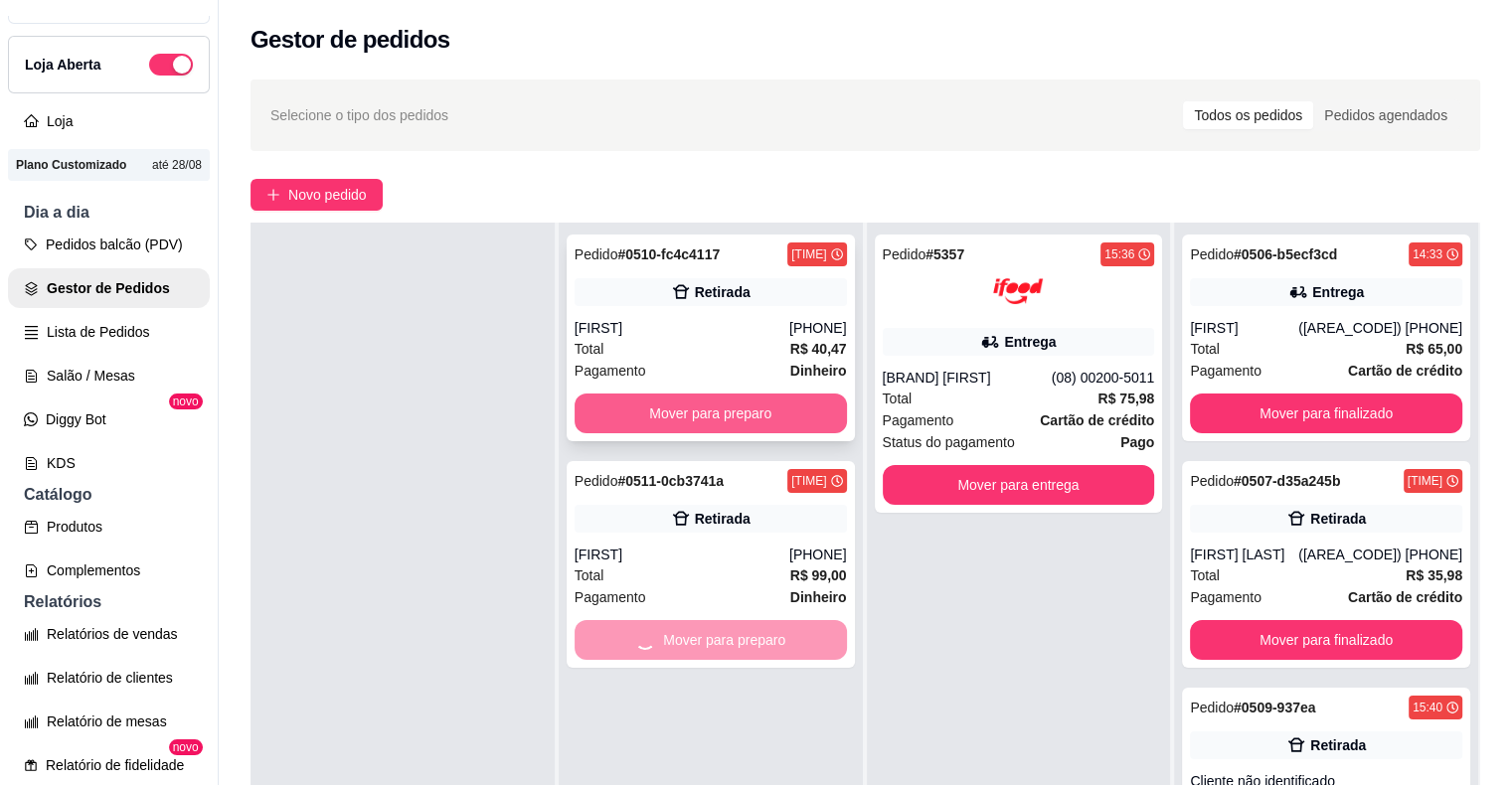 click on "Mover para preparo" at bounding box center [711, 413] 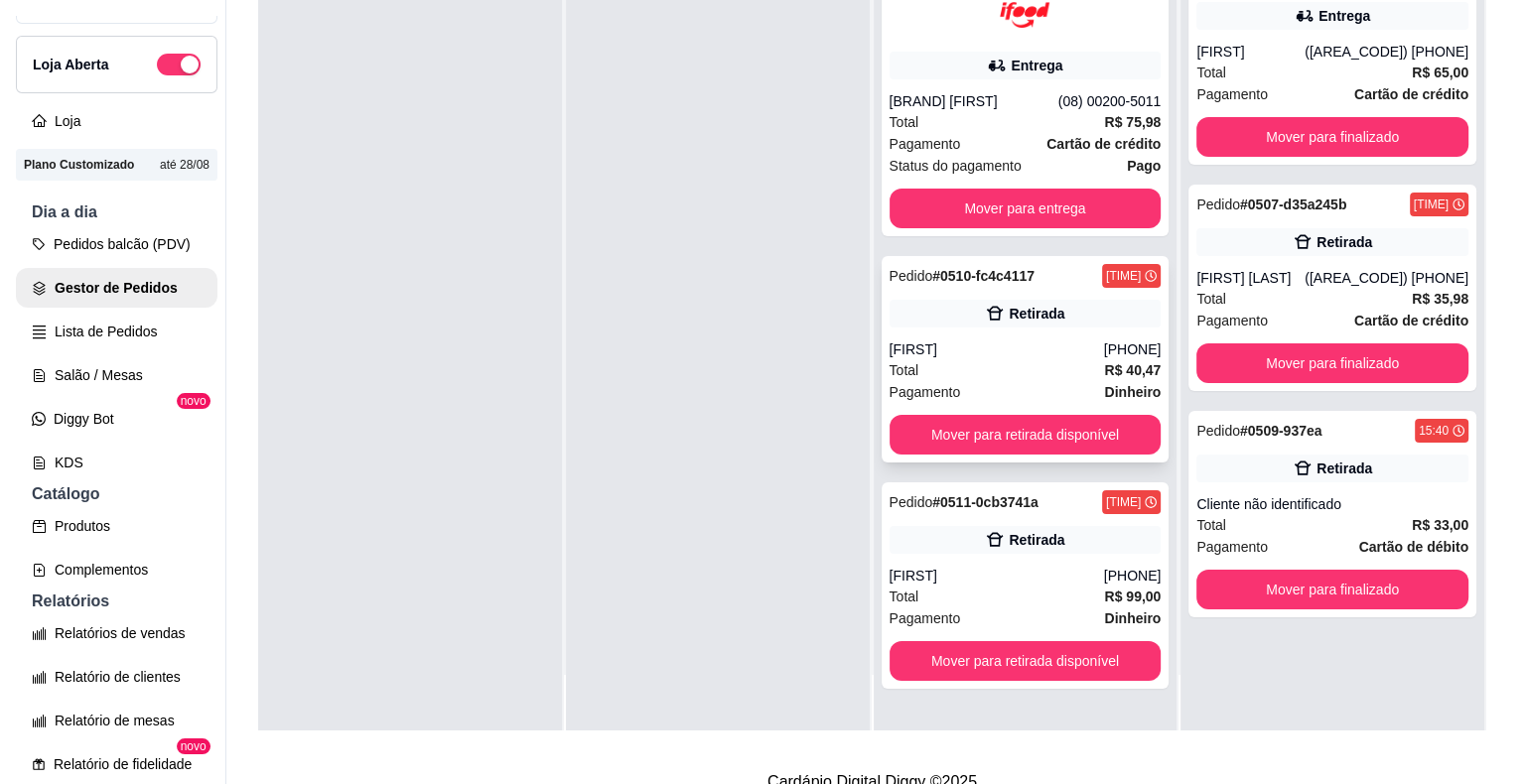 scroll, scrollTop: 298, scrollLeft: 0, axis: vertical 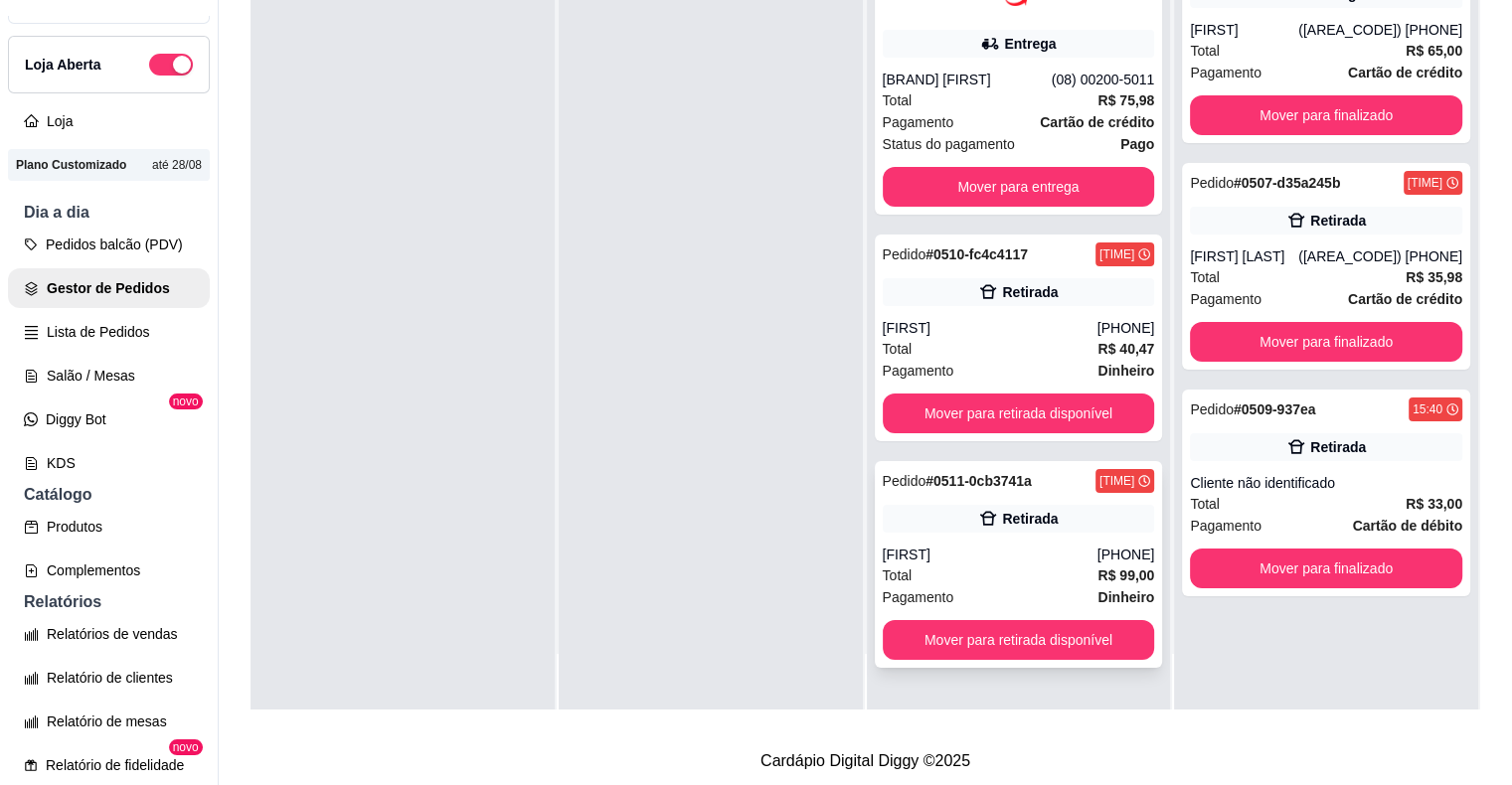 click on "Pedido  # 0511-0cb3741a 15:55 Retirada [FIRST] ([AREA_CODE]) [PHONE] Total R$ 99,00 Pagamento Dinheiro Mover para retirada disponível" at bounding box center (1019, 564) 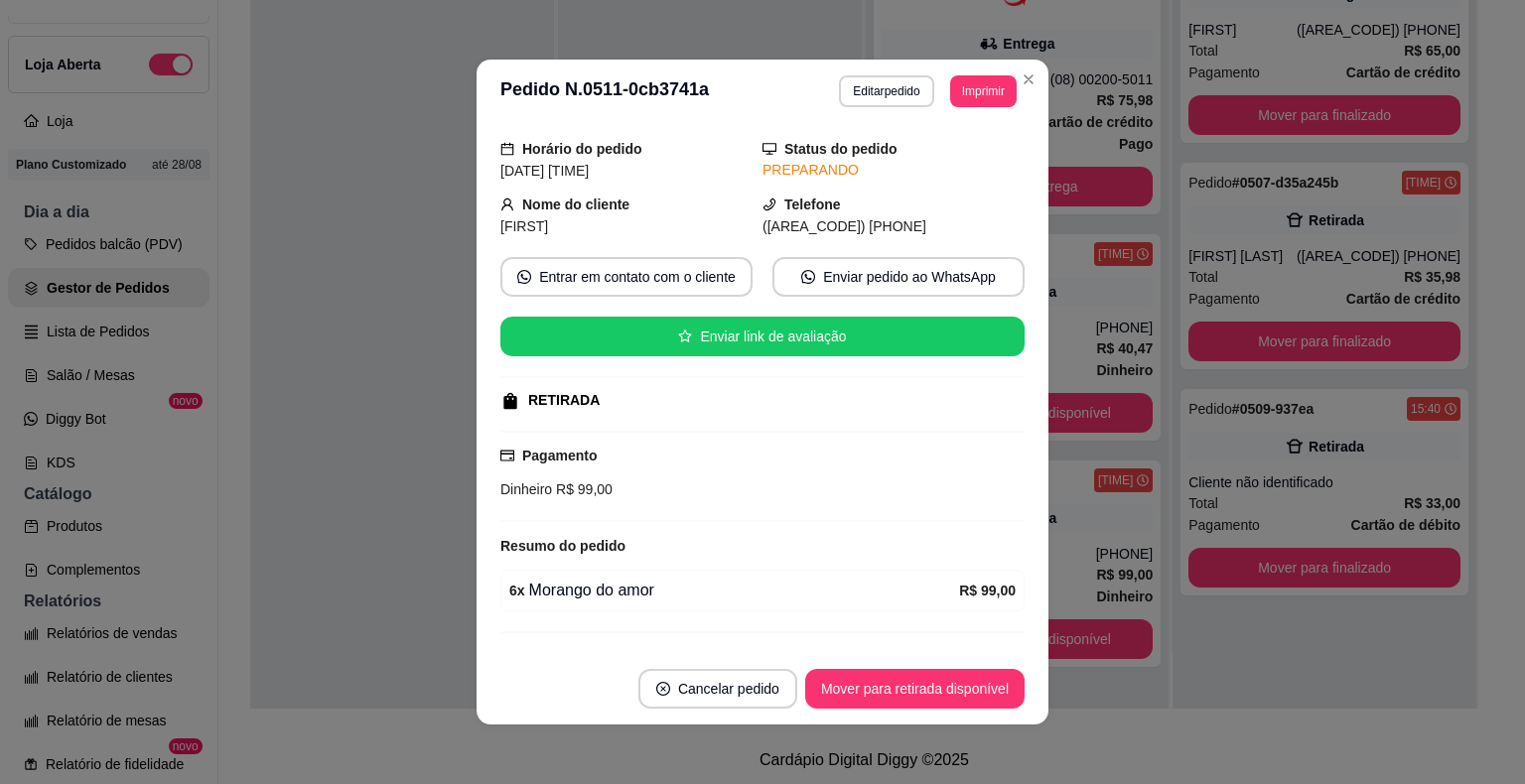 scroll, scrollTop: 0, scrollLeft: 0, axis: both 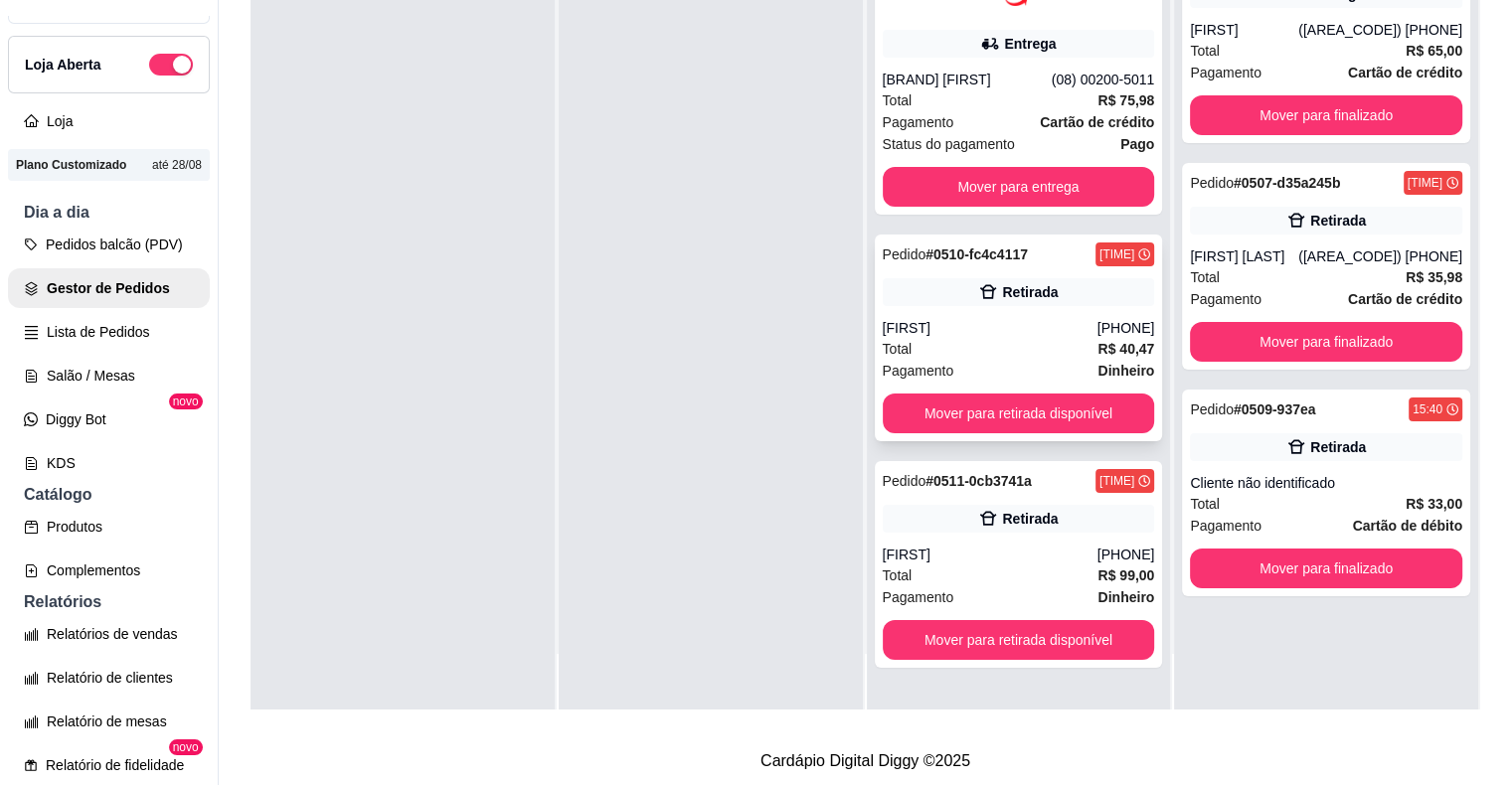click on "Pagamento Dinheiro" at bounding box center (1019, 371) 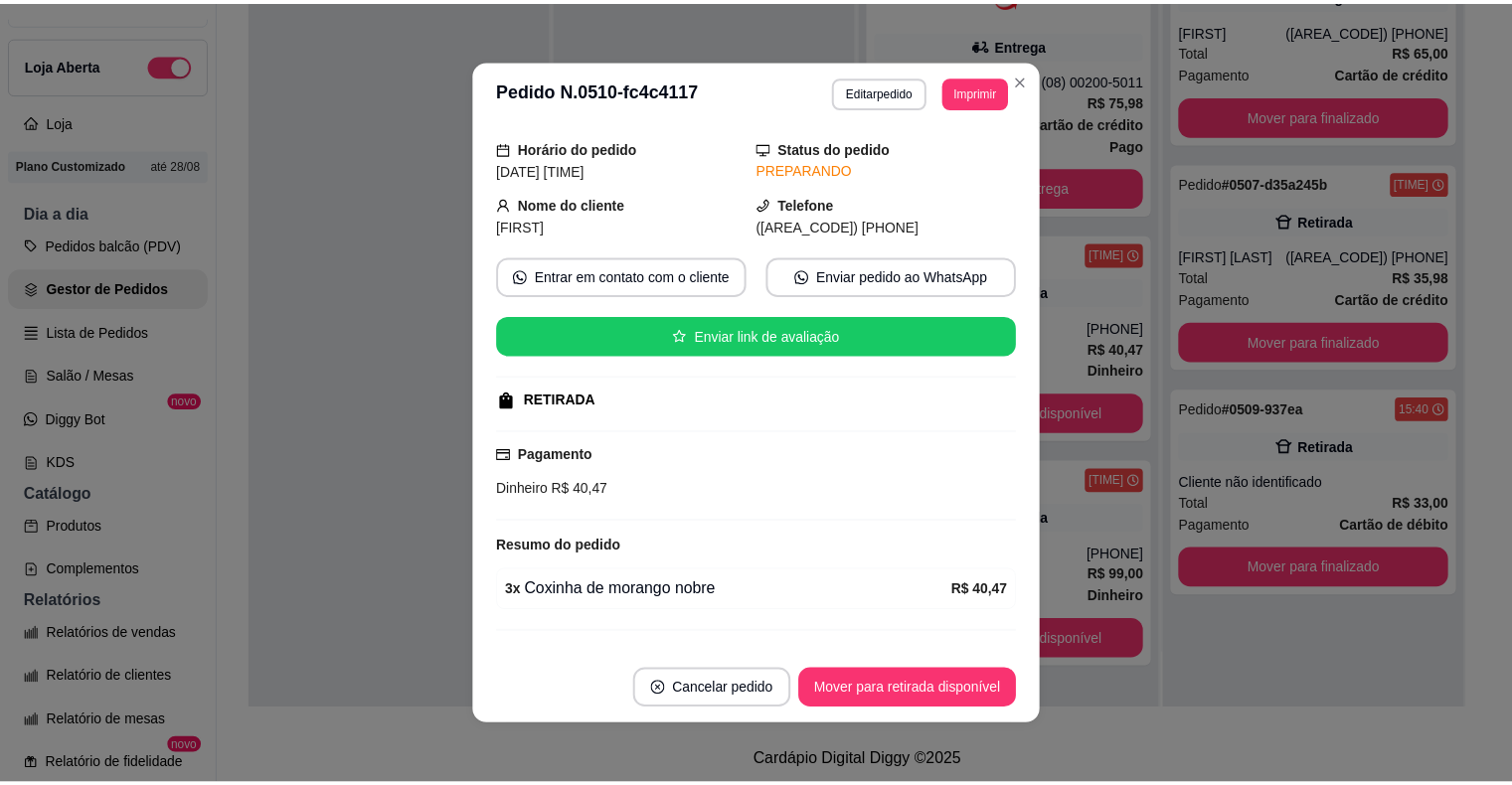 scroll, scrollTop: 121, scrollLeft: 0, axis: vertical 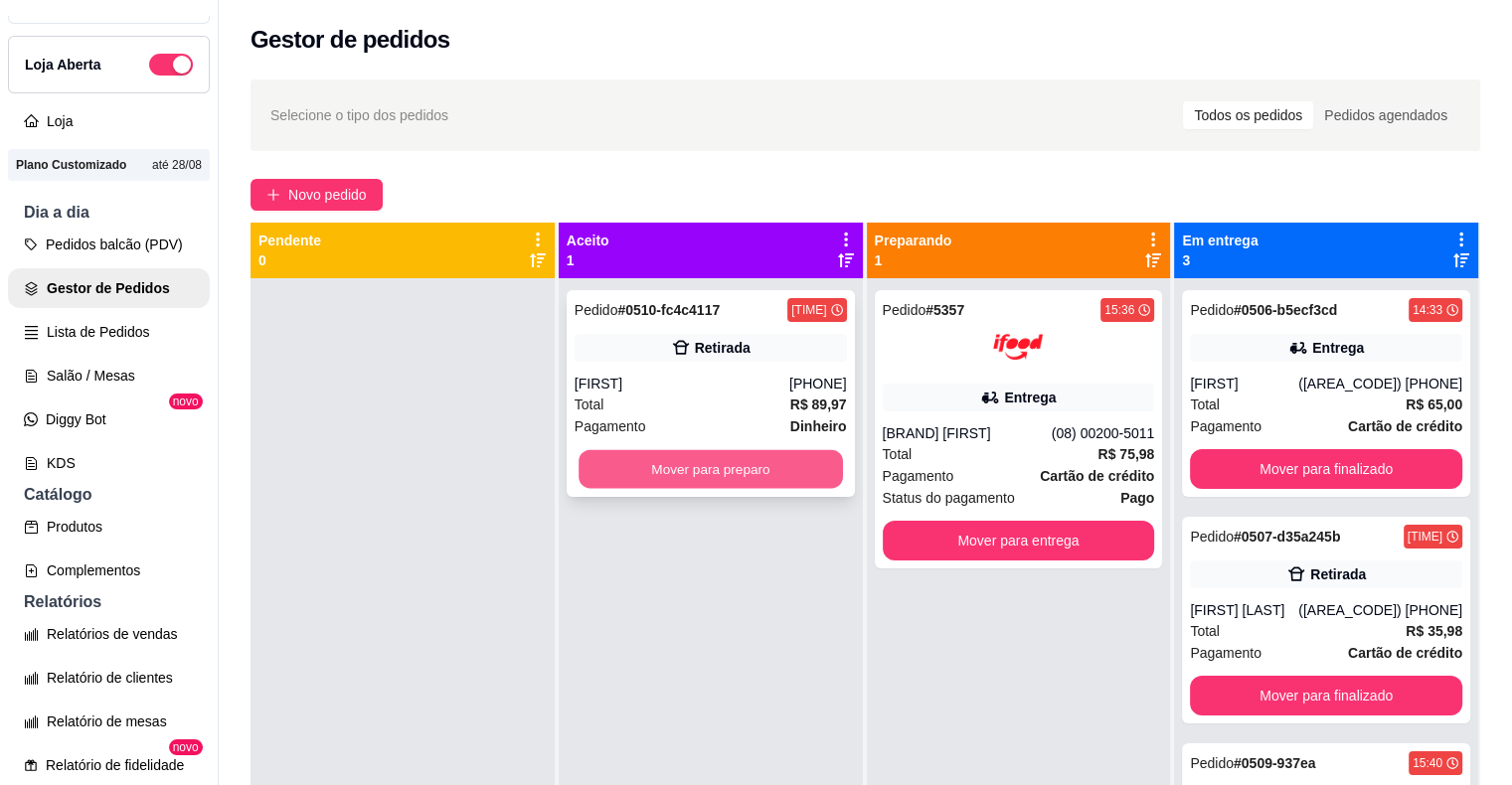 click on "Mover para preparo" at bounding box center [711, 469] 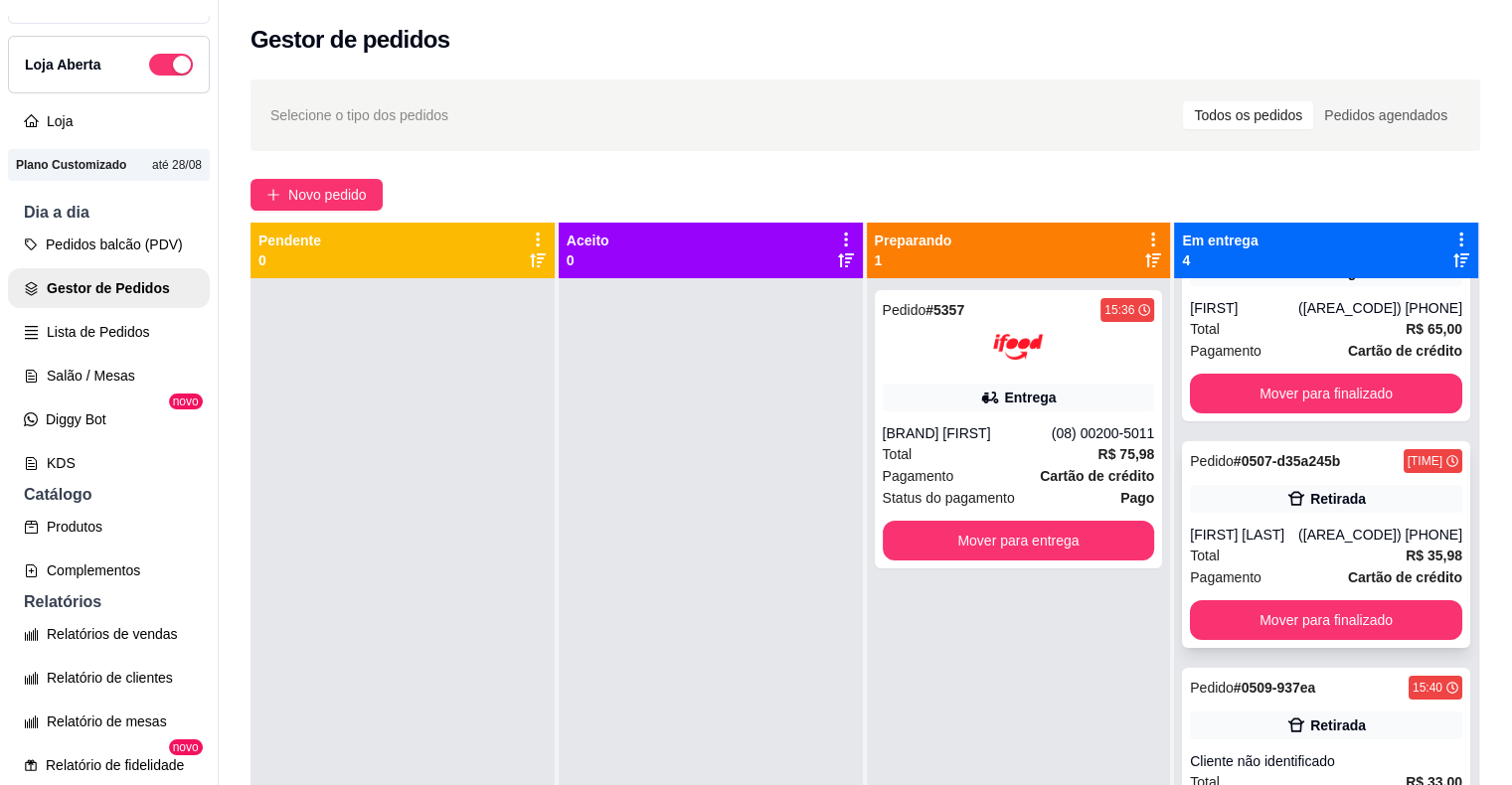 scroll, scrollTop: 41, scrollLeft: 0, axis: vertical 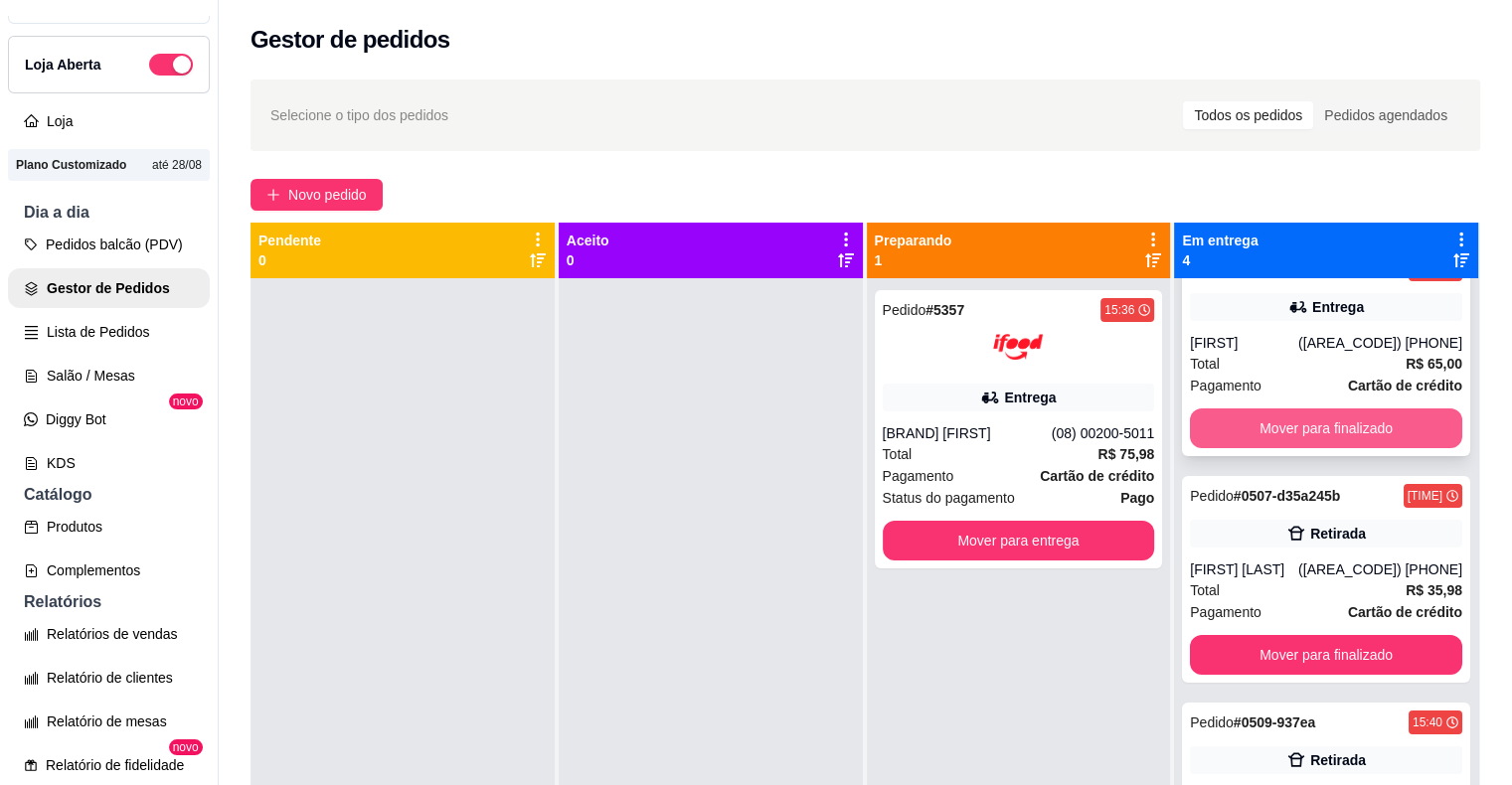 click on "Mover para finalizado" at bounding box center [1326, 428] 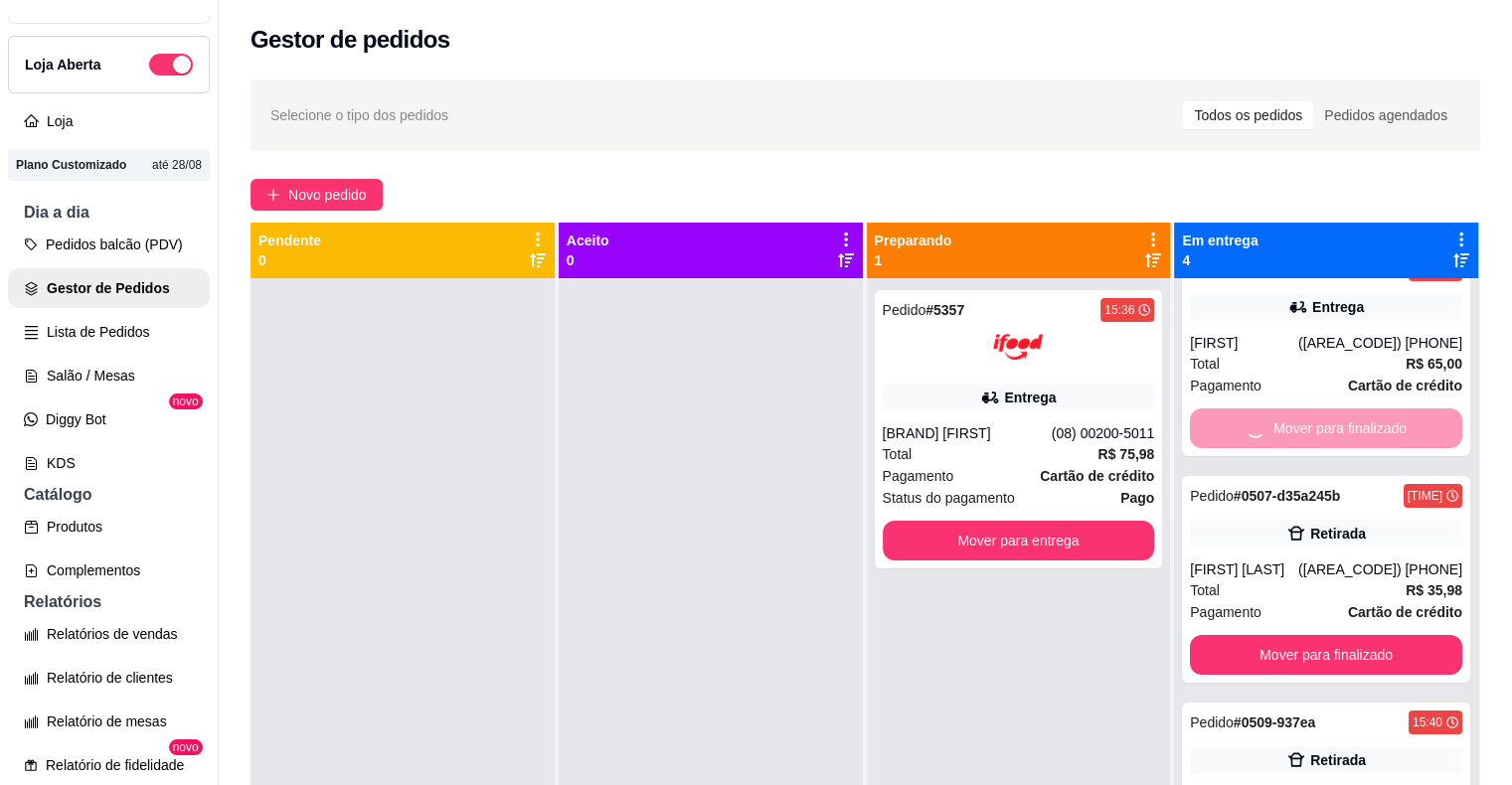 scroll, scrollTop: 0, scrollLeft: 0, axis: both 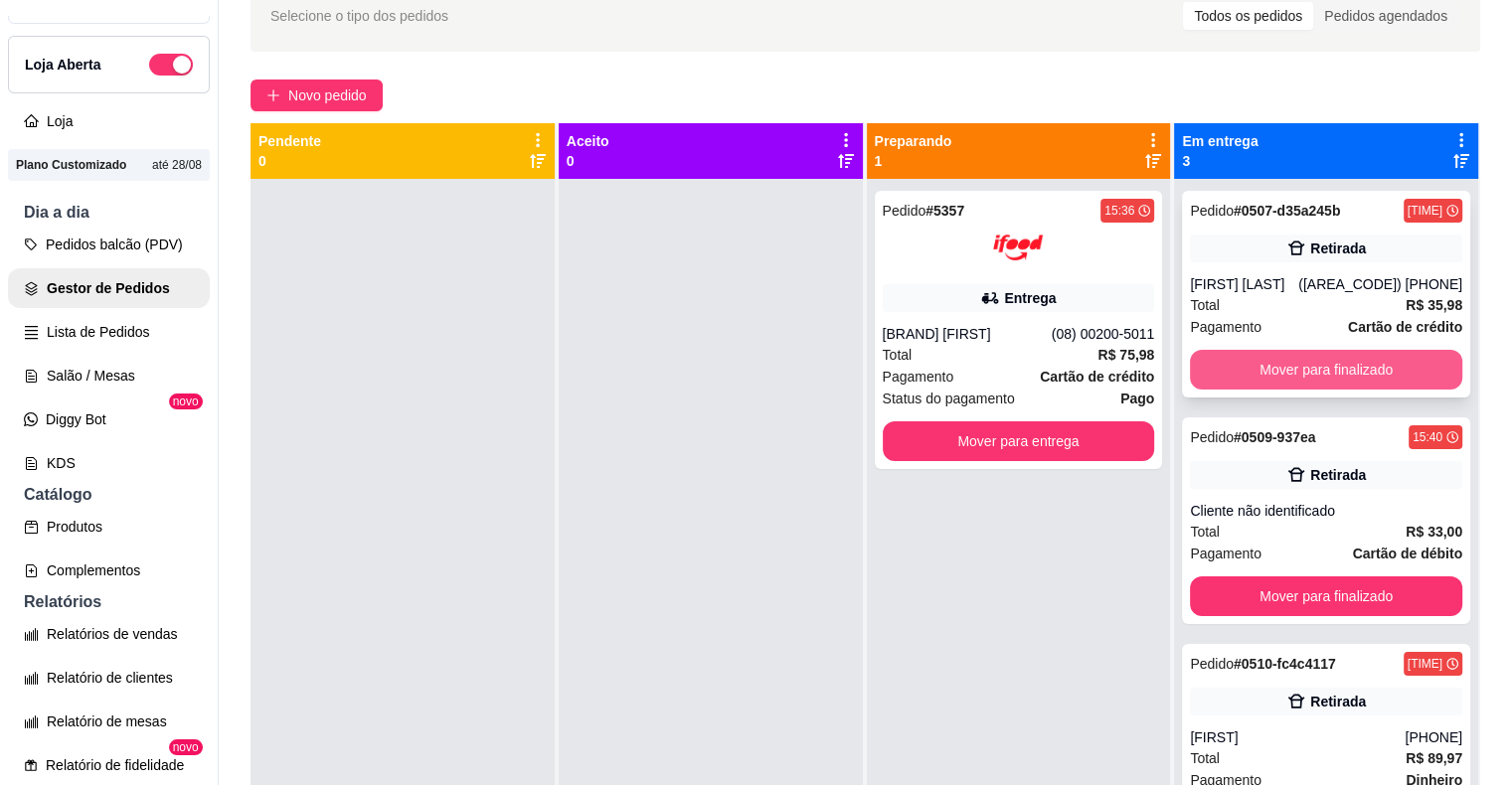 click on "Mover para finalizado" at bounding box center [1326, 370] 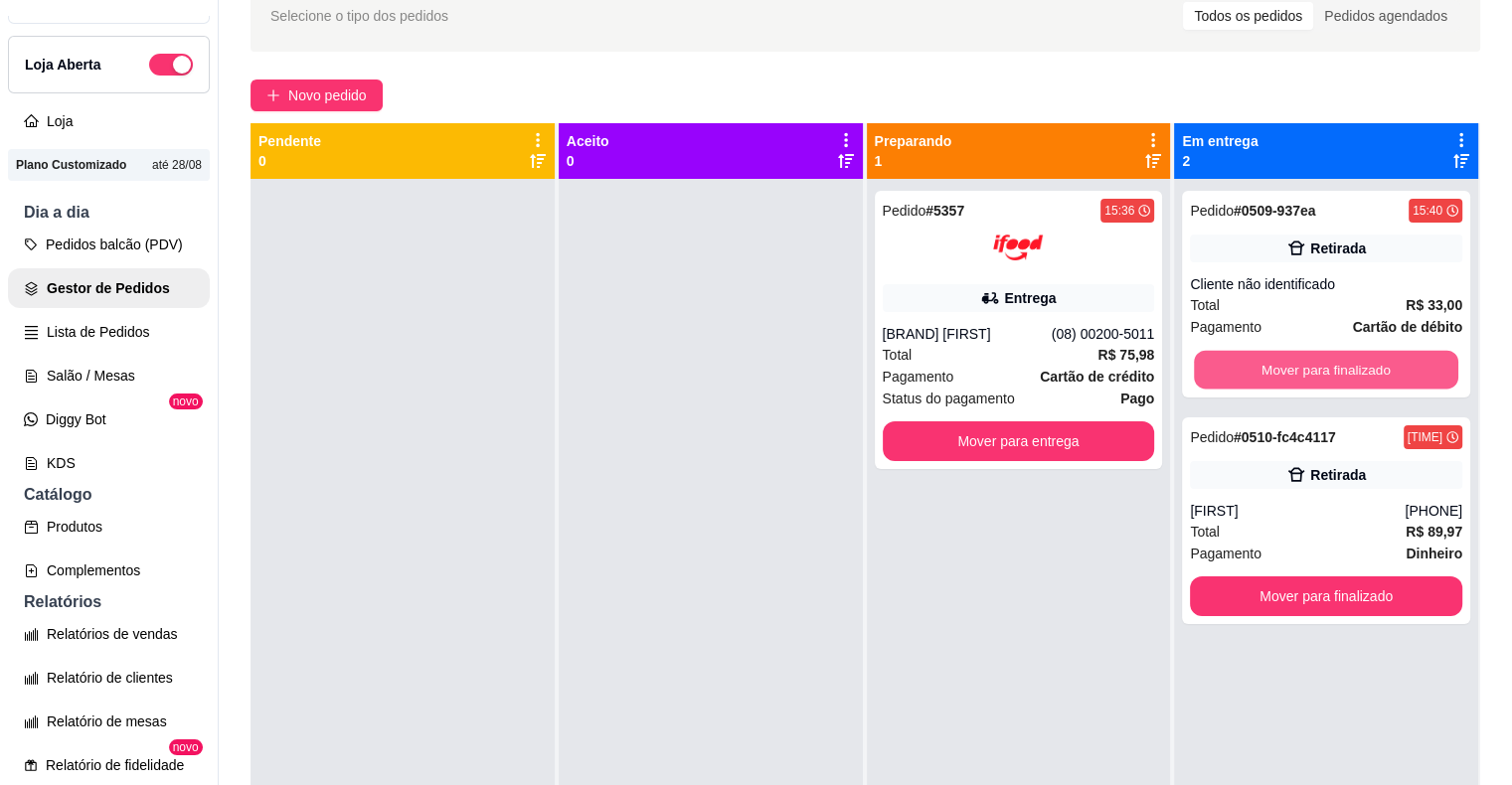 click on "Mover para finalizado" at bounding box center (1326, 370) 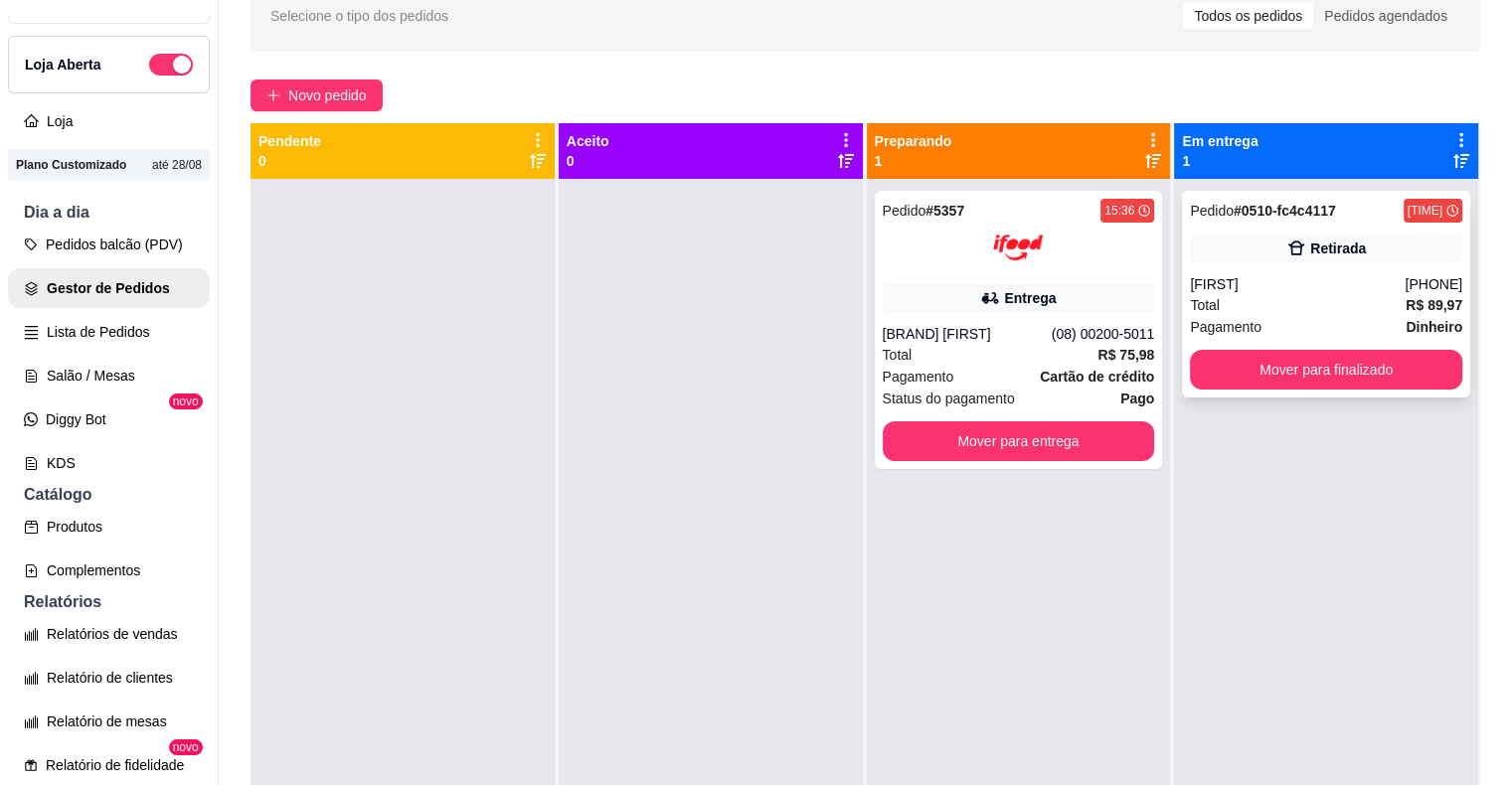 click on "Total R$ 89,97" at bounding box center (1326, 305) 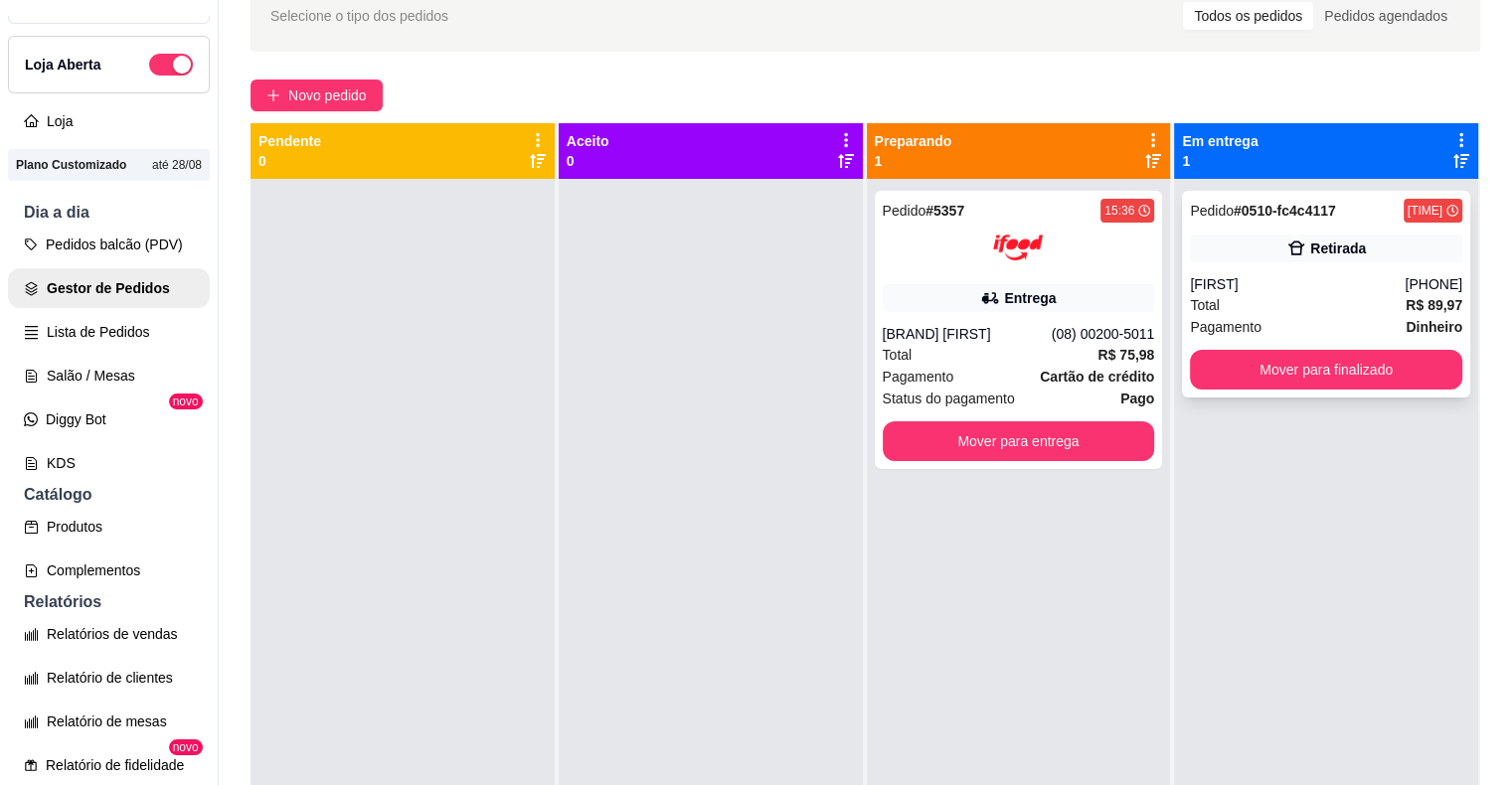 click on "Pagamento Dinheiro" at bounding box center (1326, 327) 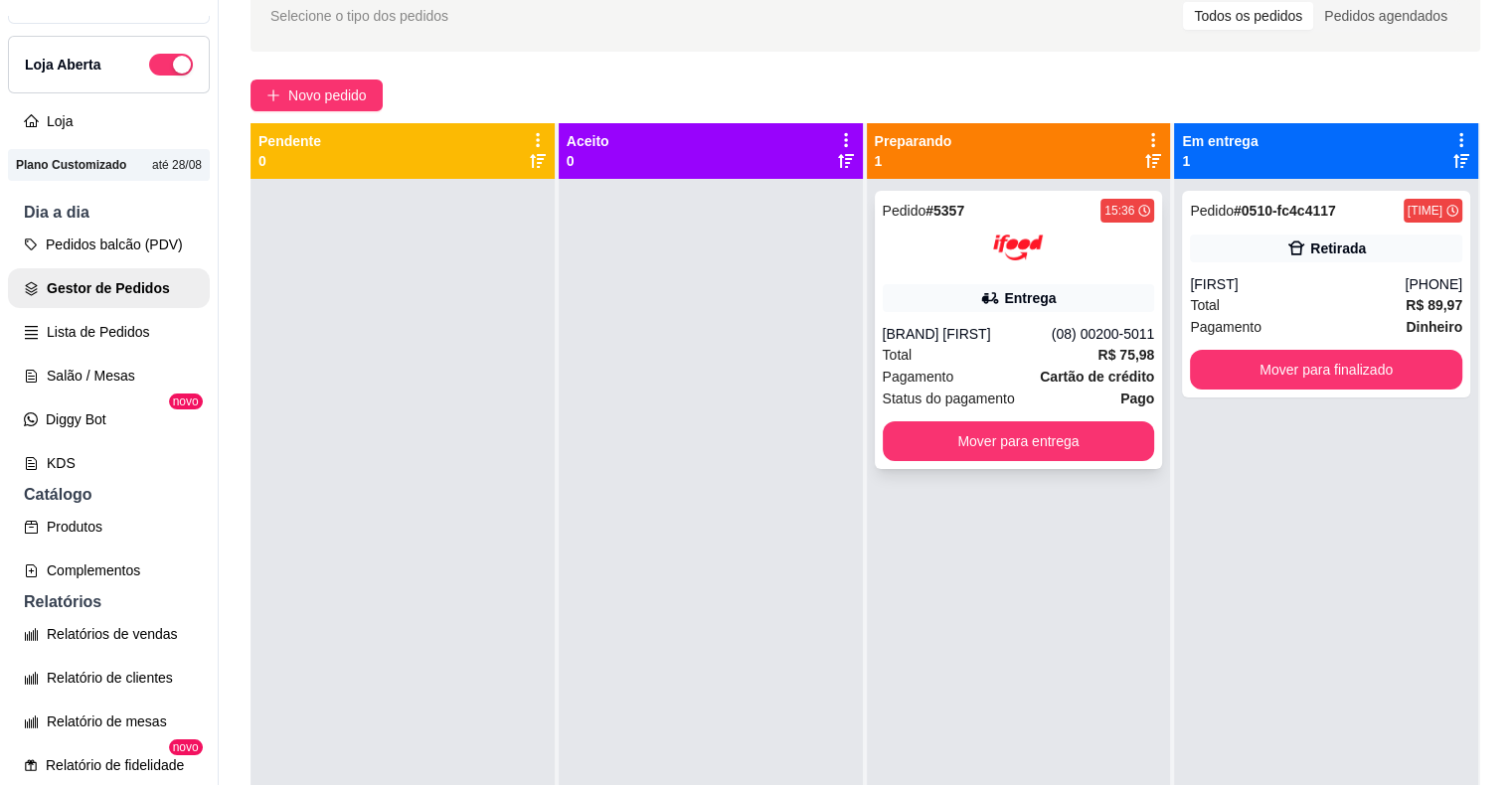 click on "Total R$ 75,98" at bounding box center [1019, 355] 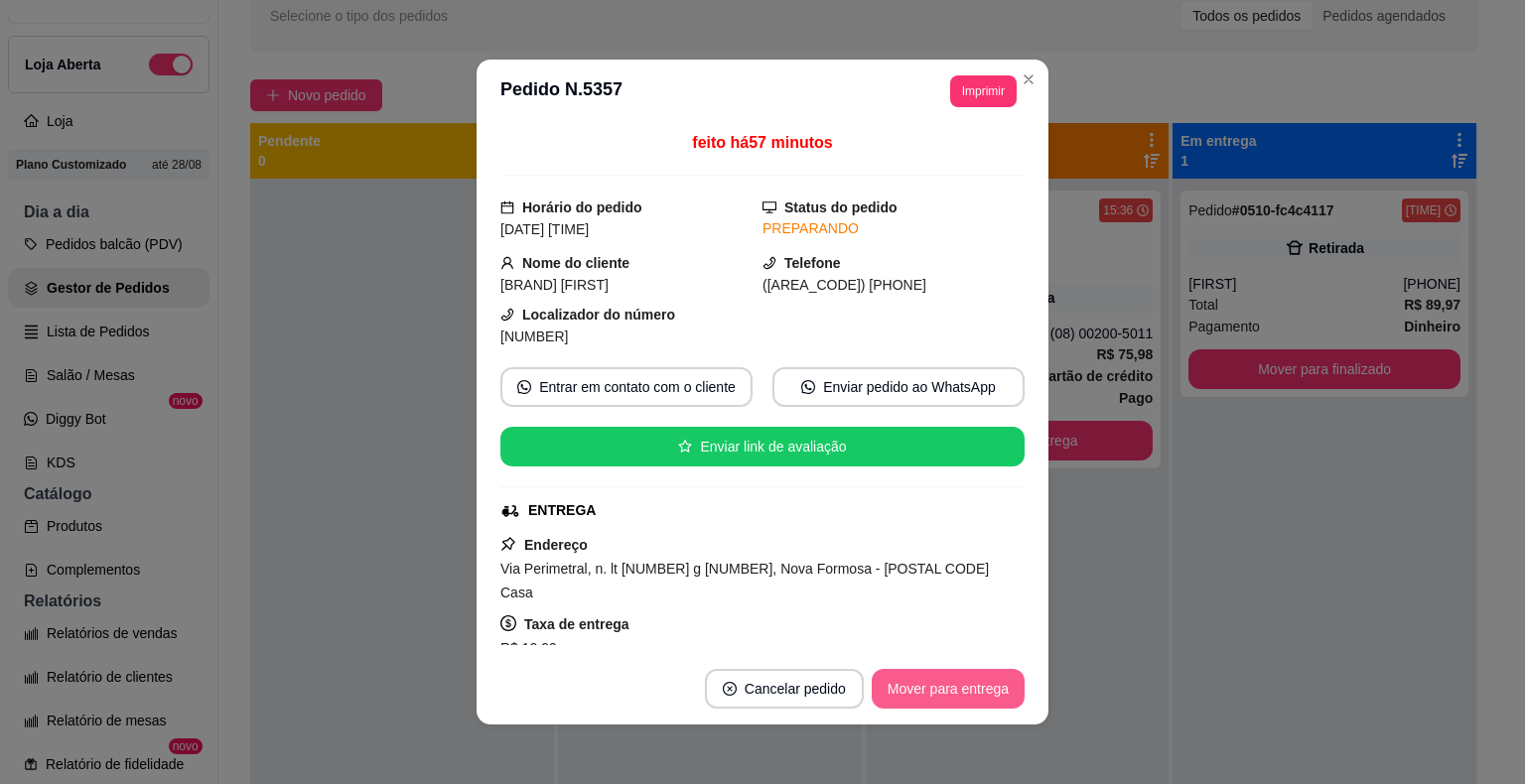 click on "Mover para entrega" at bounding box center [948, 689] 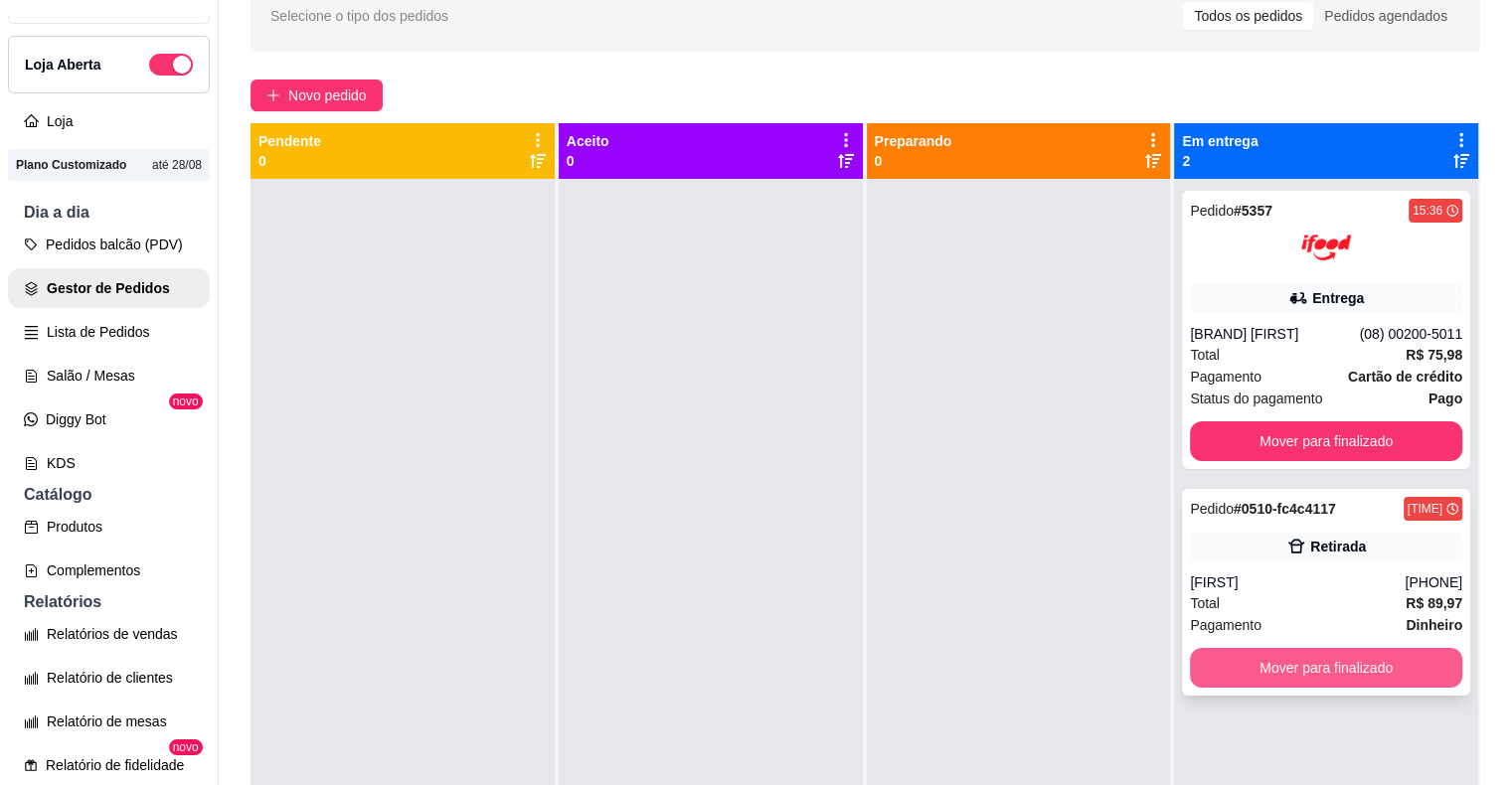 click on "Mover para finalizado" at bounding box center [1326, 668] 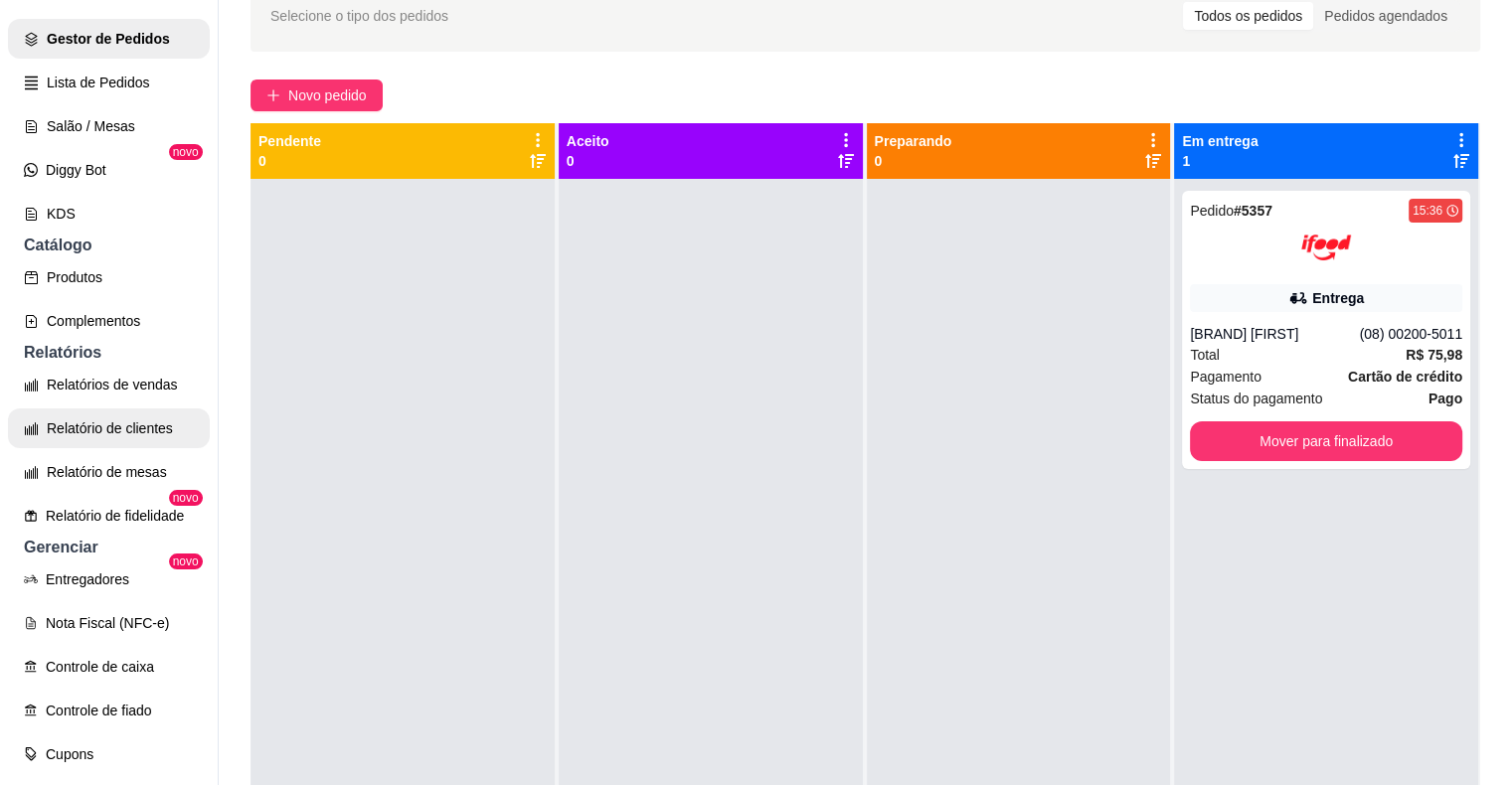 scroll, scrollTop: 338, scrollLeft: 0, axis: vertical 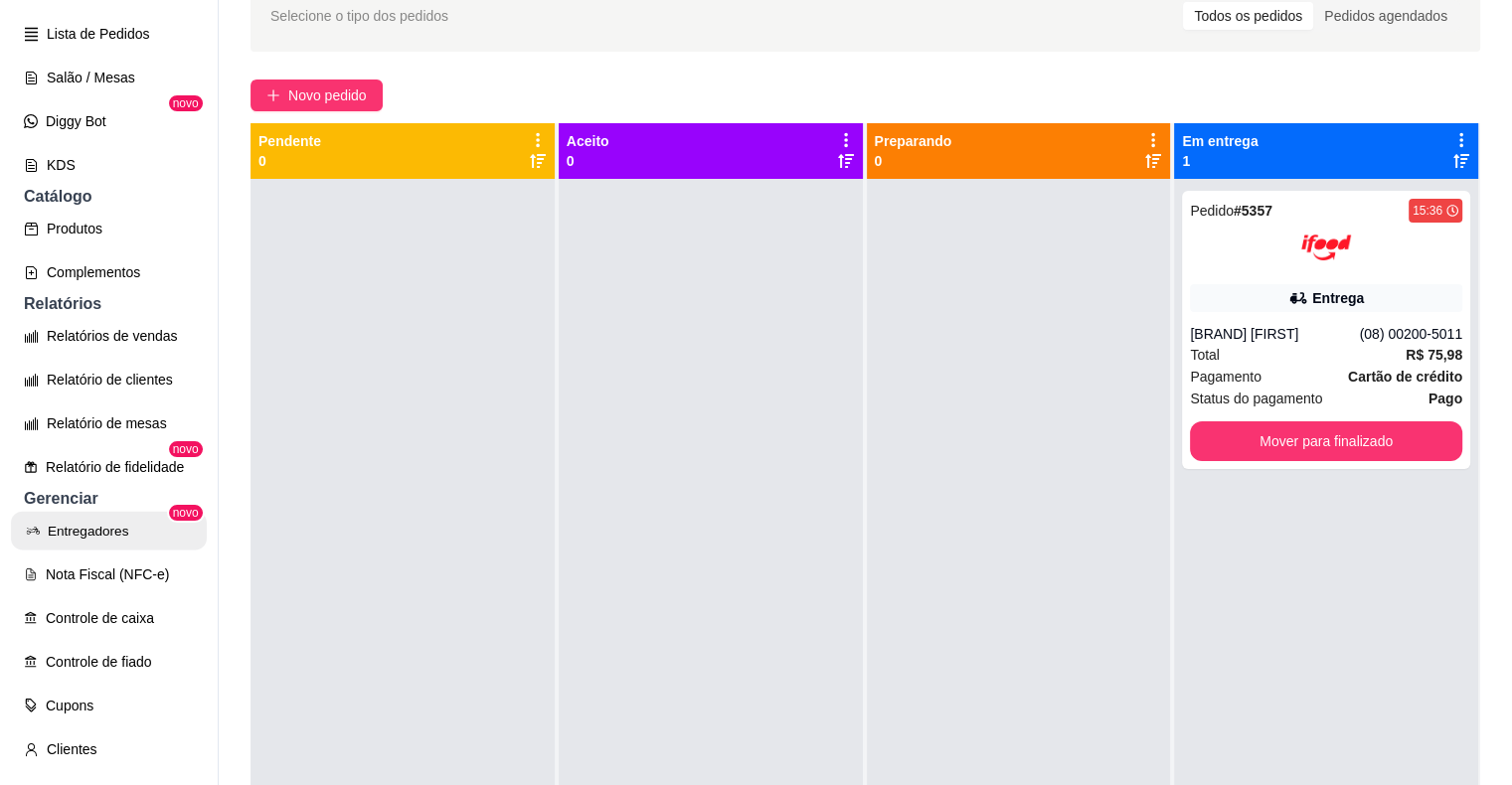 click on "Entregadores" at bounding box center (108, 531) 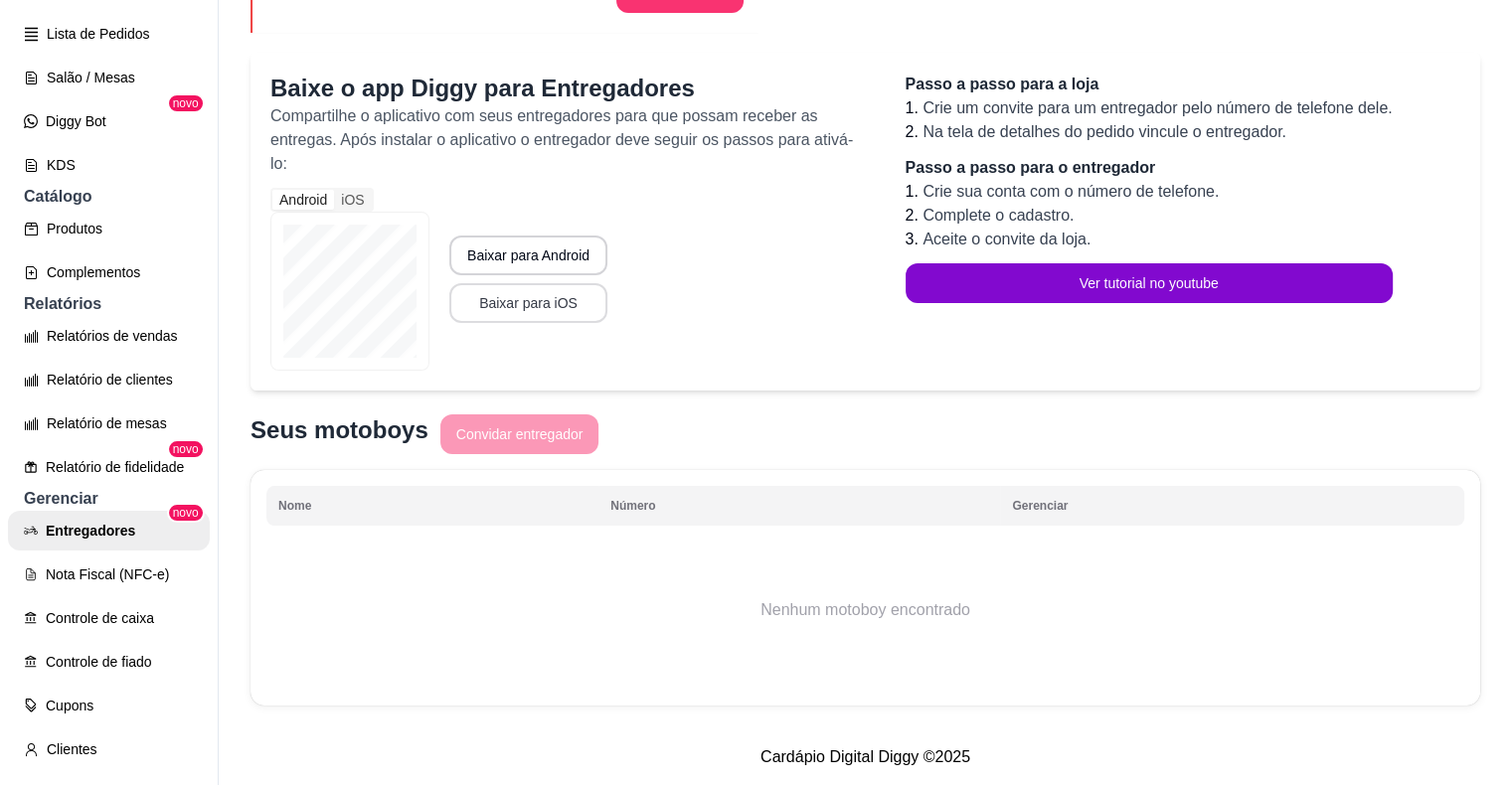 scroll, scrollTop: 217, scrollLeft: 0, axis: vertical 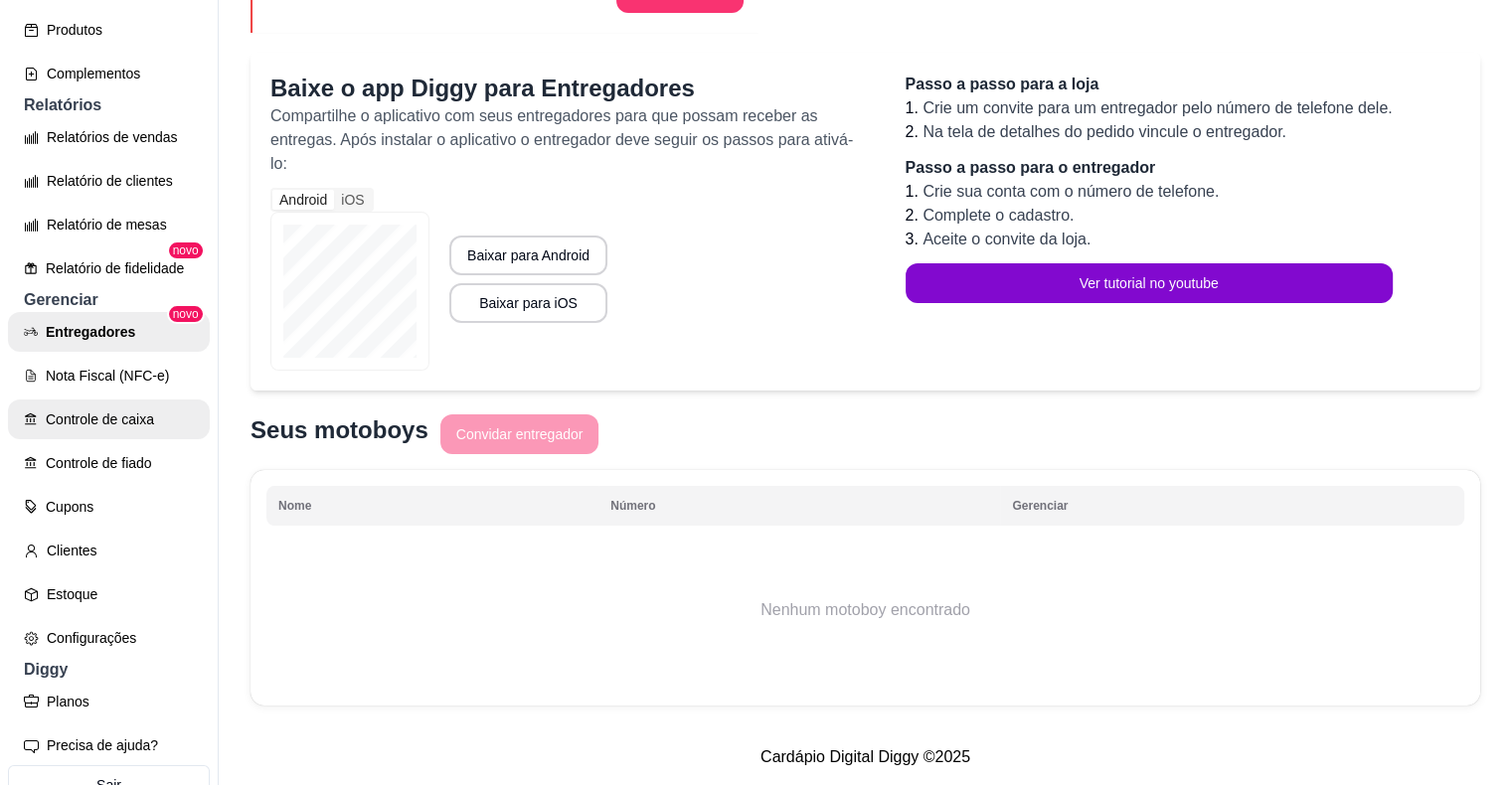 click on "Controle de caixa" at bounding box center (108, 419) 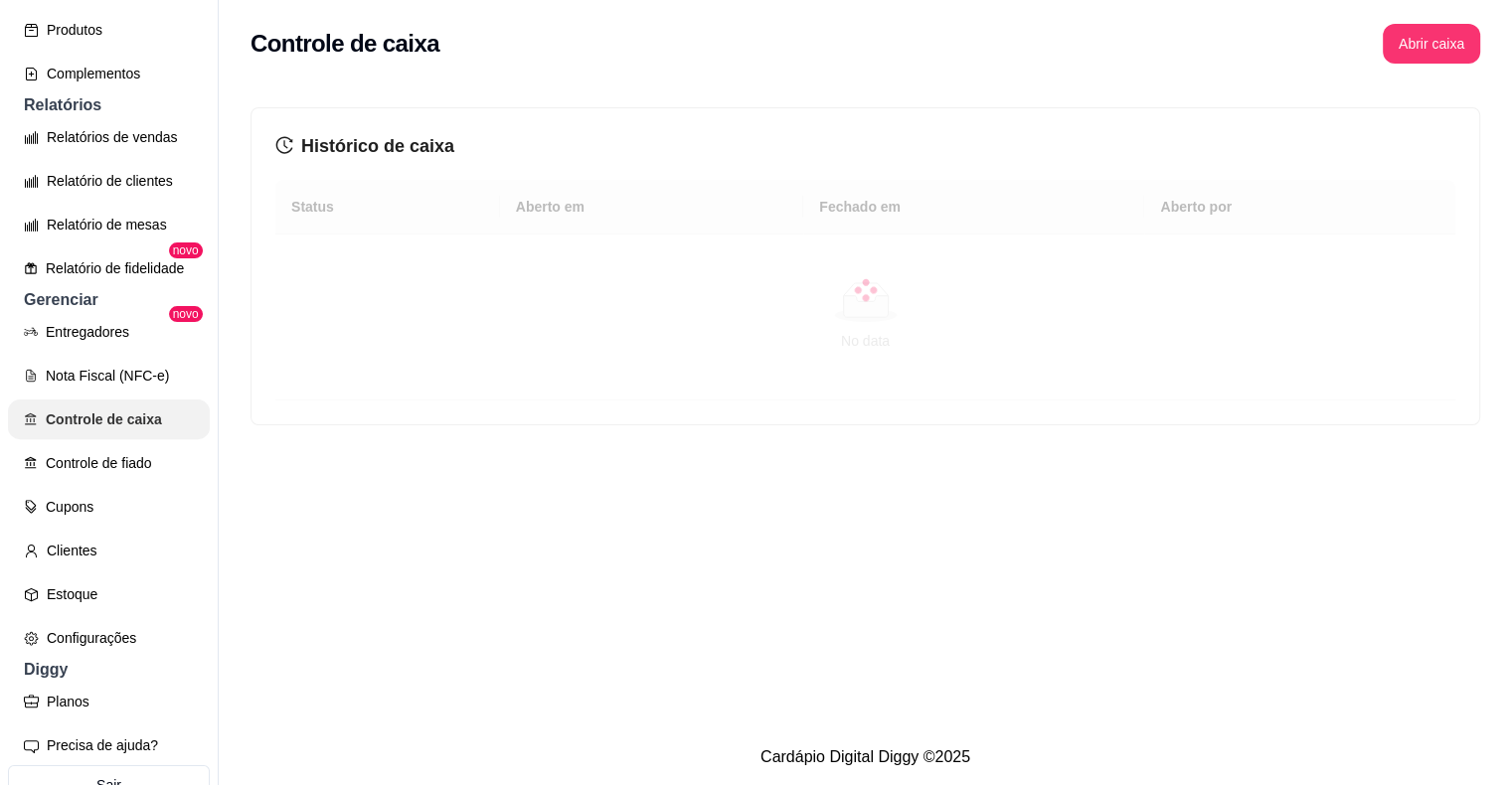 scroll, scrollTop: 0, scrollLeft: 0, axis: both 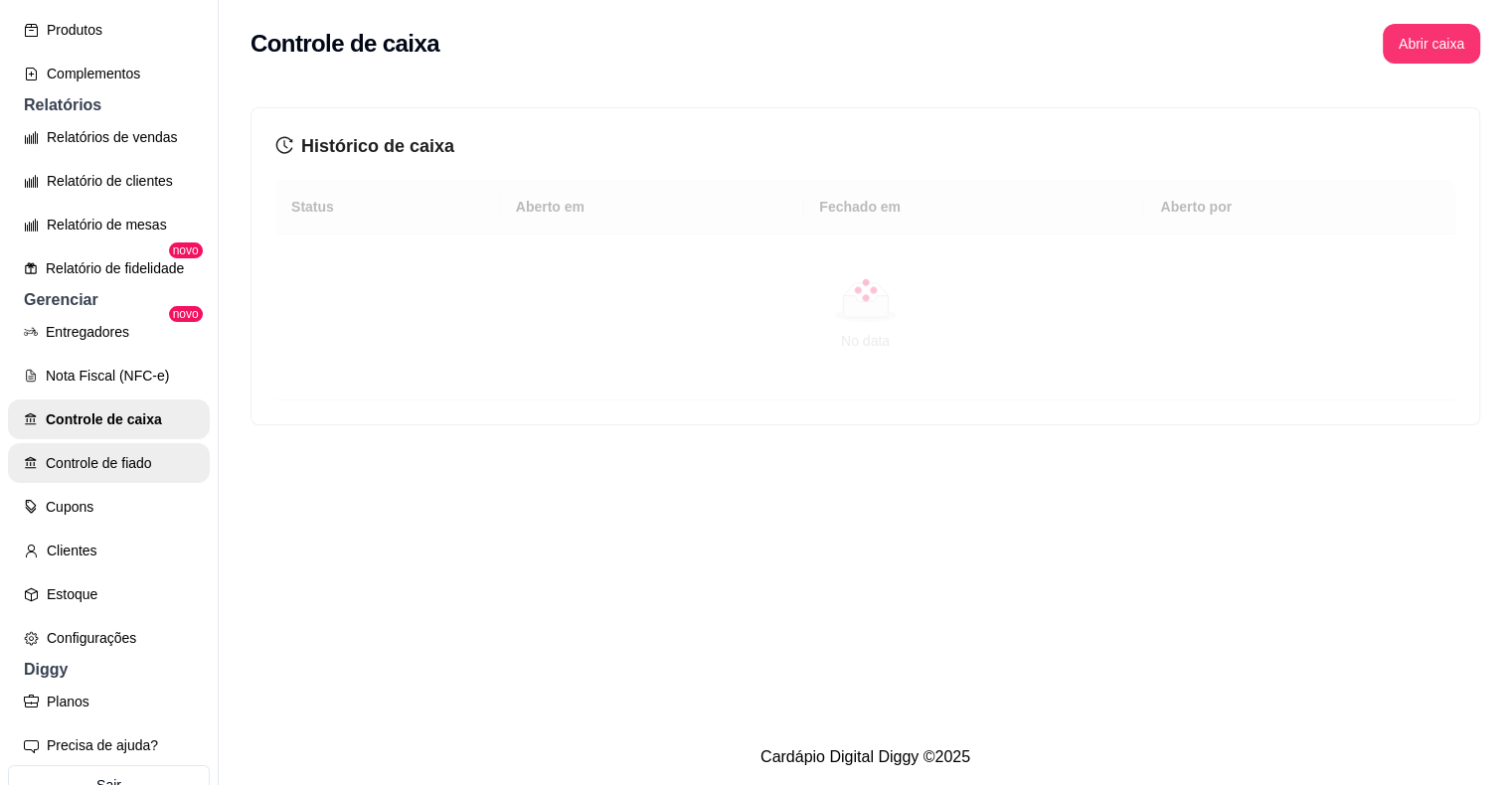 click on "Controle de fiado" at bounding box center (108, 463) 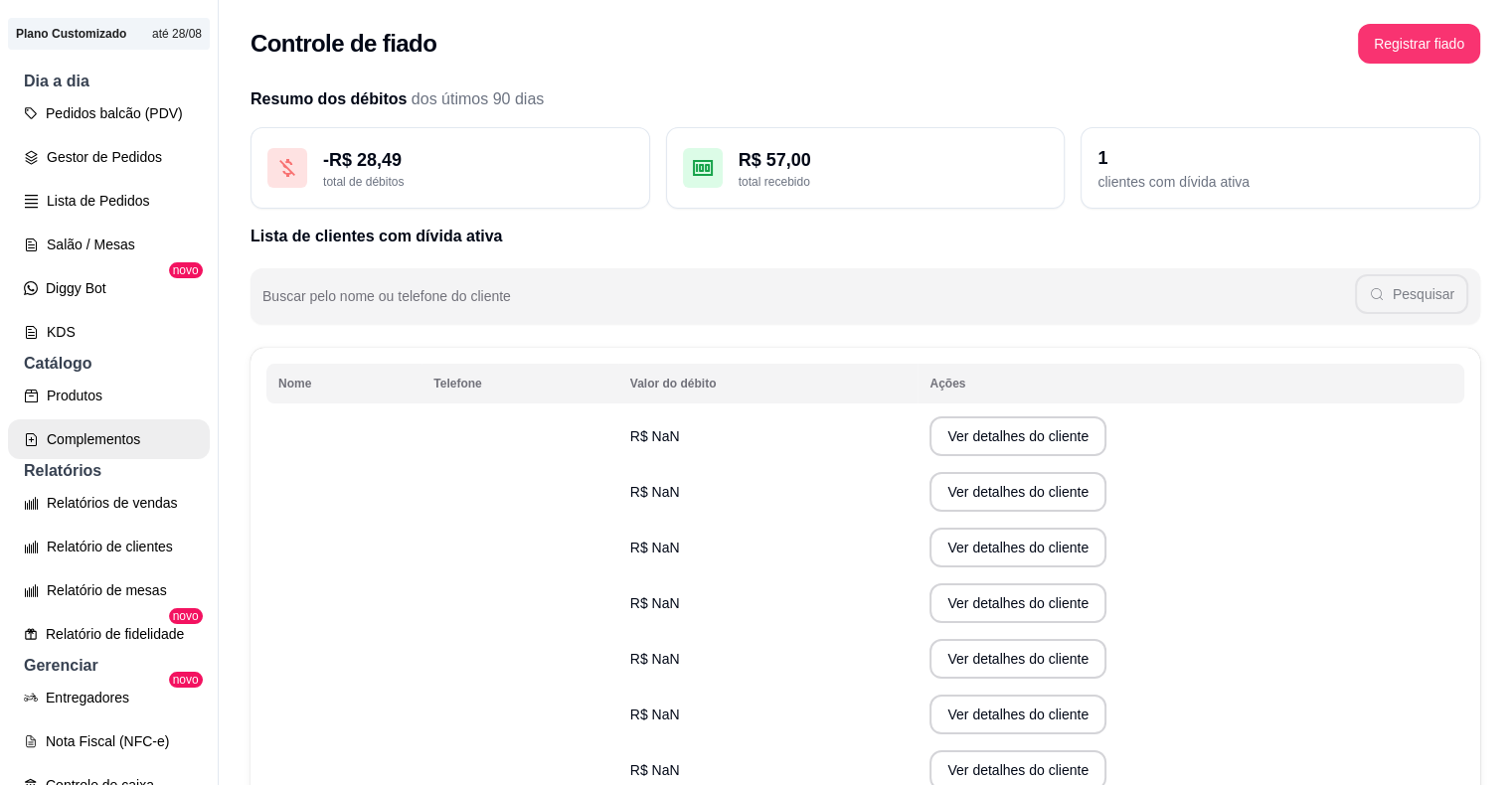 scroll, scrollTop: 40, scrollLeft: 0, axis: vertical 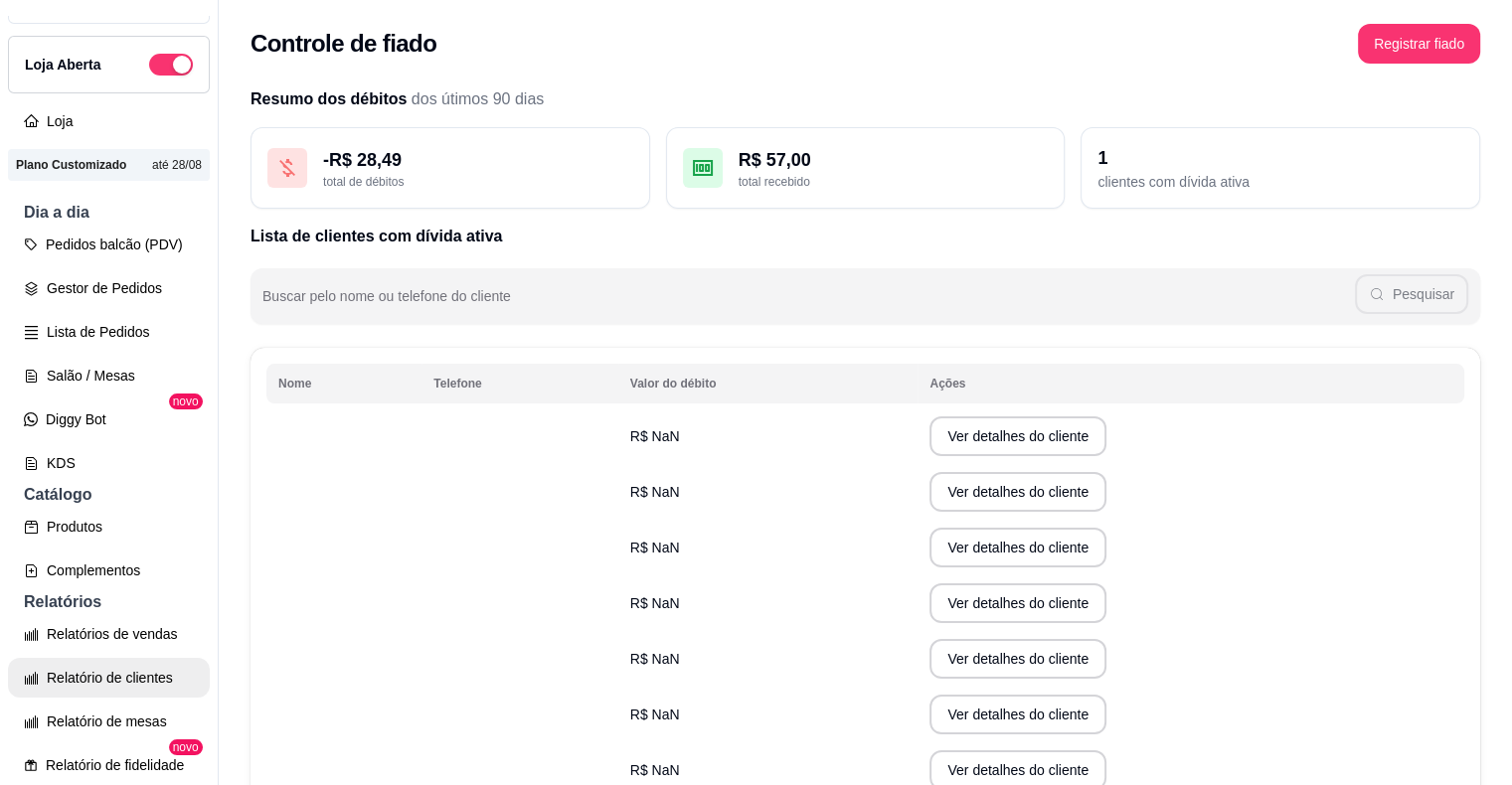 click on "Relatórios de vendas" at bounding box center (108, 634) 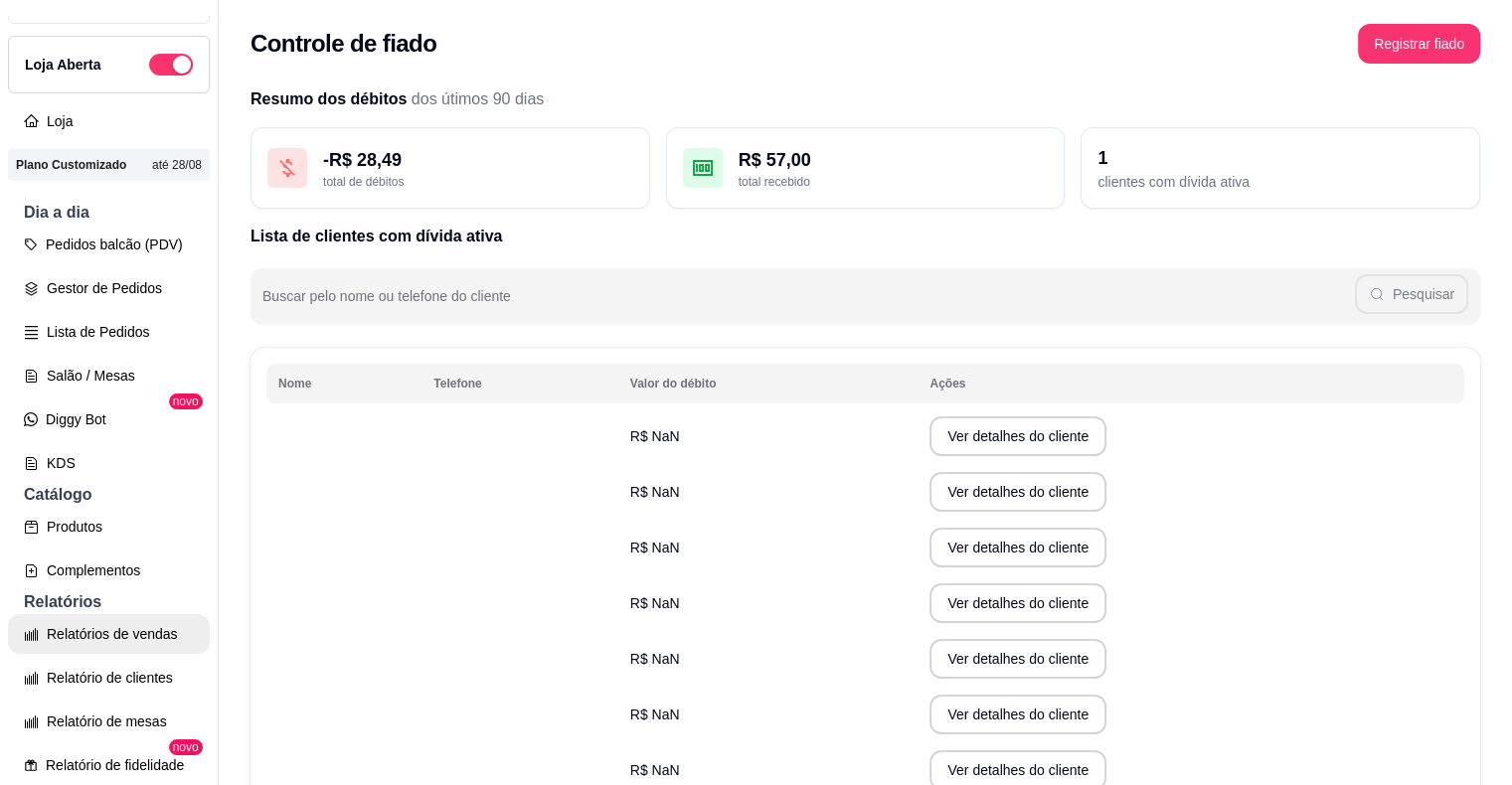 select on "ALL" 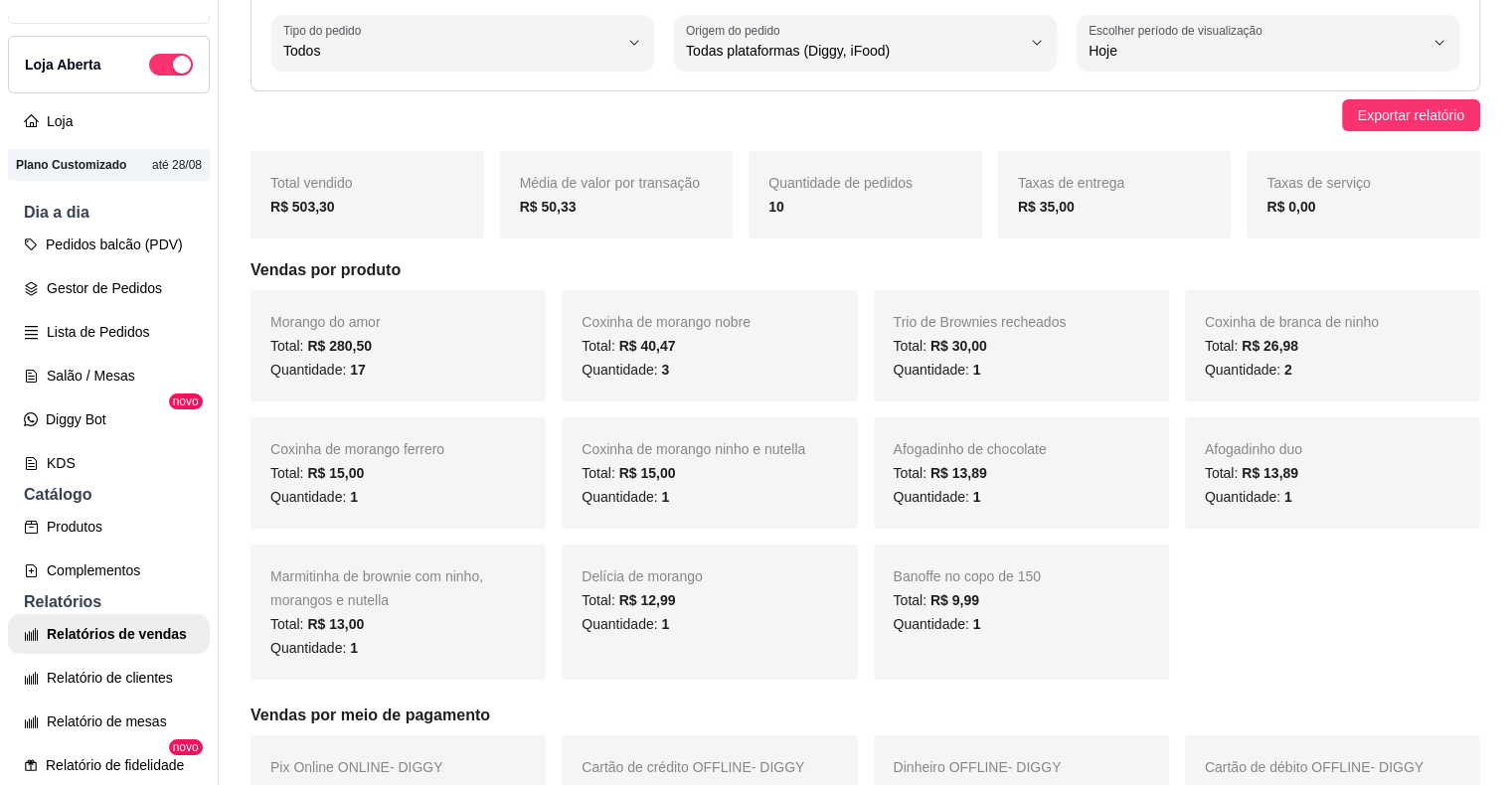 scroll, scrollTop: 0, scrollLeft: 0, axis: both 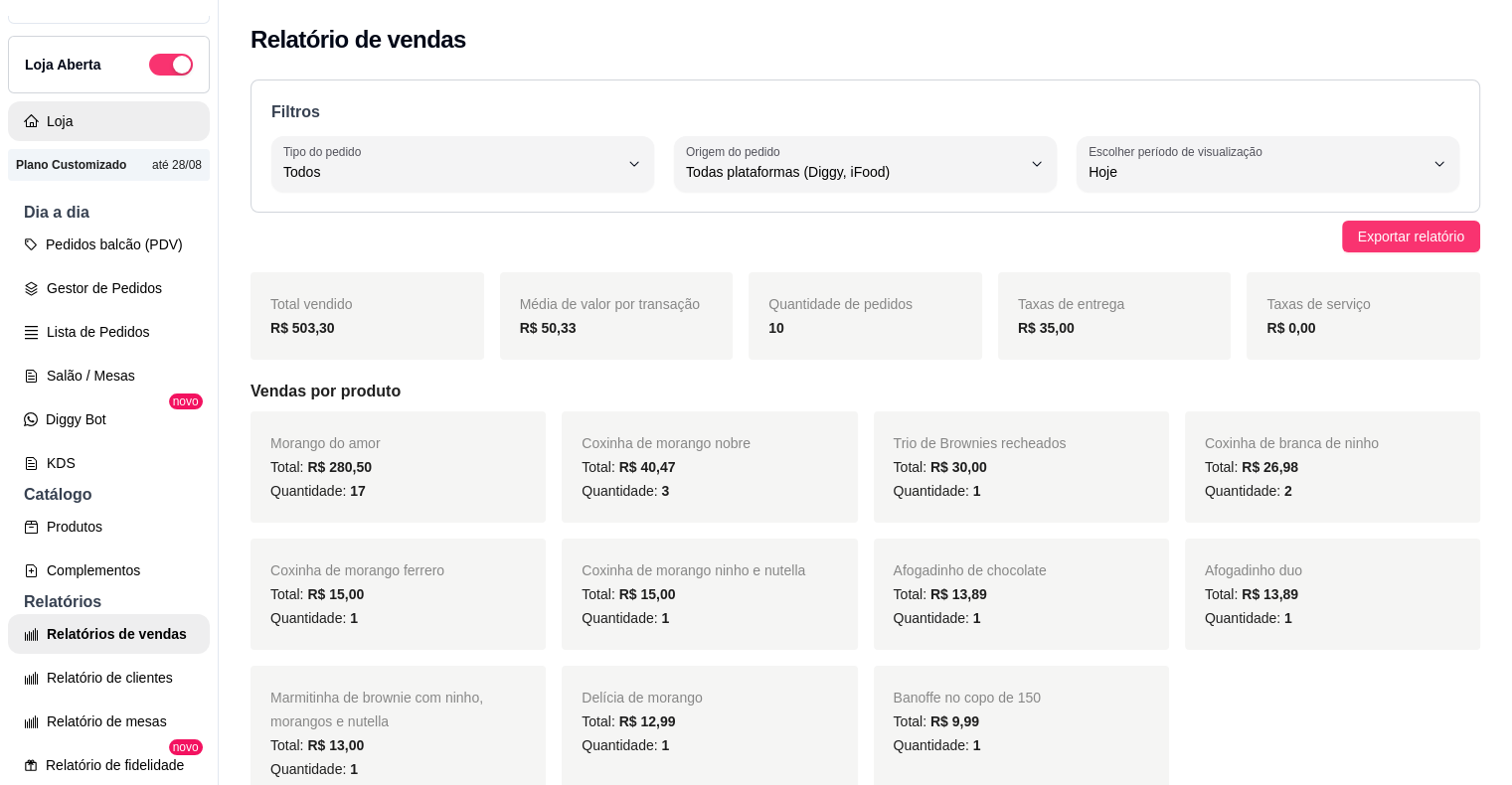 click 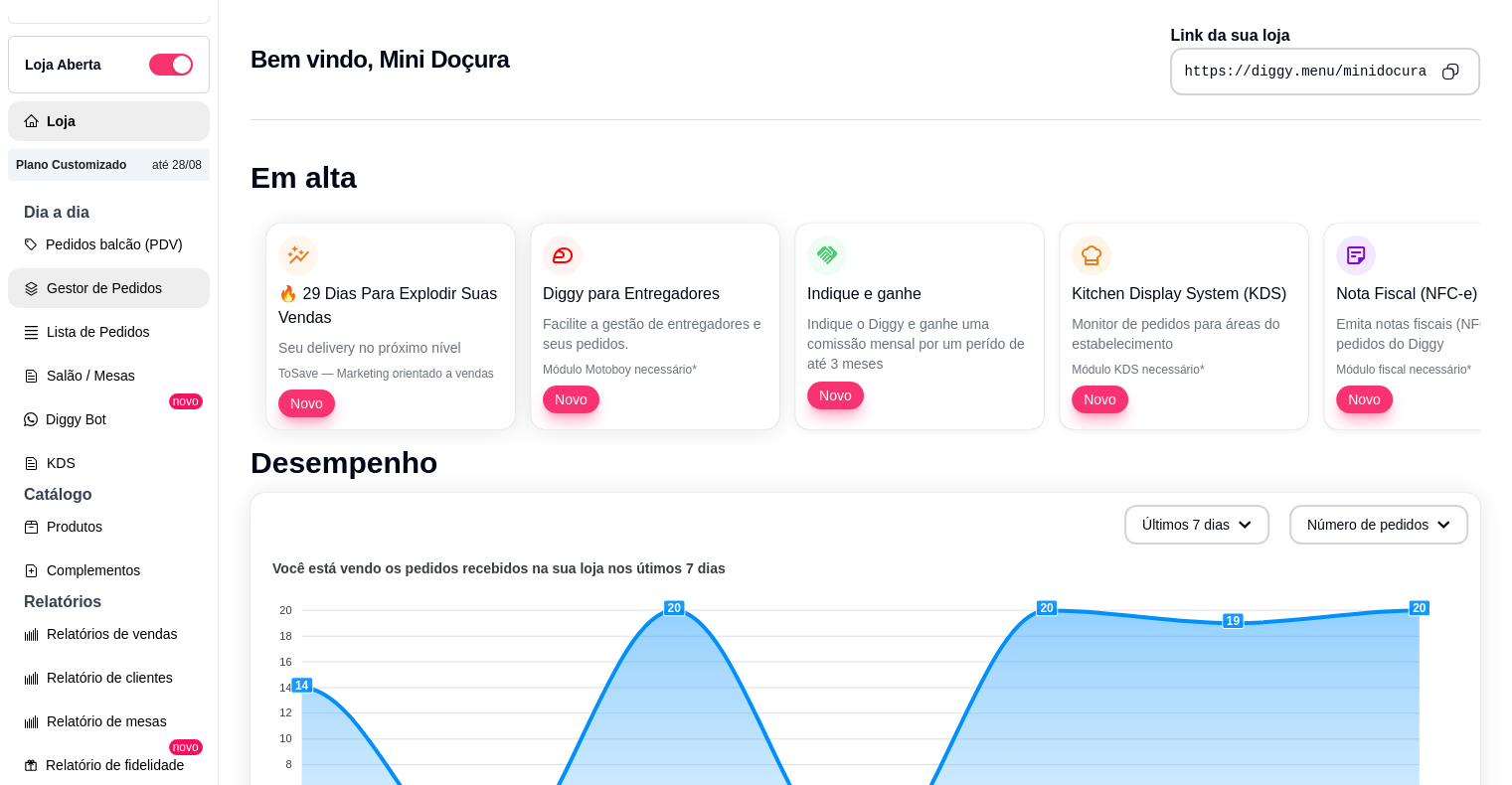 click on "Gestor de Pedidos" at bounding box center [108, 288] 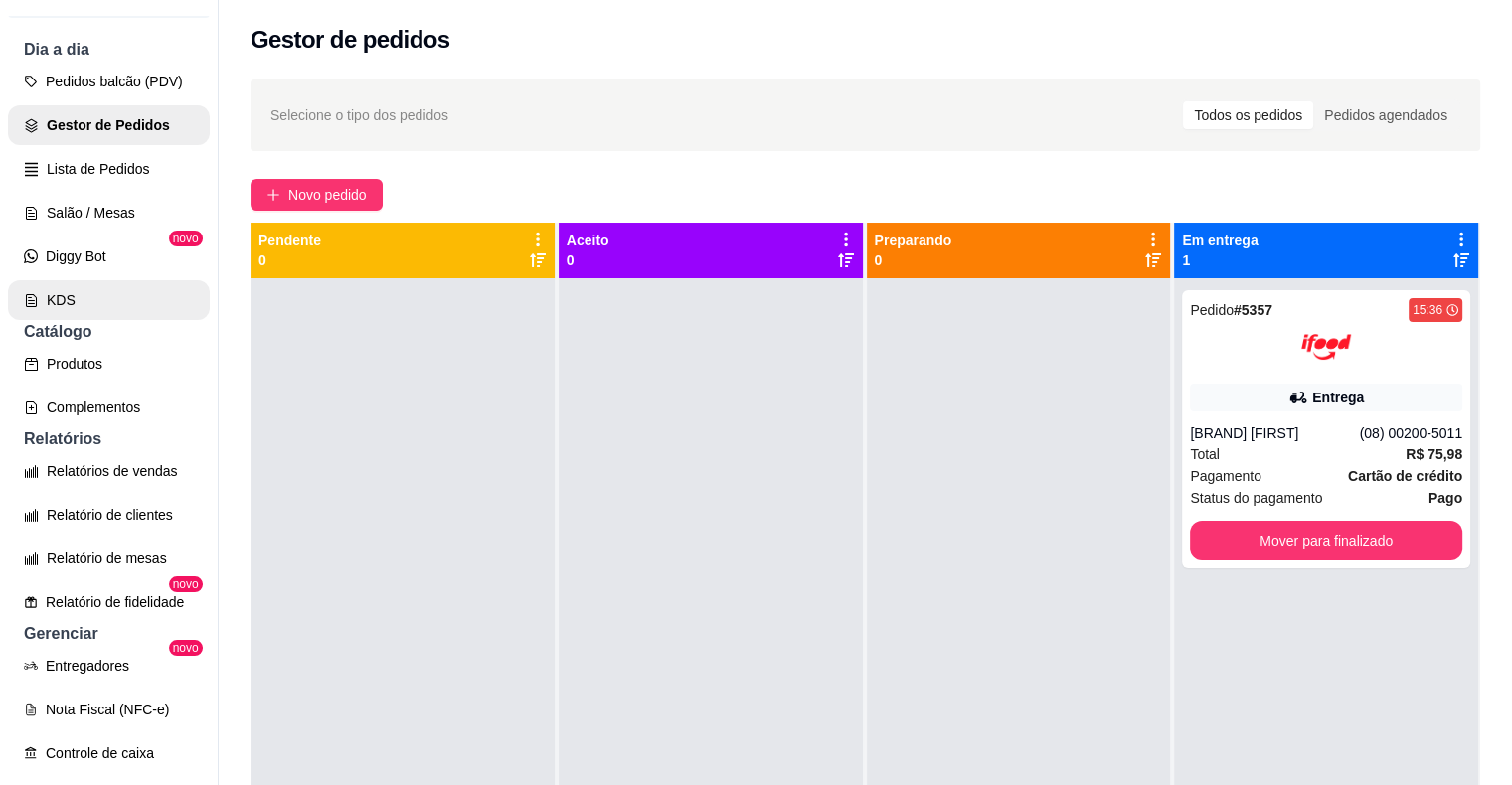 scroll, scrollTop: 238, scrollLeft: 0, axis: vertical 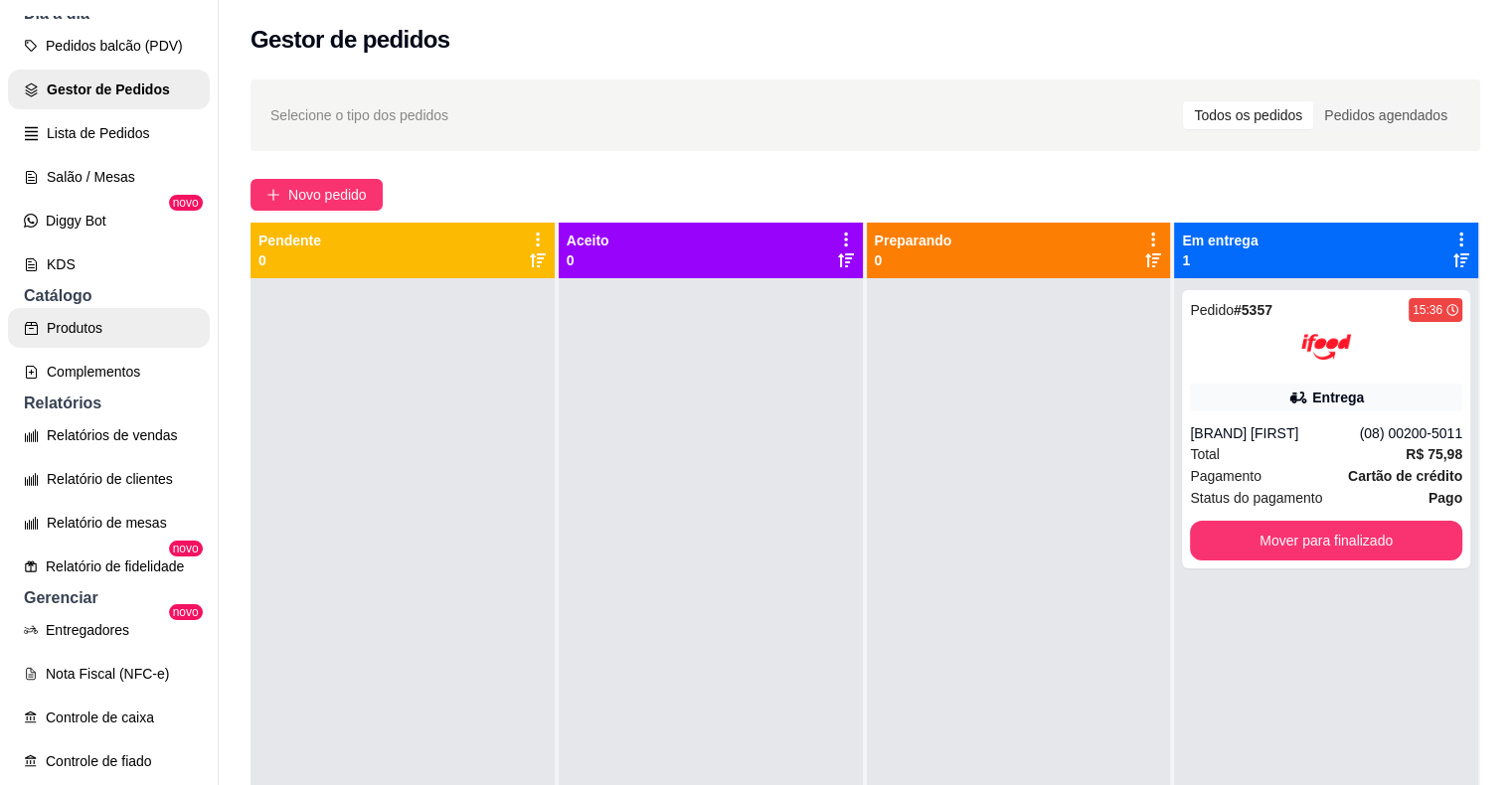 click on "Produtos" at bounding box center [108, 328] 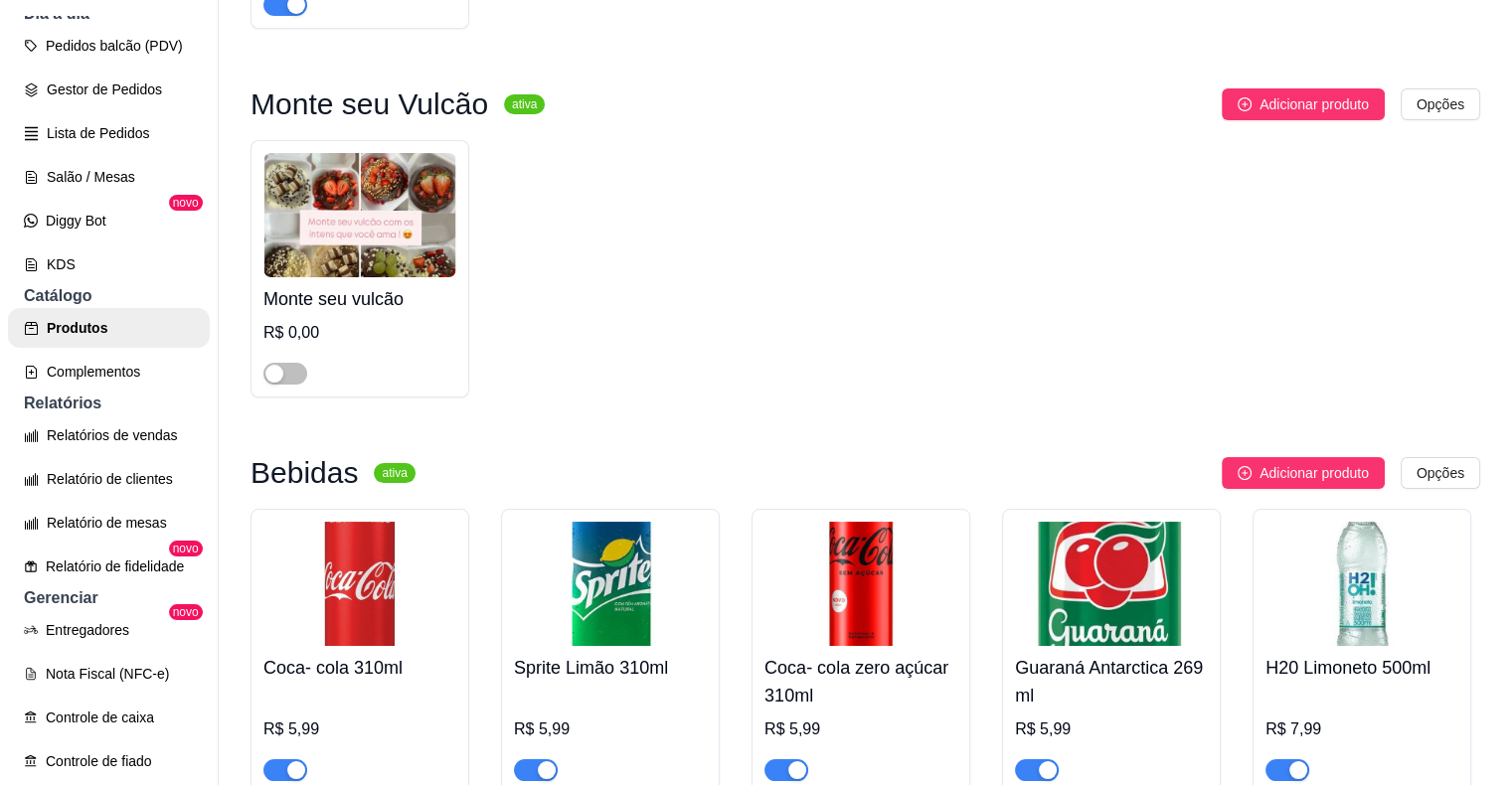 scroll, scrollTop: 4372, scrollLeft: 0, axis: vertical 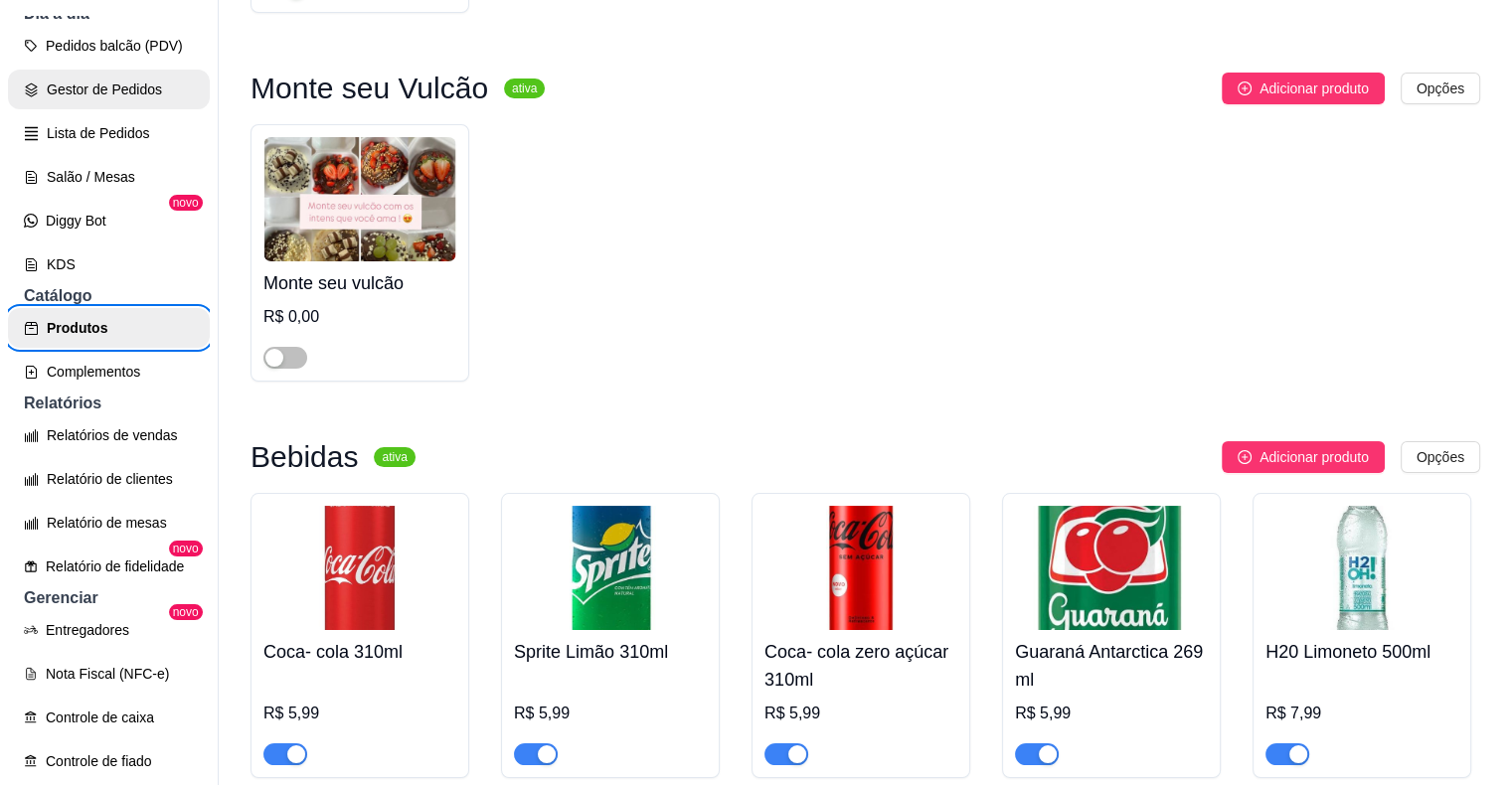 click on "Gestor de Pedidos" at bounding box center (108, 89) 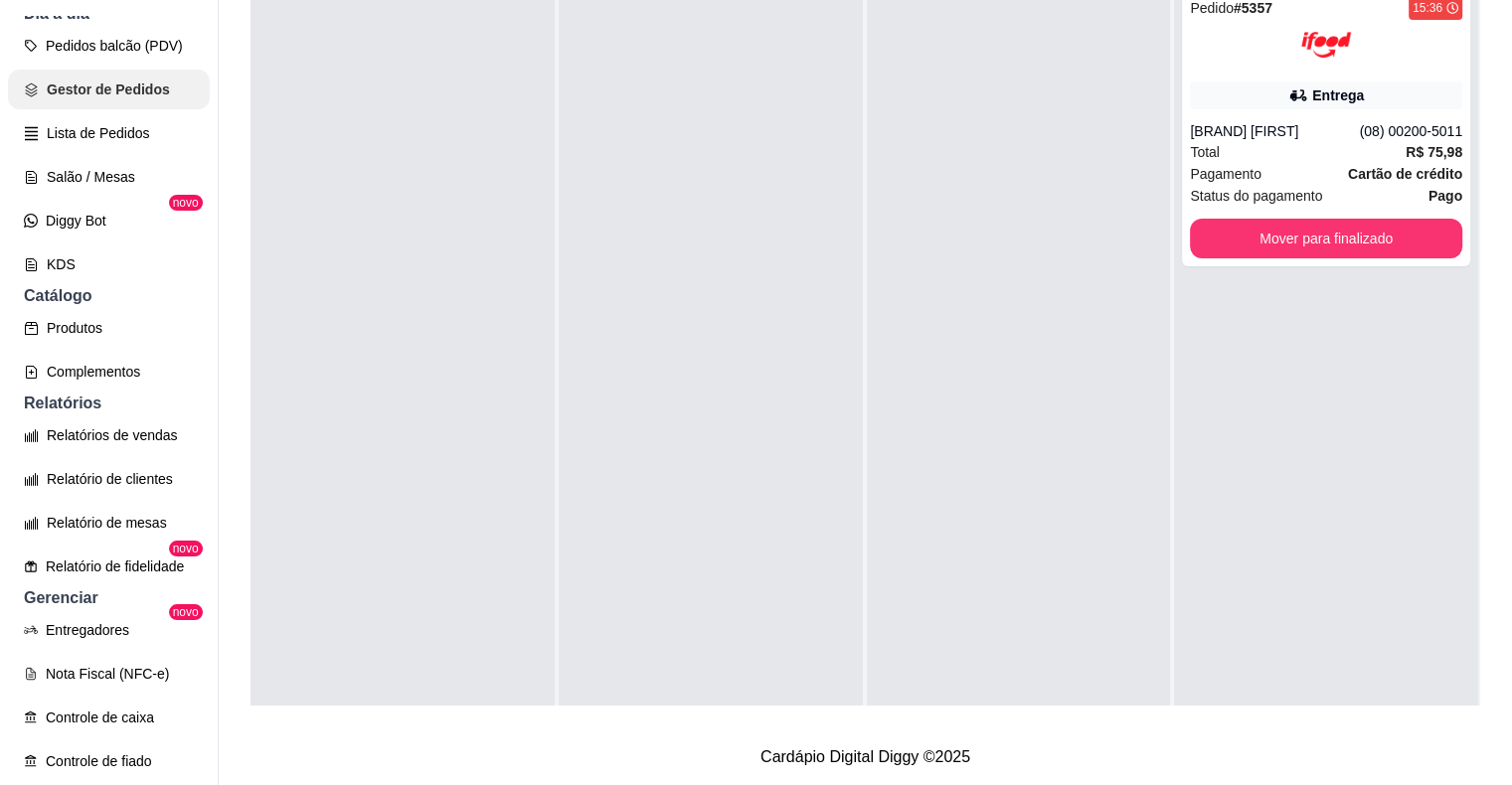 scroll, scrollTop: 0, scrollLeft: 0, axis: both 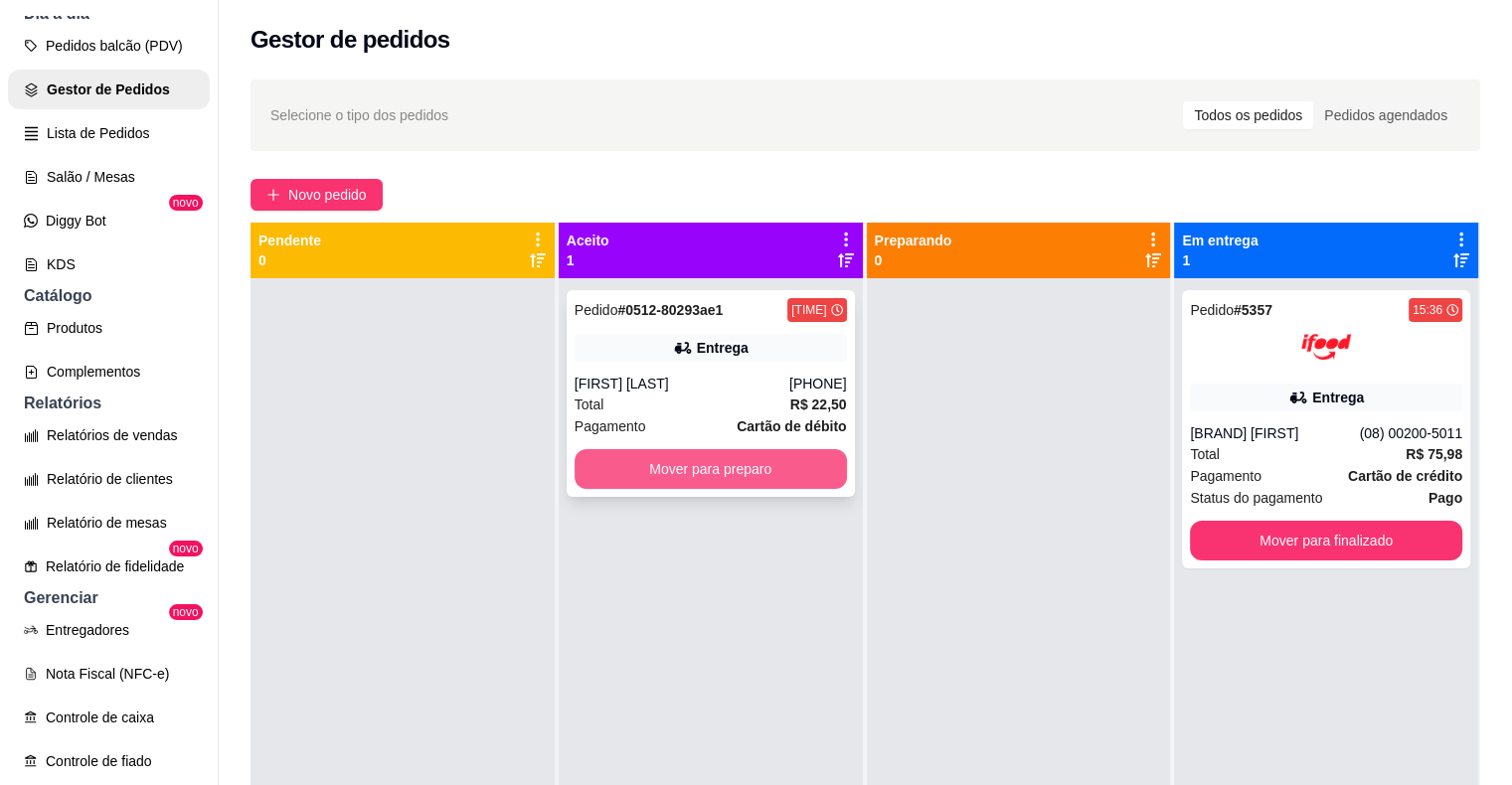 click on "Mover para preparo" at bounding box center [711, 469] 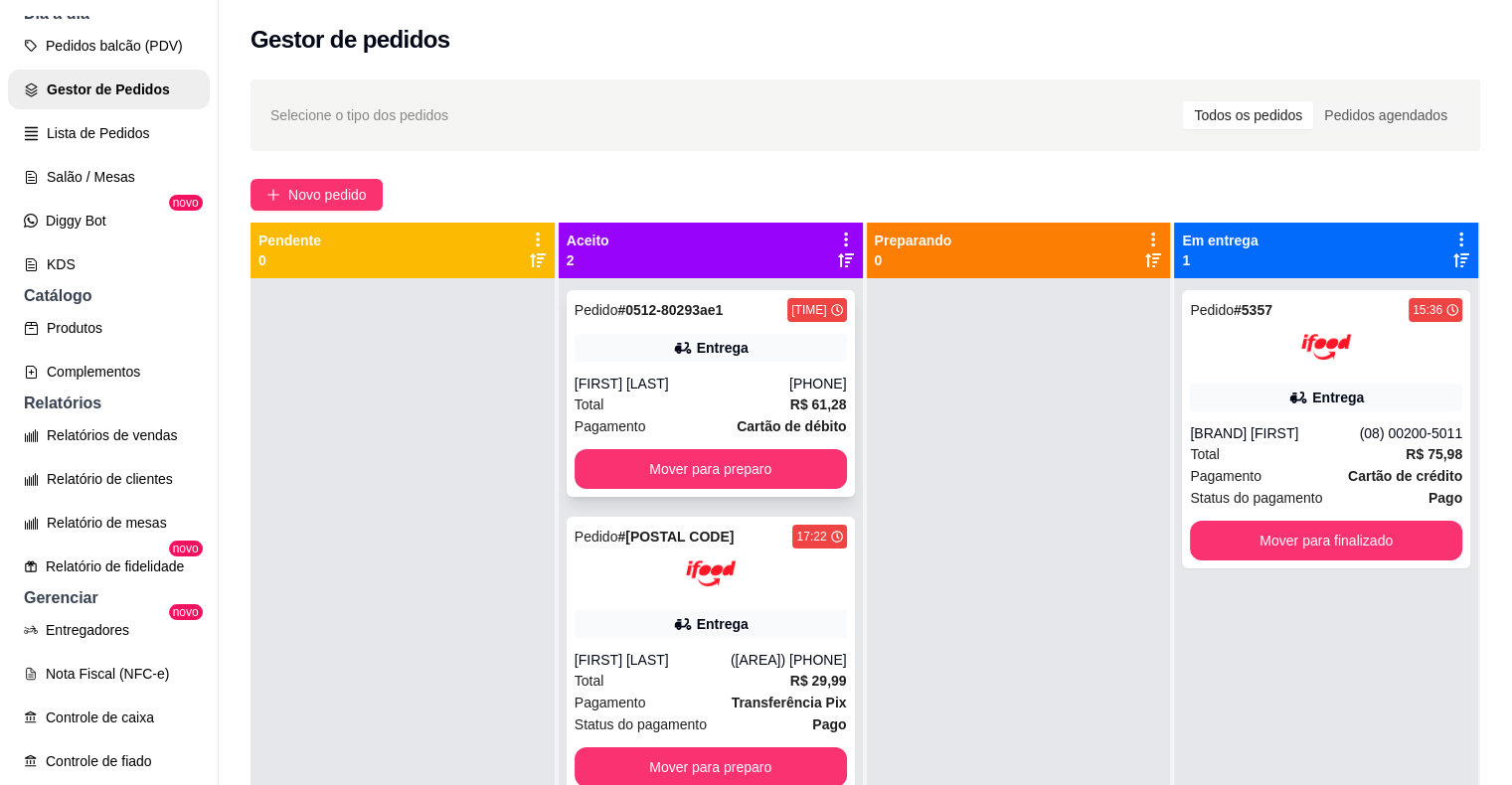 click on "R$ 61,28" at bounding box center [818, 404] 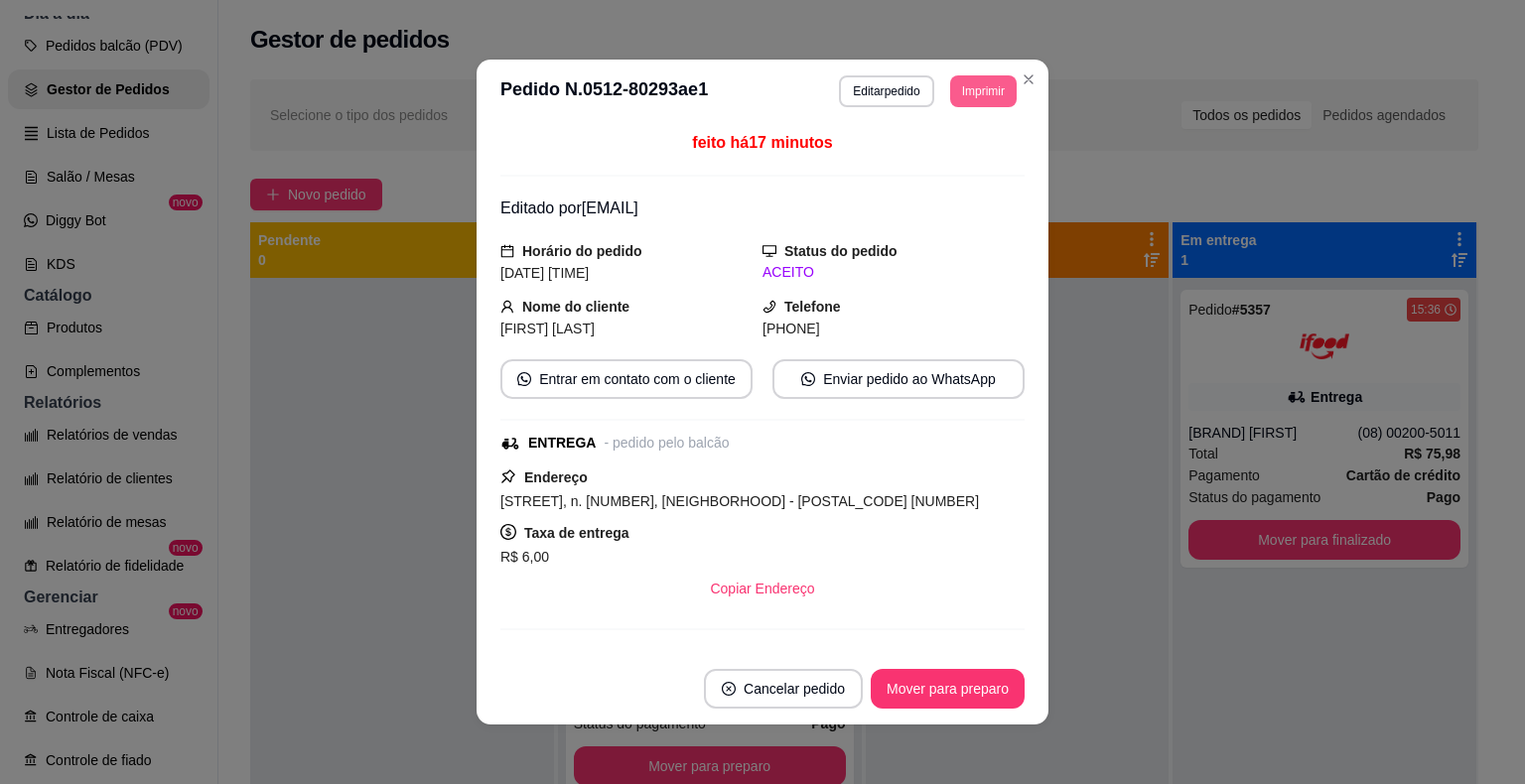 click on "Imprimir" at bounding box center [983, 91] 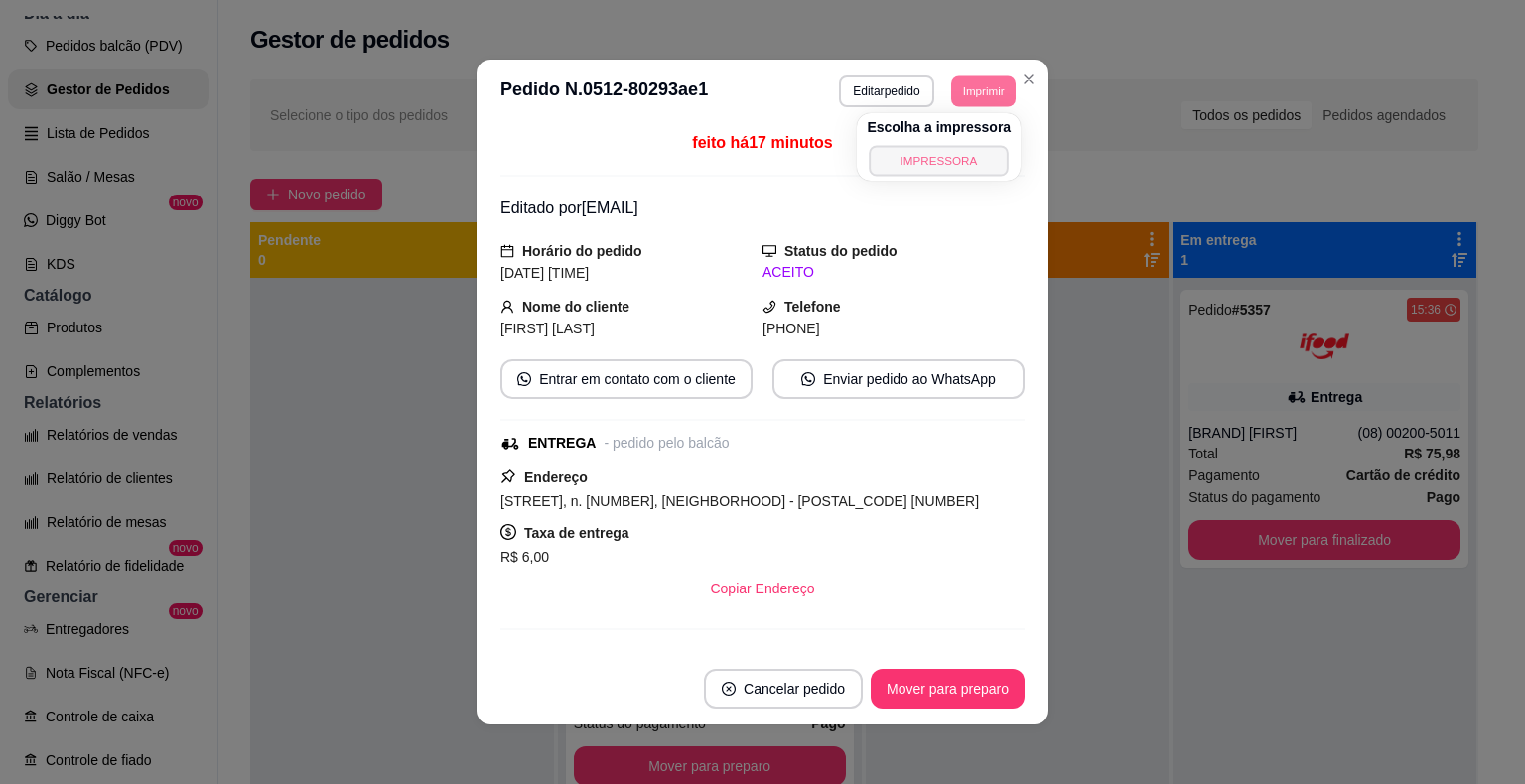 click on "IMPRESSORA" at bounding box center [939, 160] 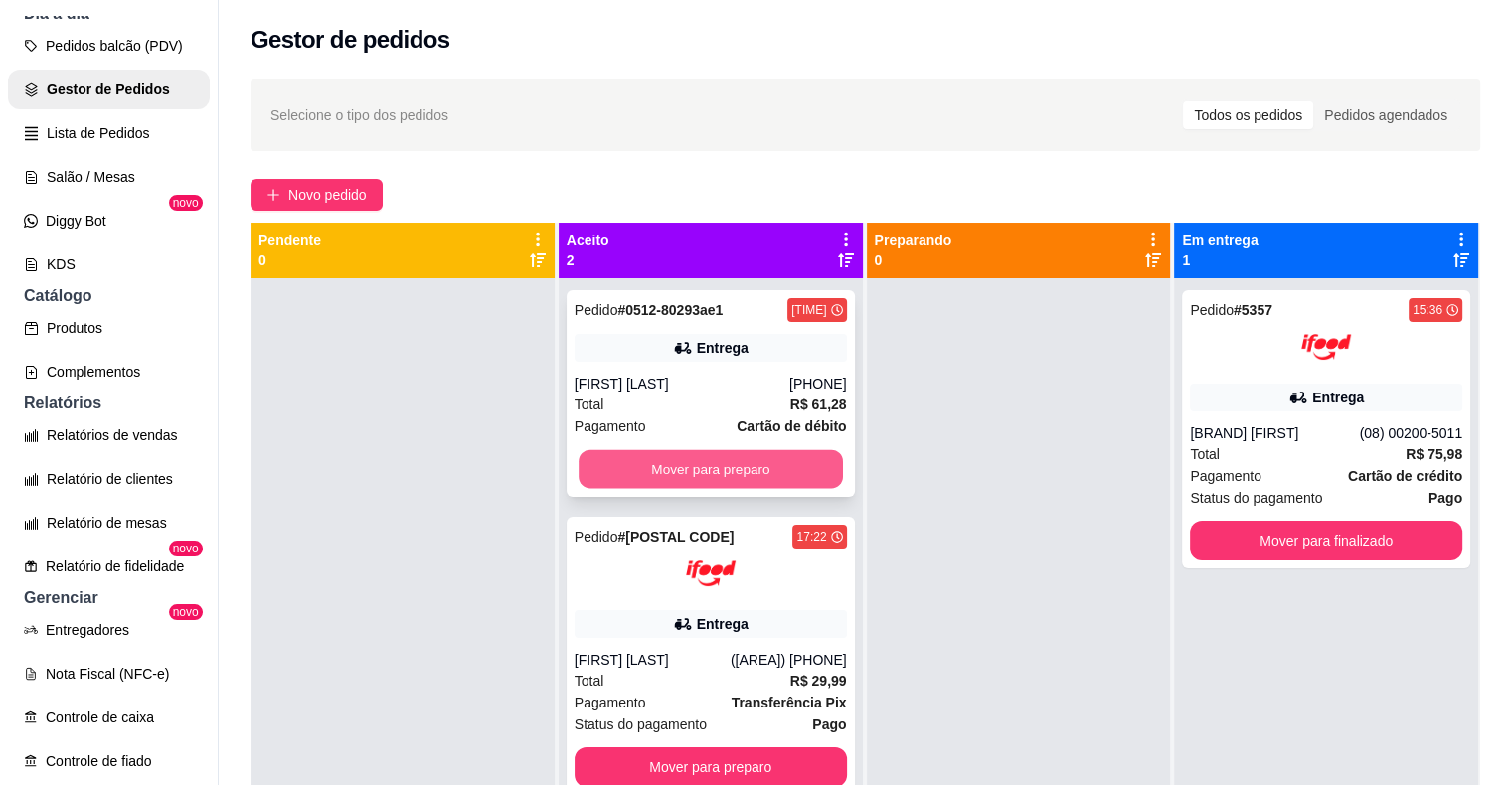 click on "Mover para preparo" at bounding box center [711, 469] 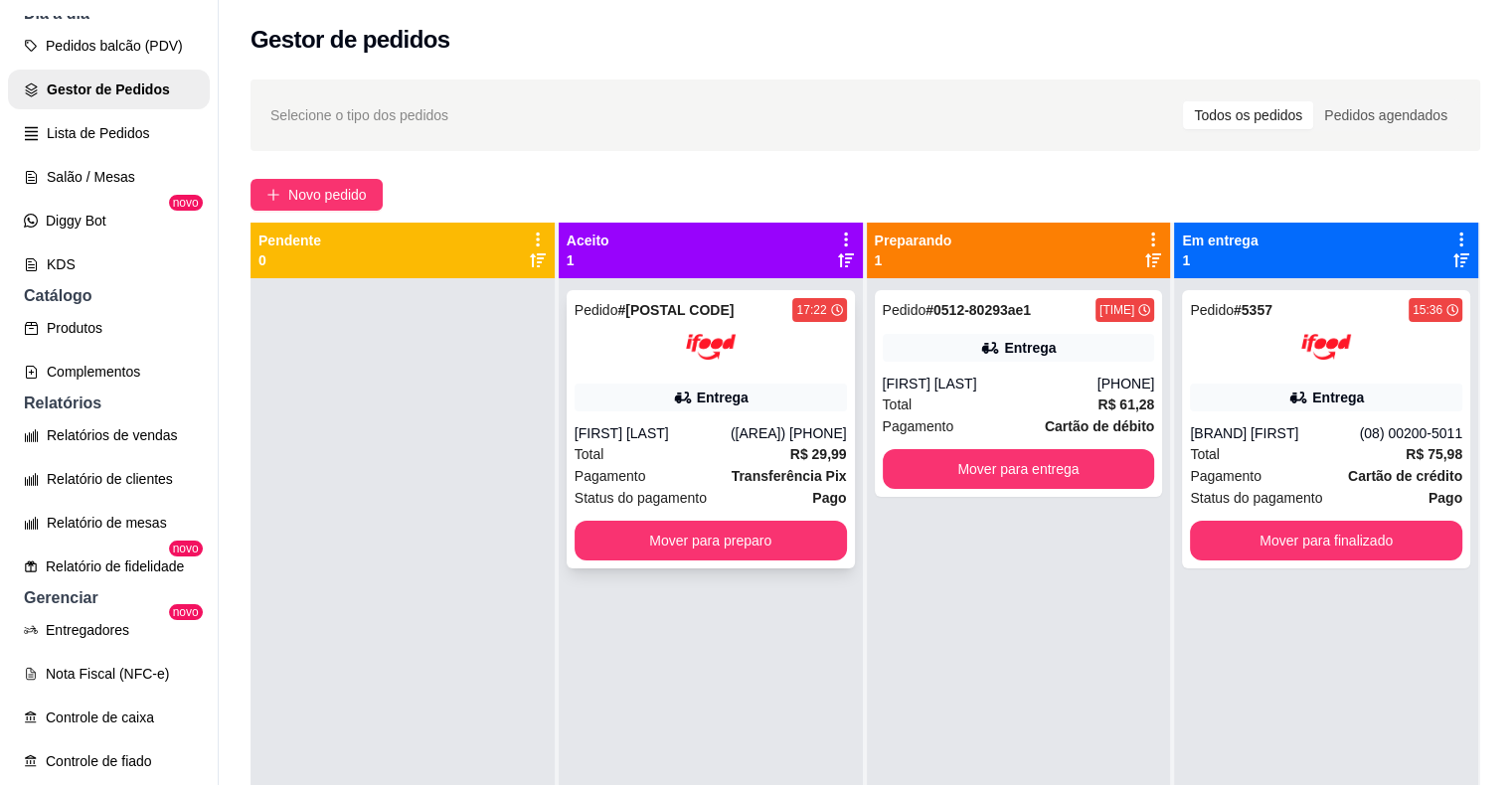 click on "Pedido  # 0367 17:22 Entrega [FIRST] [LAST] ([AREA_CODE]) [PHONE] Total R$ 29,99 Pagamento Transferência Pix Status do pagamento Pago Mover para preparo" at bounding box center (711, 429) 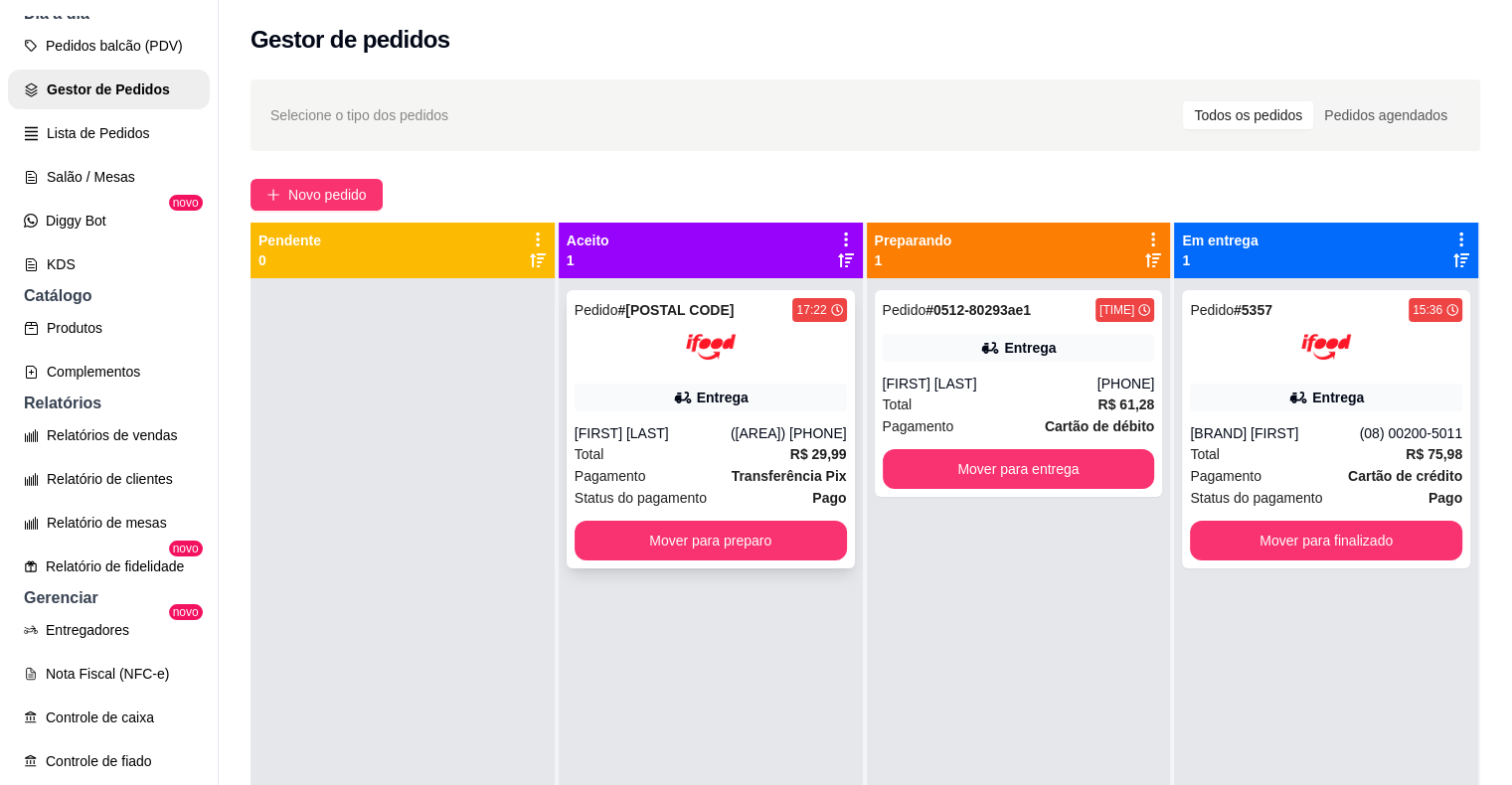 click on "Pedido  # 0367 17:22 Entrega [FIRST] [LAST] ([AREA_CODE]) [PHONE] Total R$ 29,99 Pagamento Transferência Pix Status do pagamento Pago Mover para preparo" at bounding box center [711, 429] 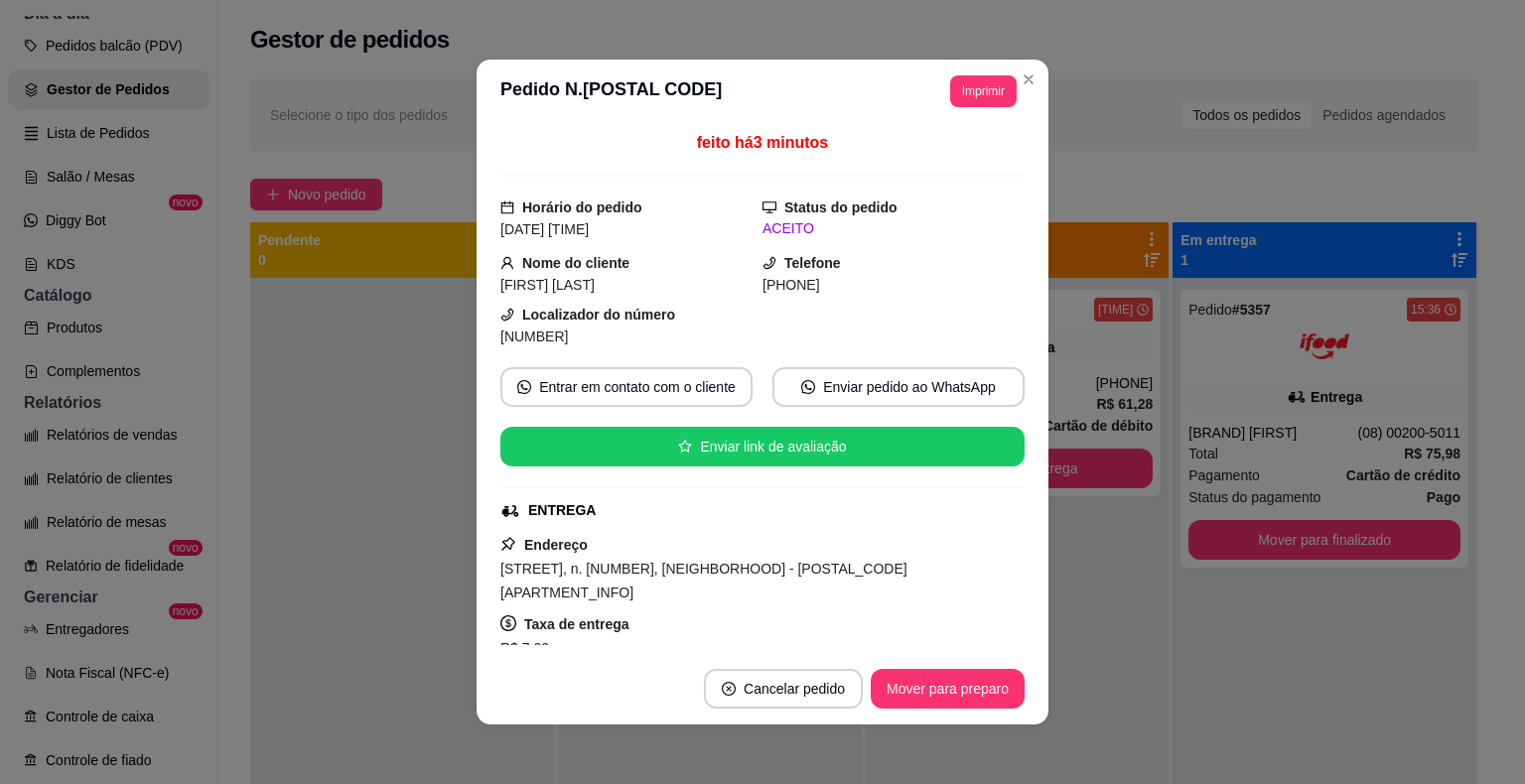 click on "**********" at bounding box center [762, 91] 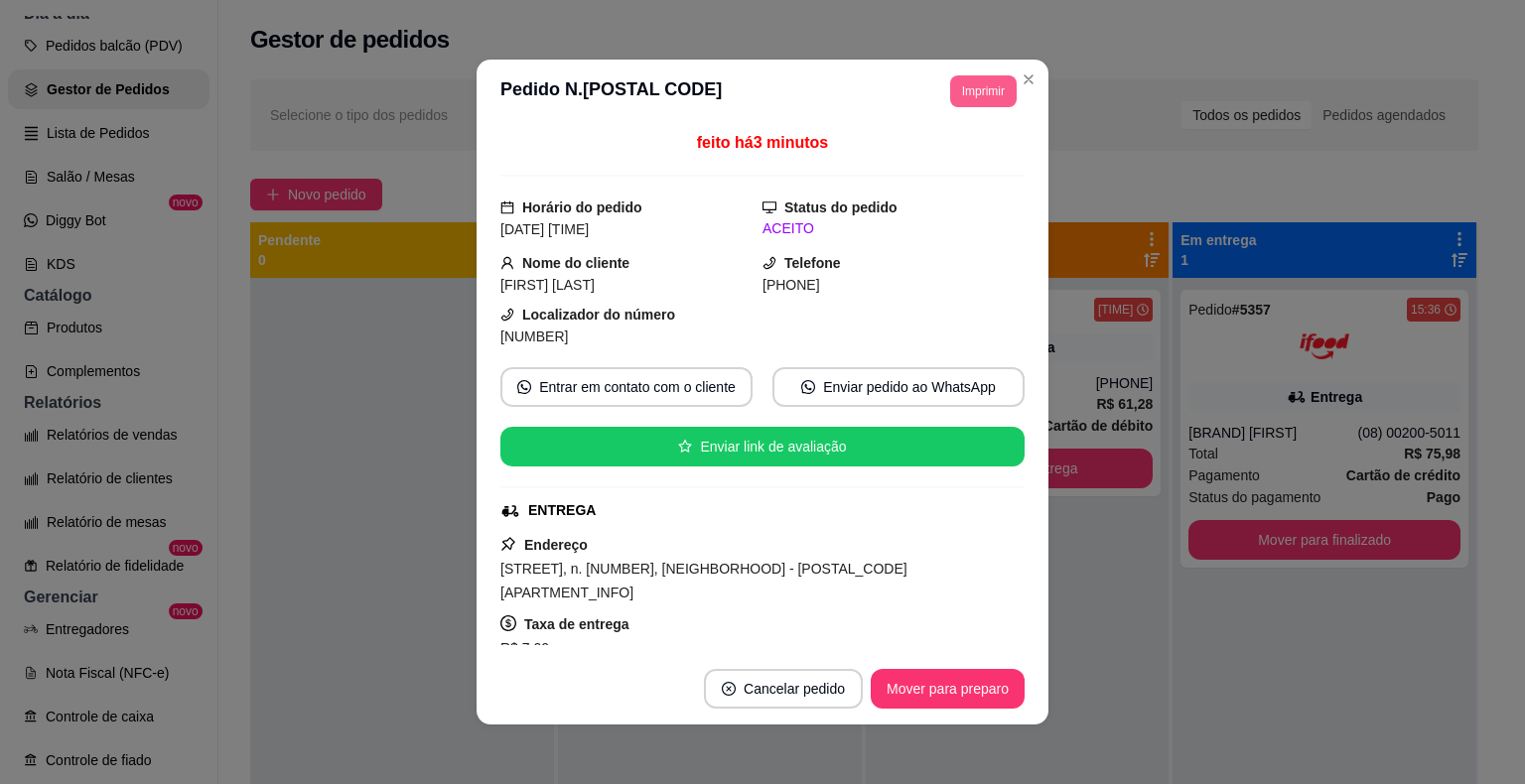 click on "Imprimir" at bounding box center (983, 91) 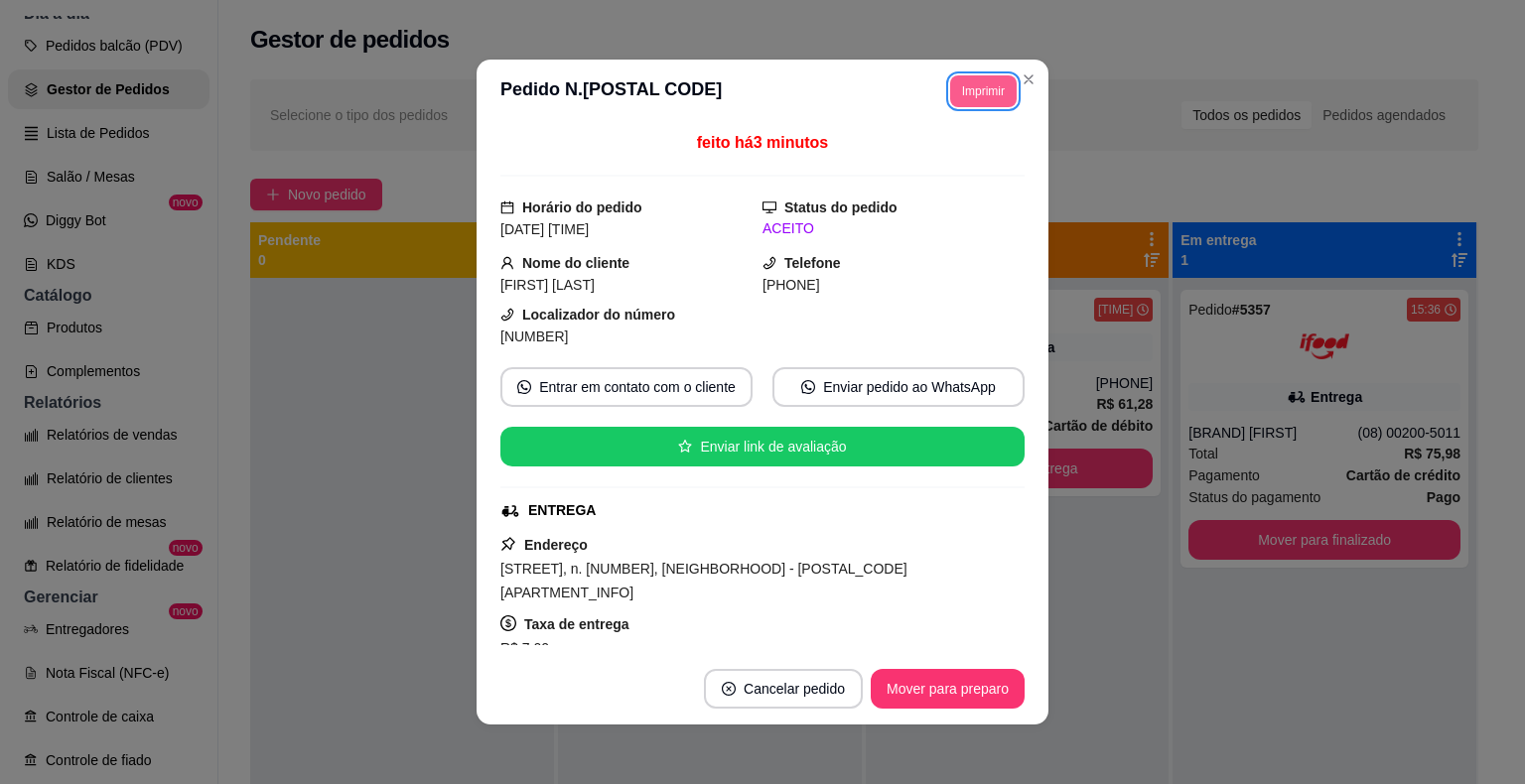 click on "Imprimir" at bounding box center [983, 91] 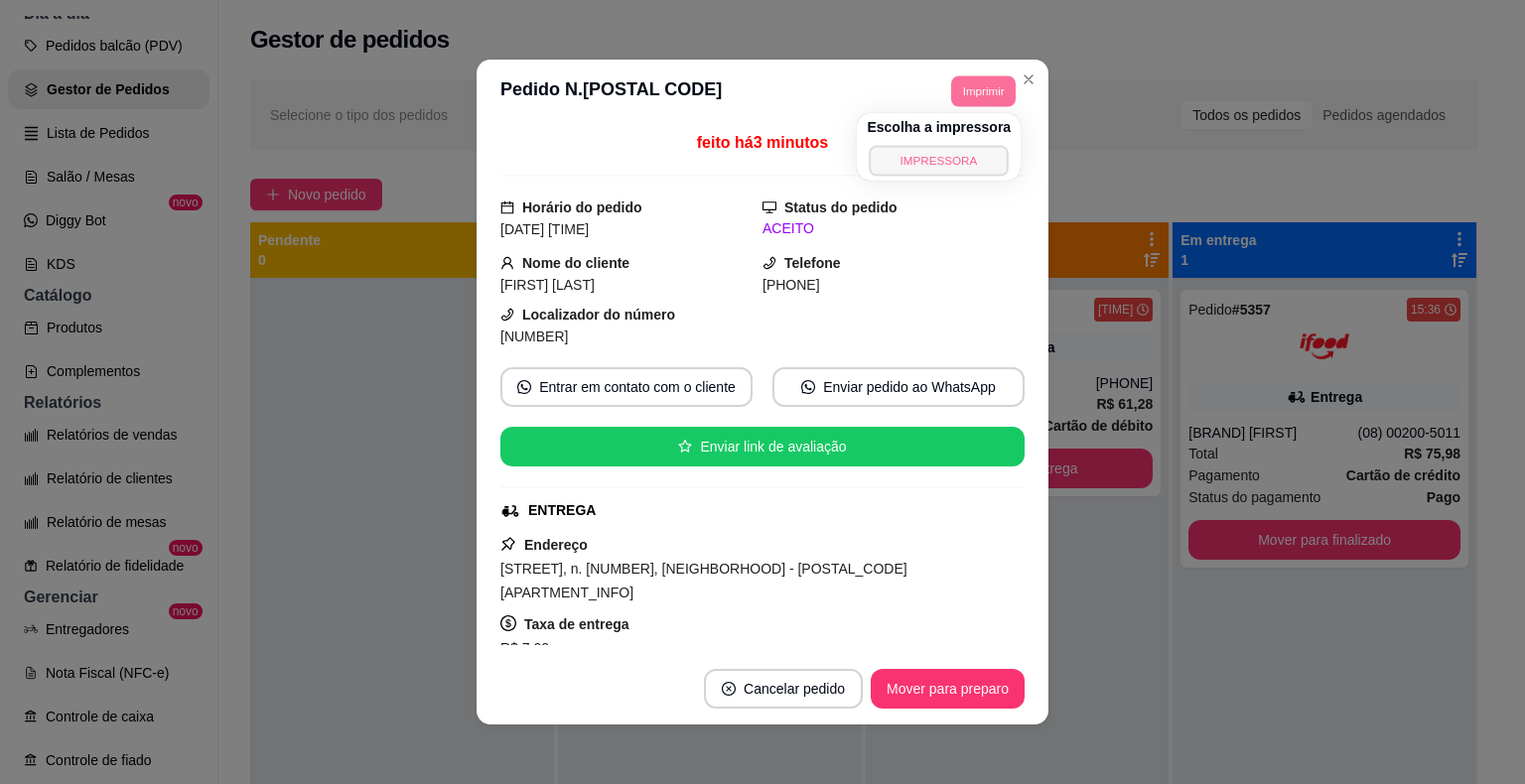 click on "IMPRESSORA" at bounding box center [939, 160] 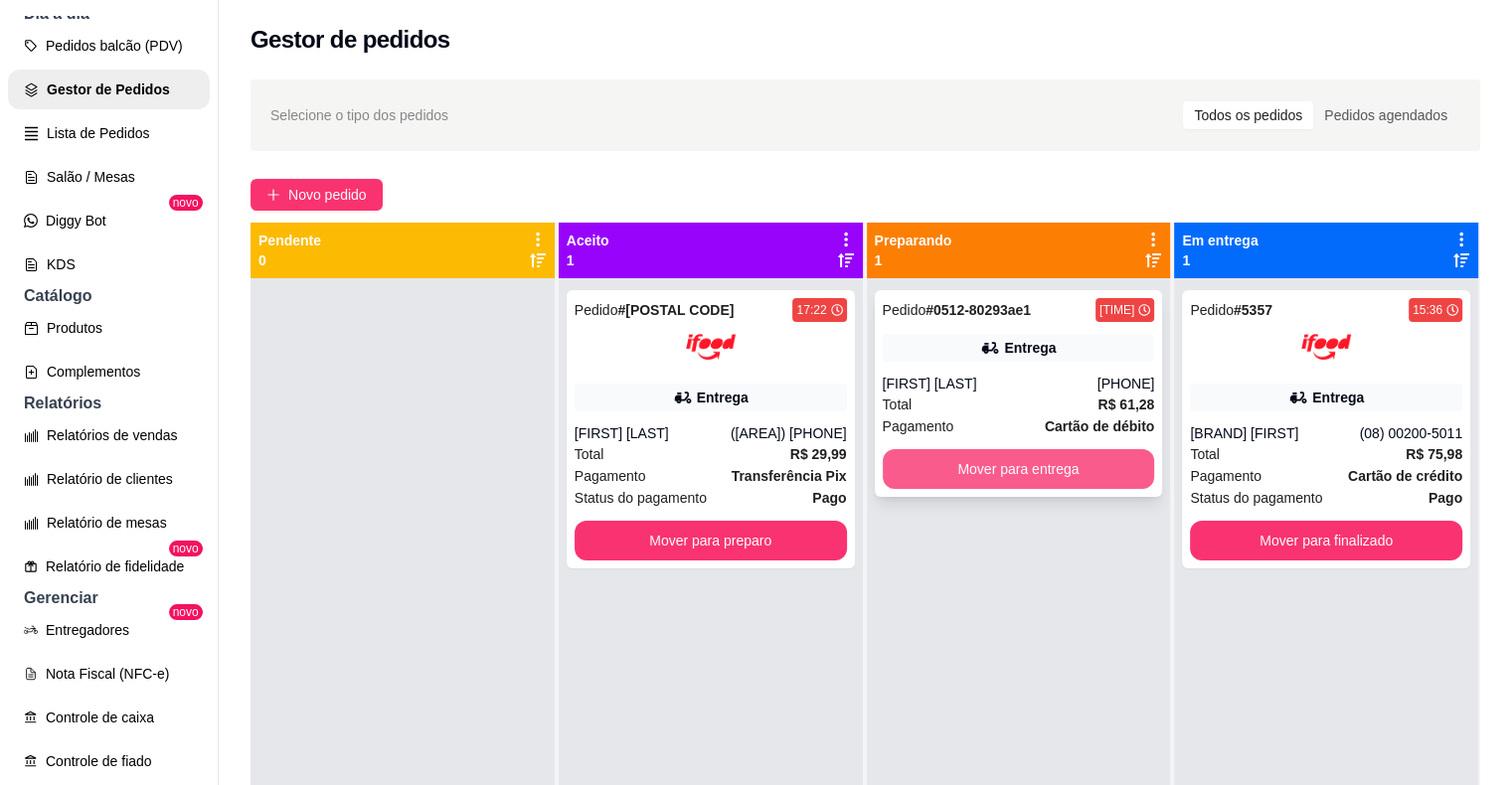 click on "Mover para entrega" at bounding box center (1019, 469) 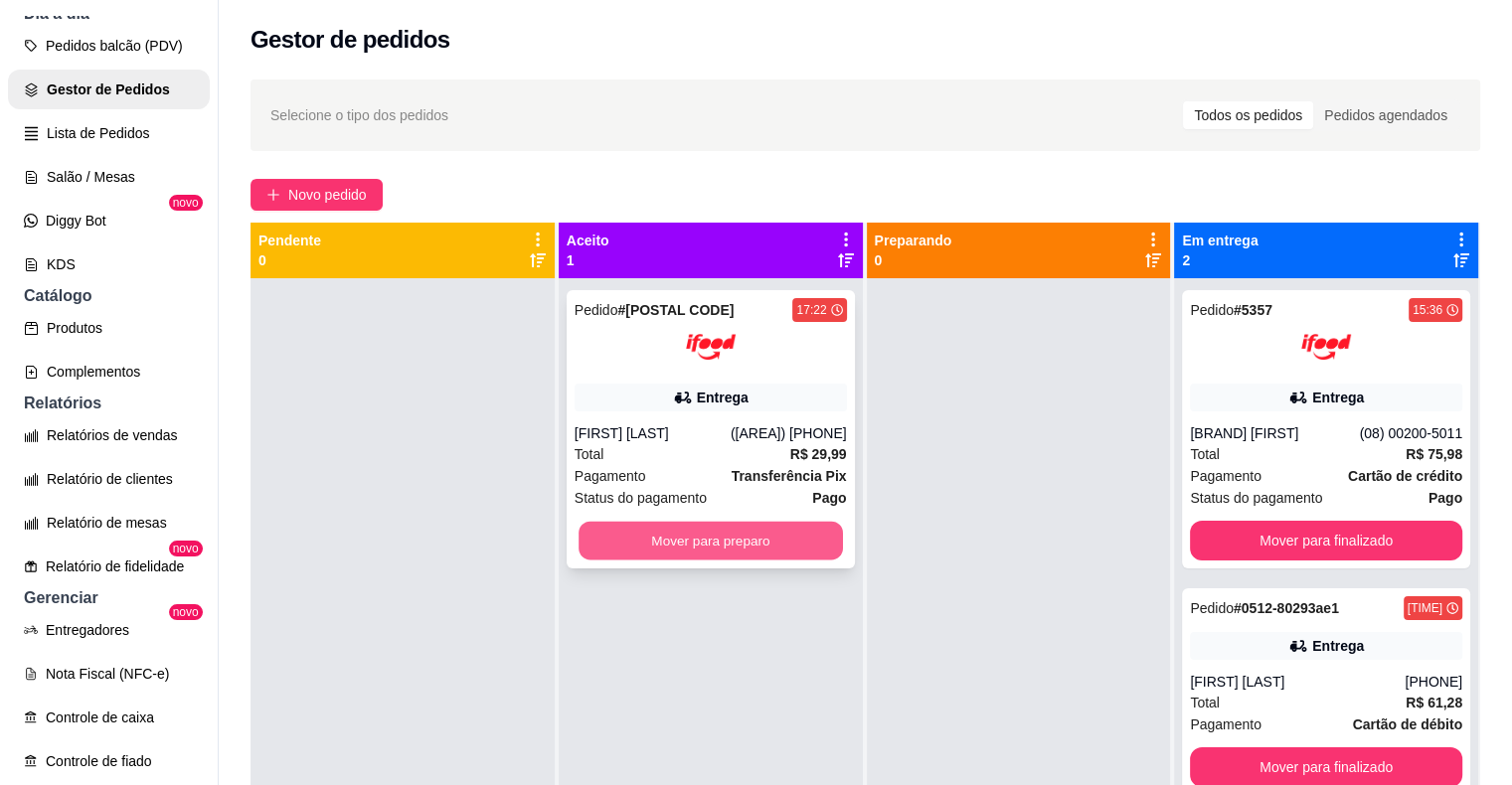 click on "Mover para preparo" at bounding box center [711, 541] 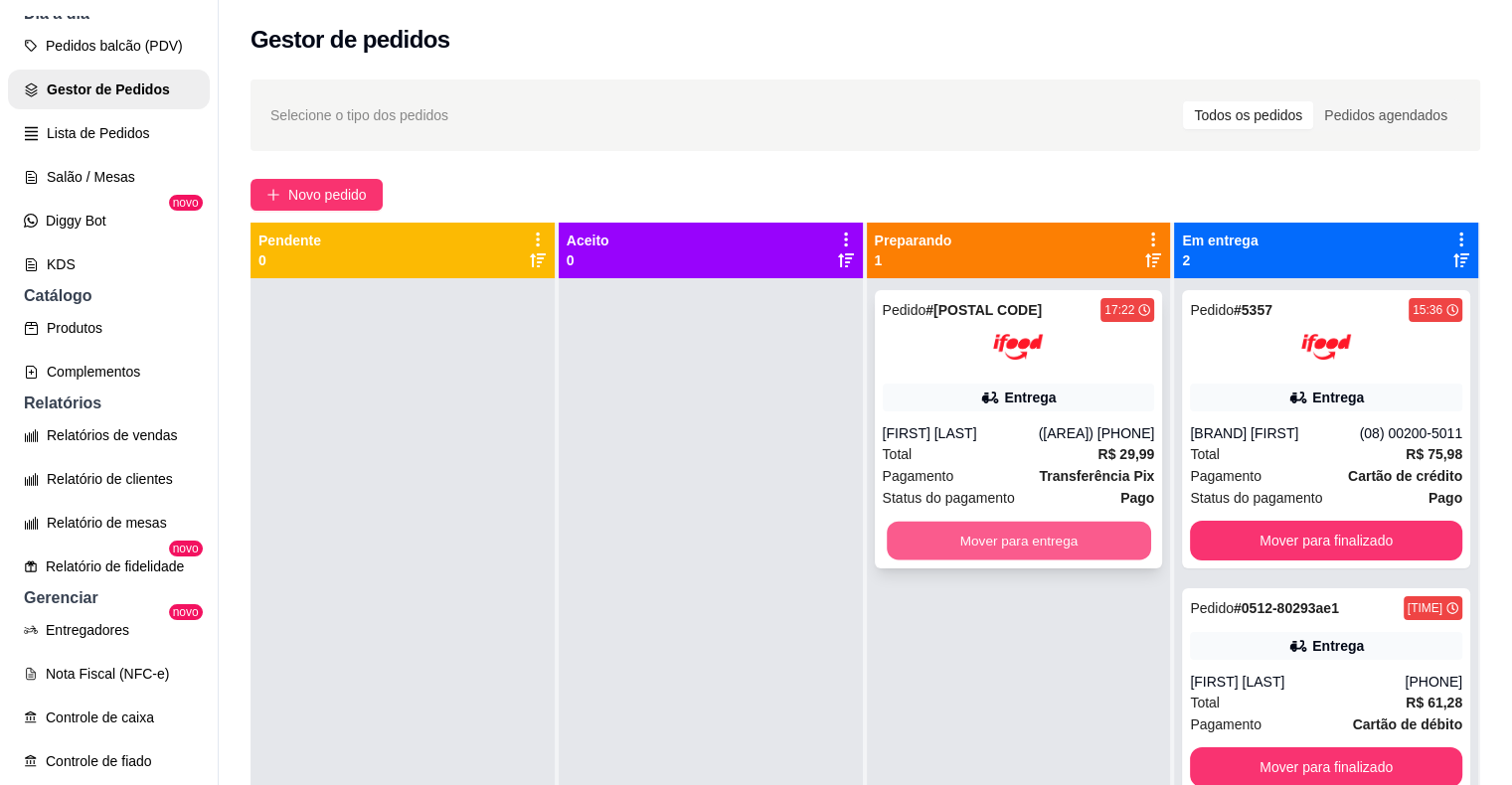 click on "Mover para entrega" at bounding box center (1019, 541) 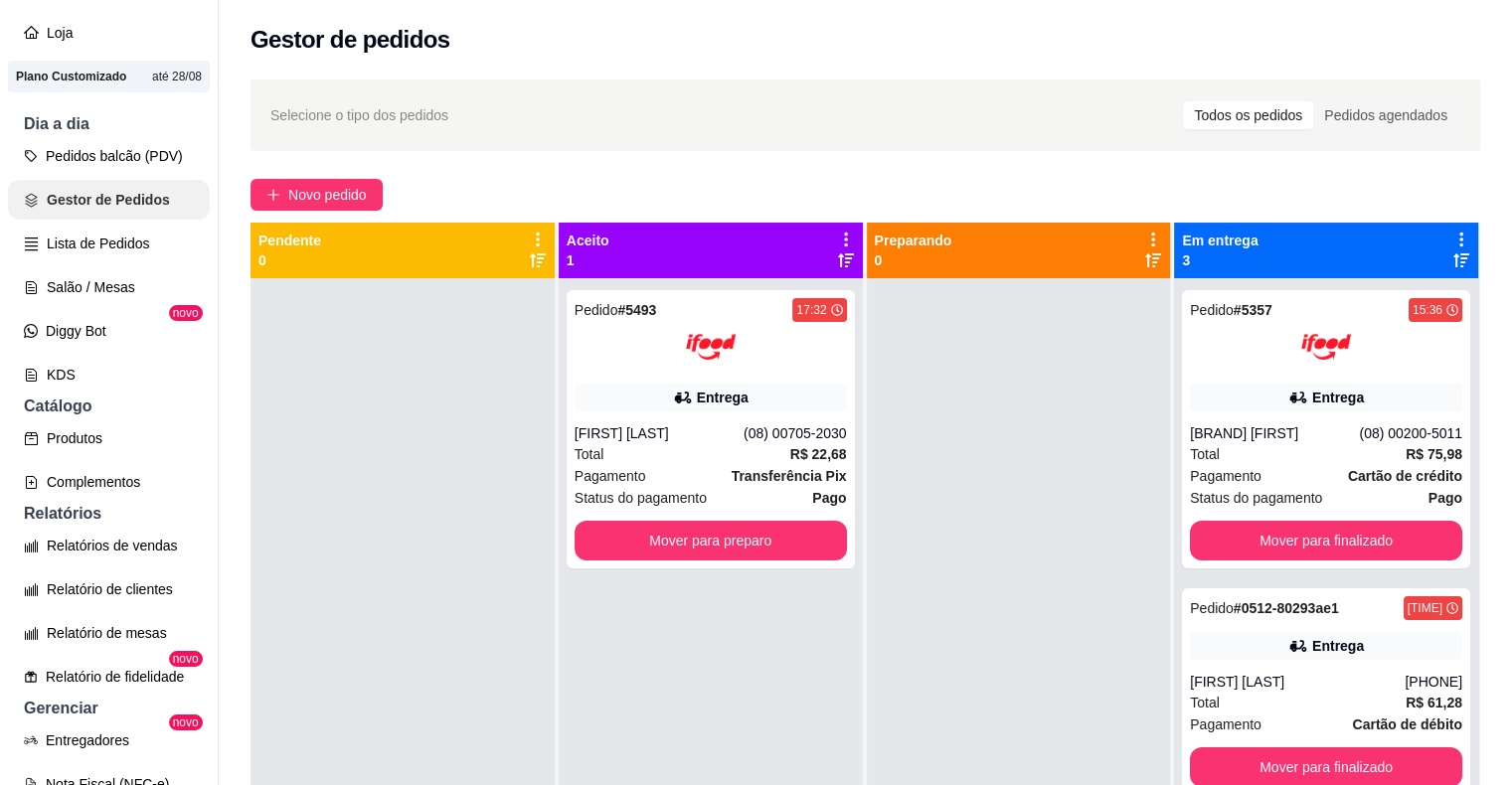 scroll, scrollTop: 0, scrollLeft: 0, axis: both 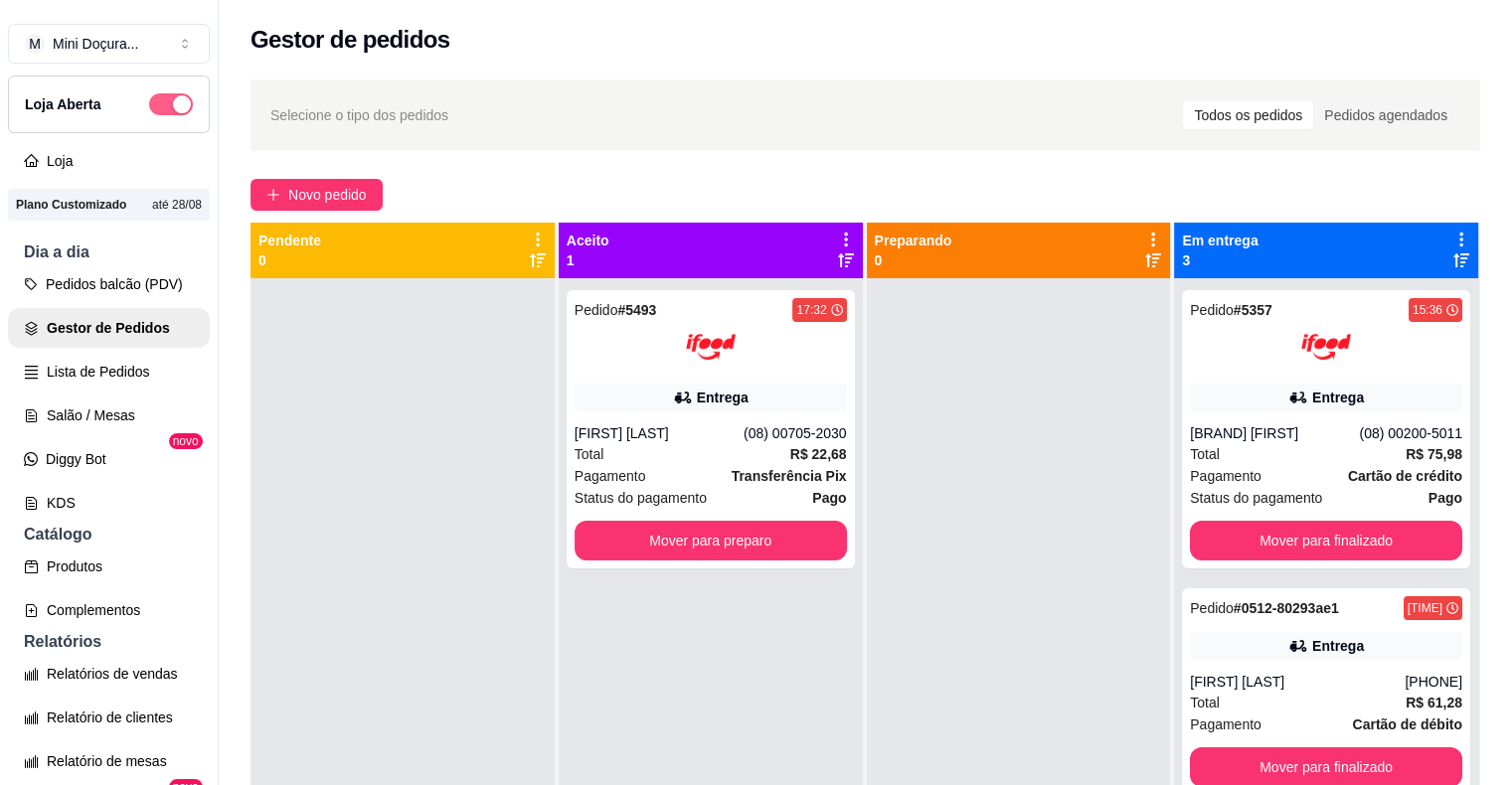 click at bounding box center (182, 104) 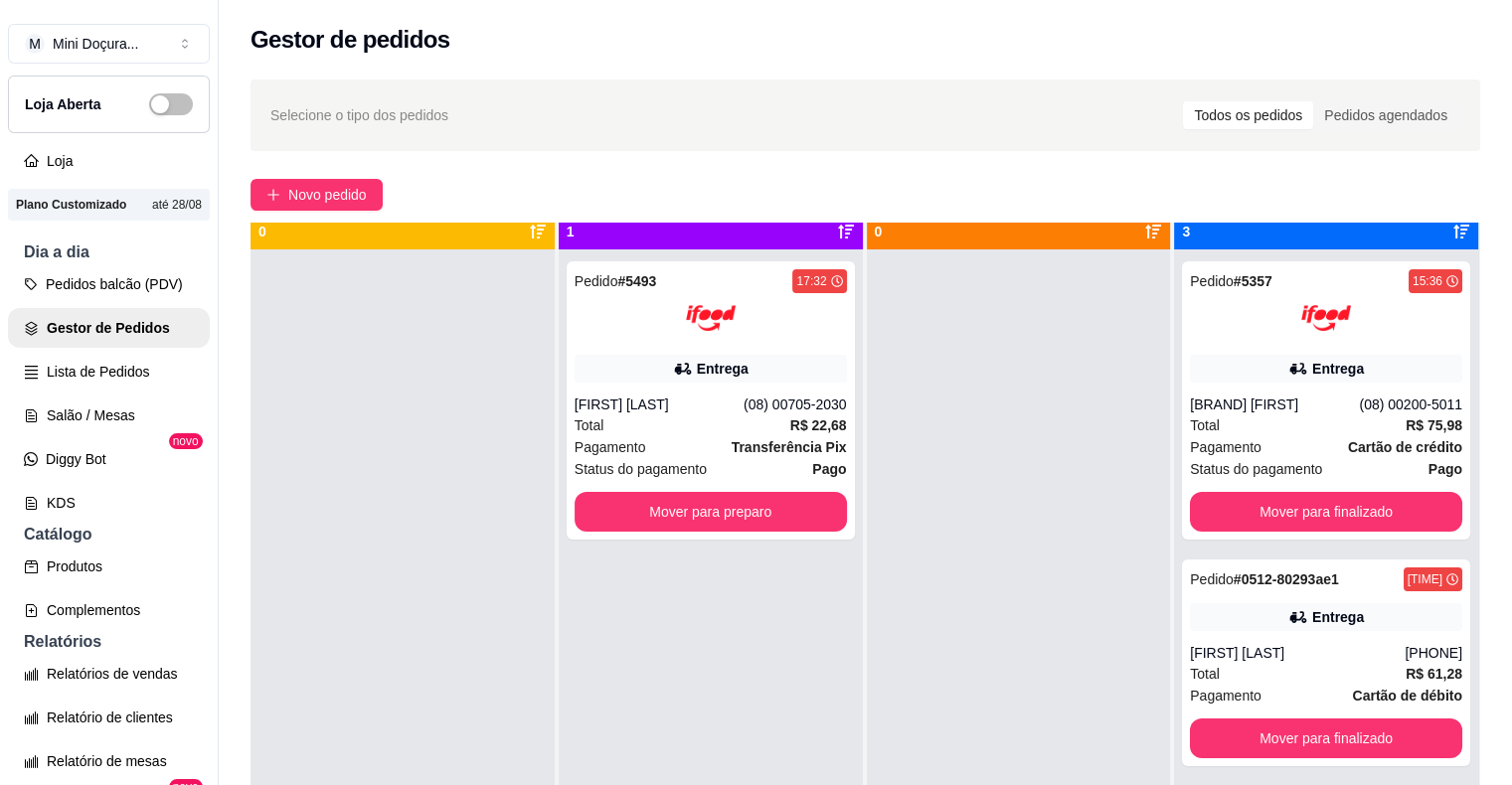 scroll, scrollTop: 56, scrollLeft: 0, axis: vertical 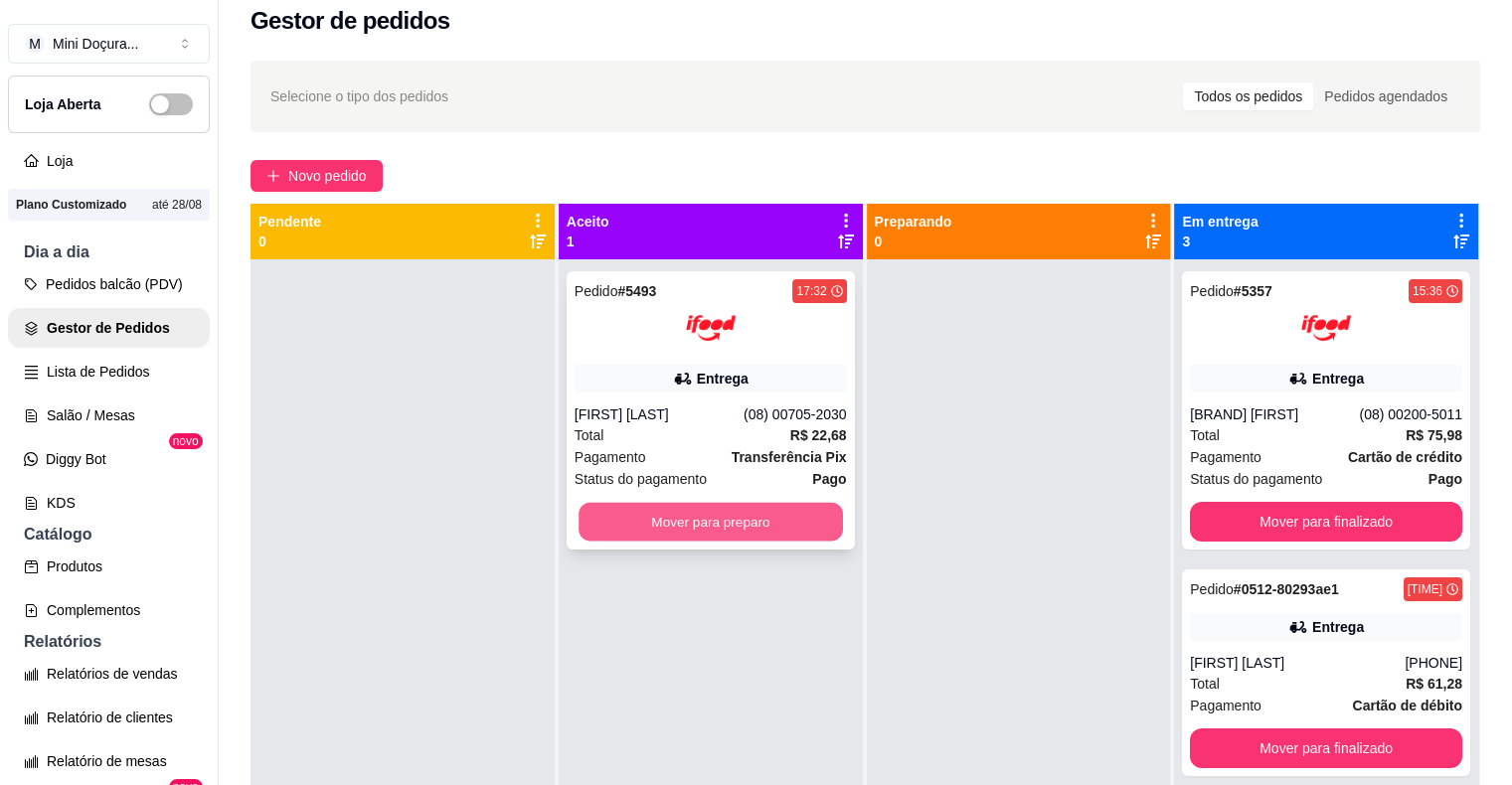 click on "Mover para preparo" at bounding box center [711, 522] 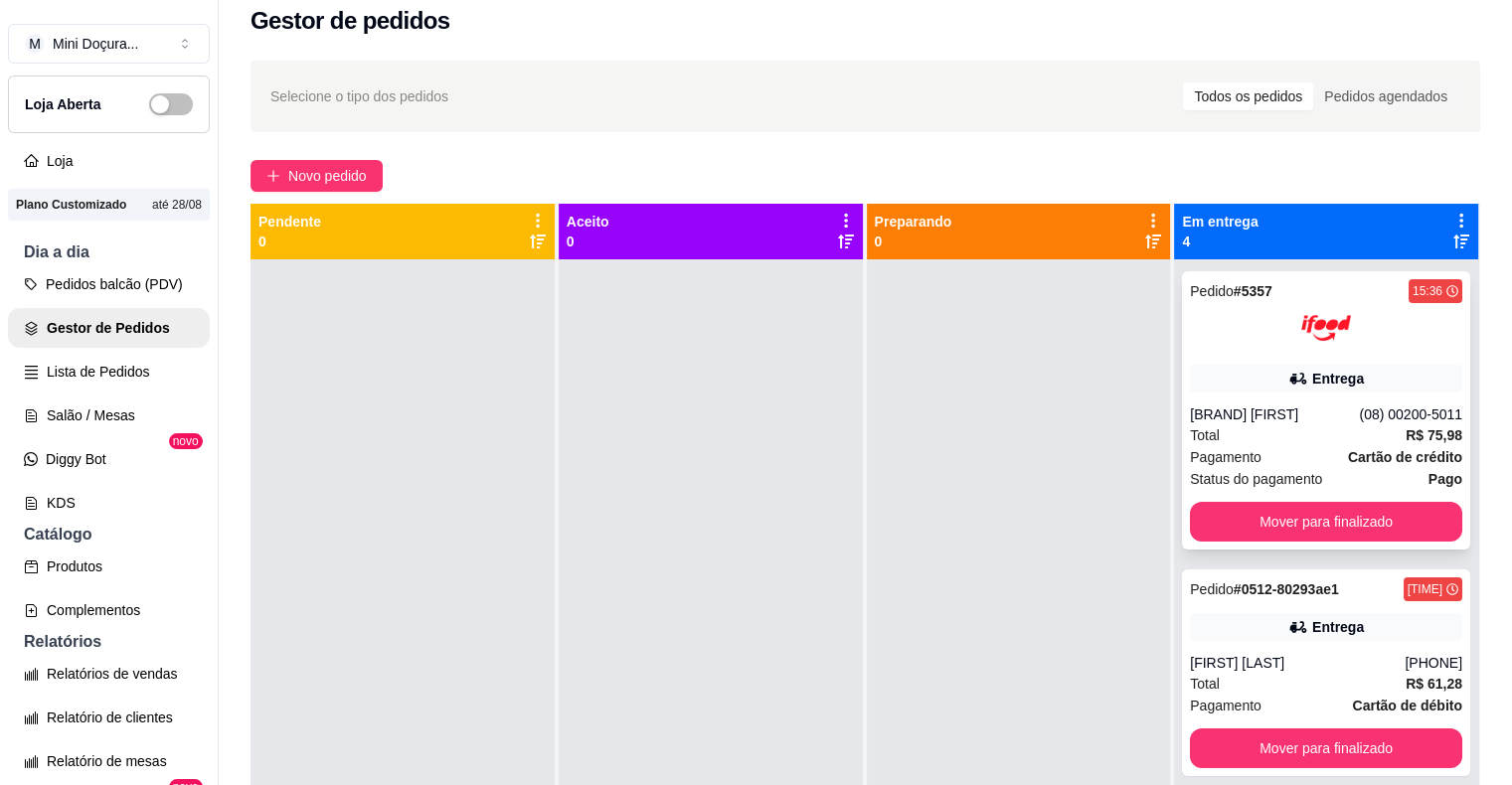 scroll, scrollTop: 56, scrollLeft: 0, axis: vertical 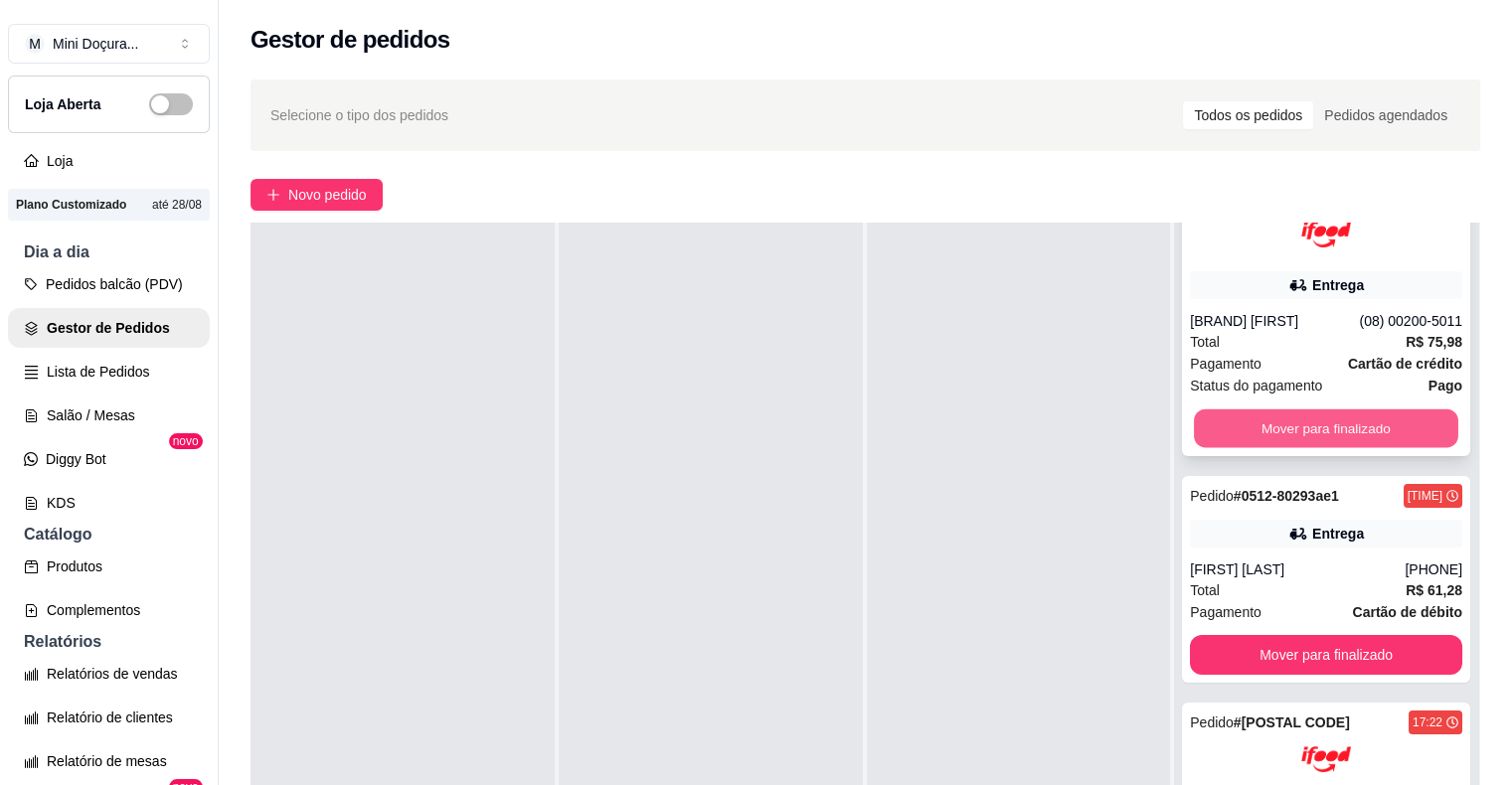 click on "Mover para finalizado" at bounding box center (1326, 428) 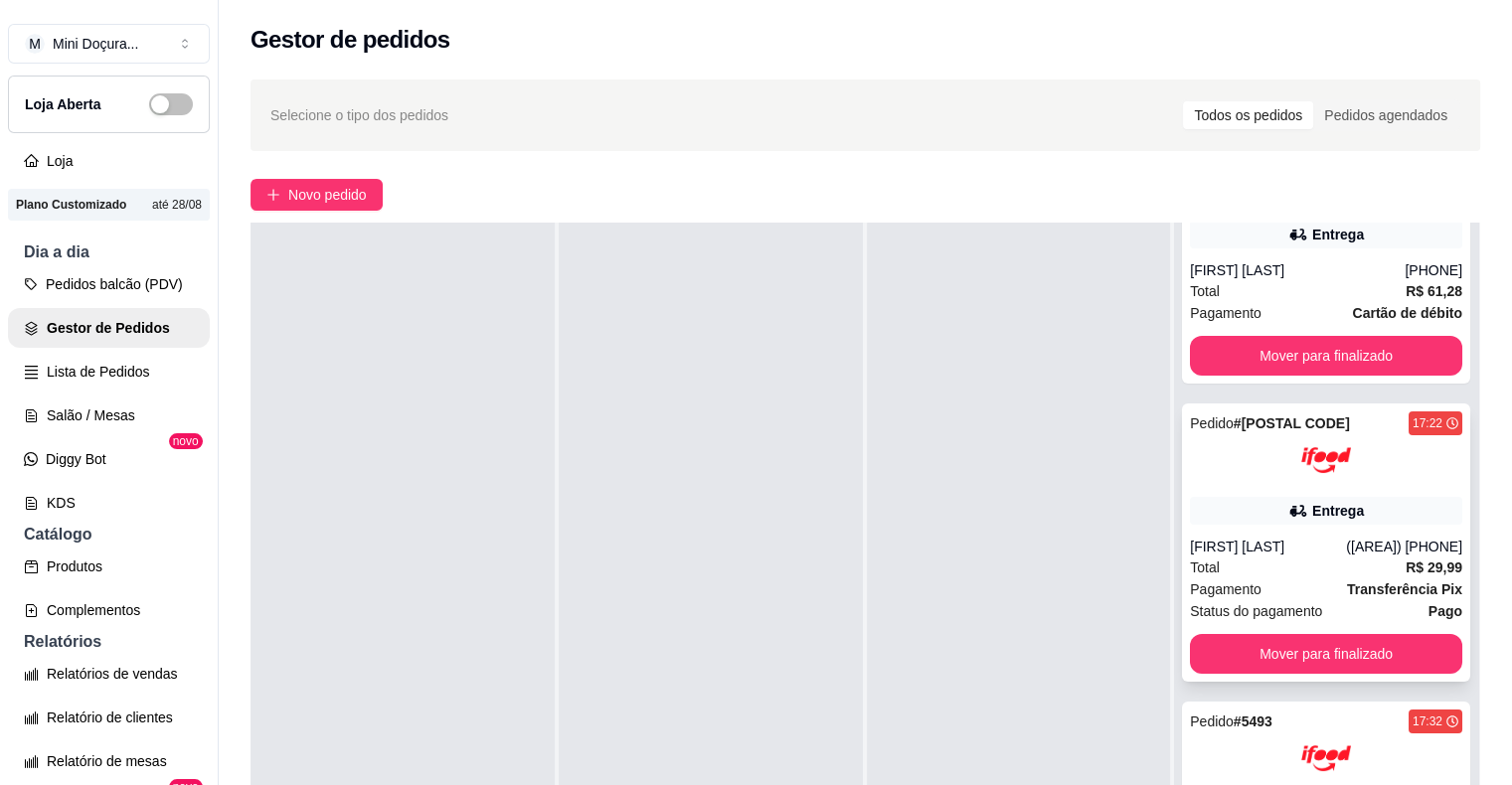 scroll, scrollTop: 57, scrollLeft: 0, axis: vertical 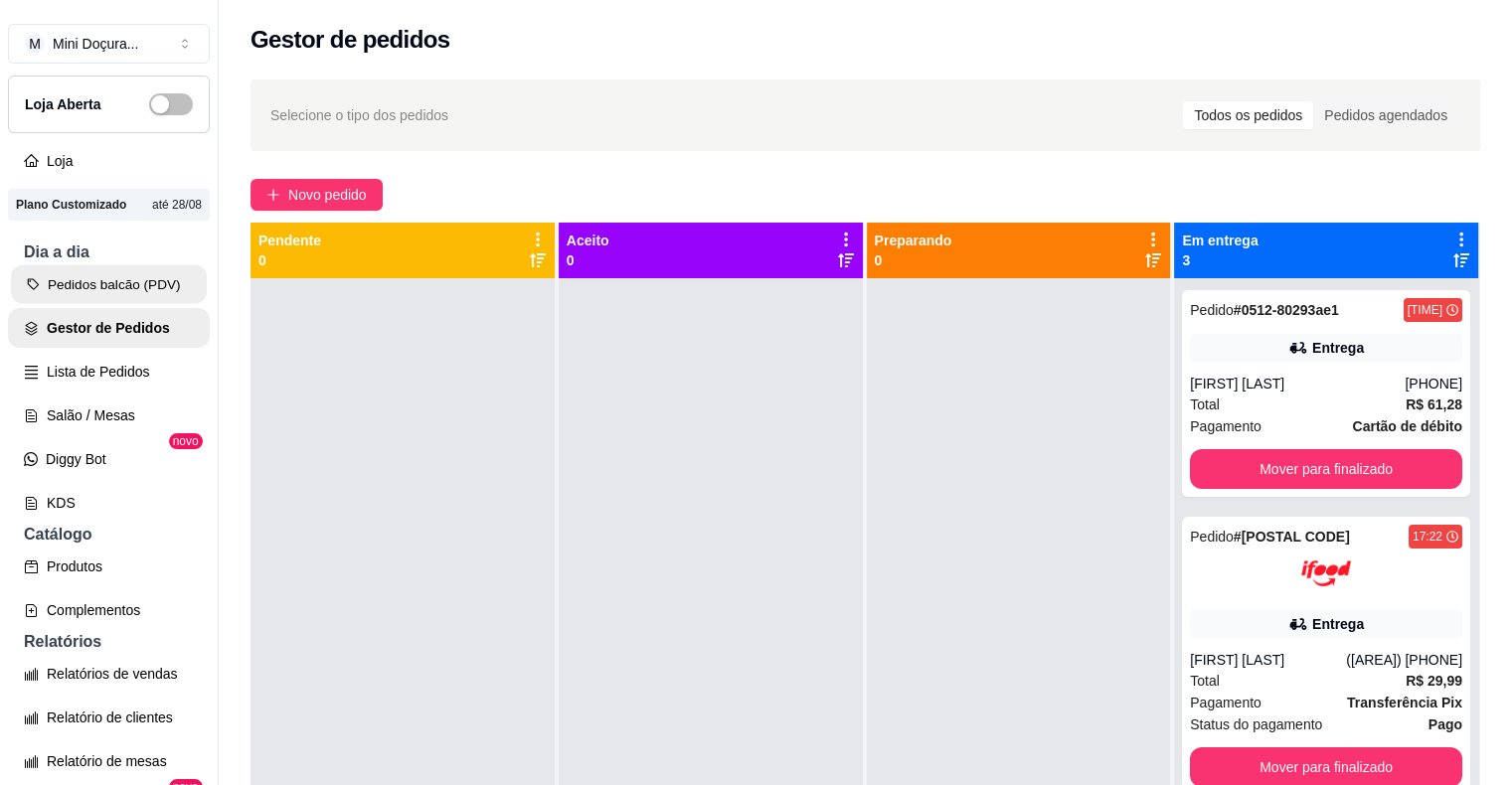 click on "Pedidos balcão (PDV)" at bounding box center [108, 284] 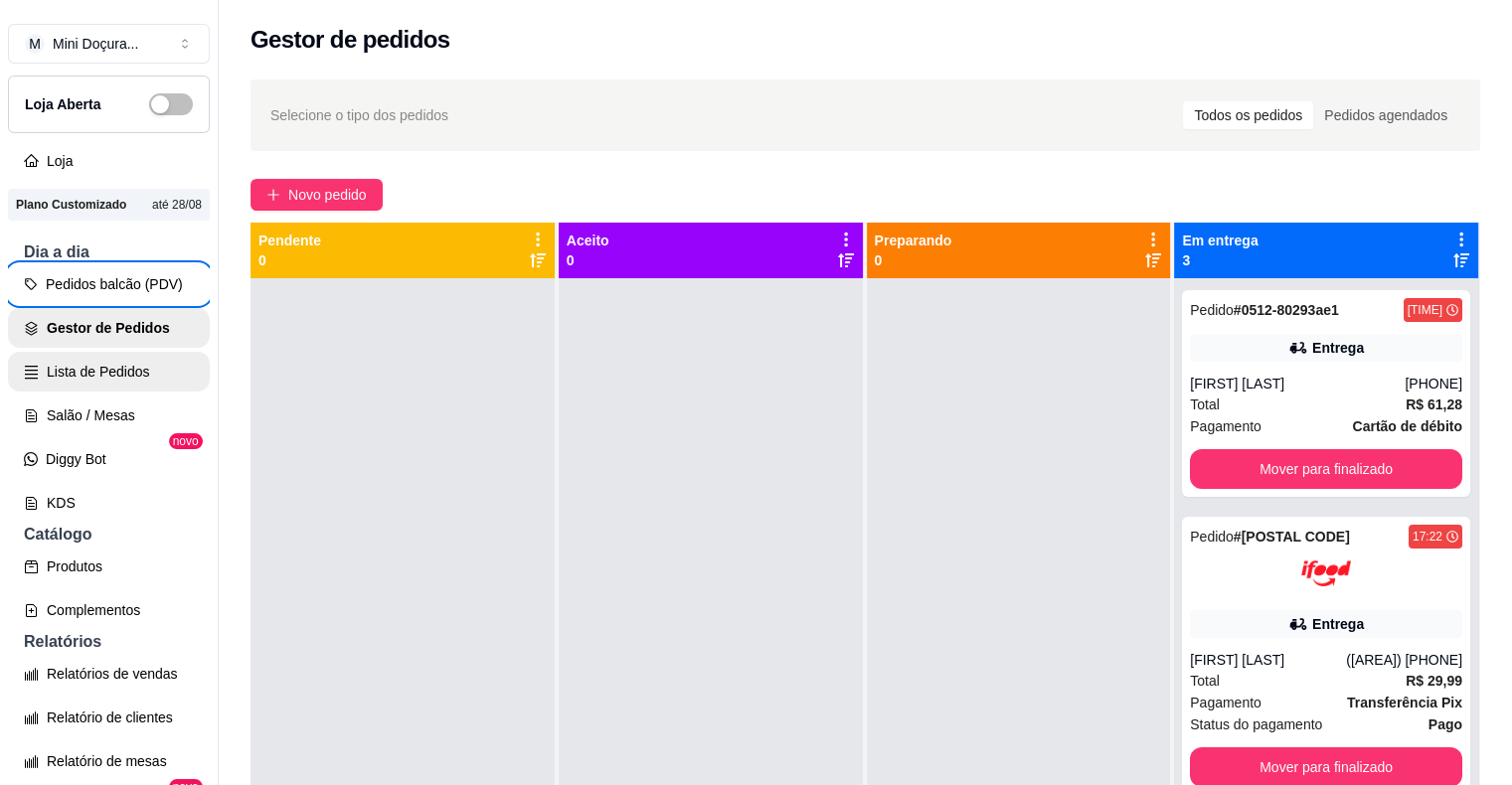 click on "Lista de Pedidos" at bounding box center (108, 372) 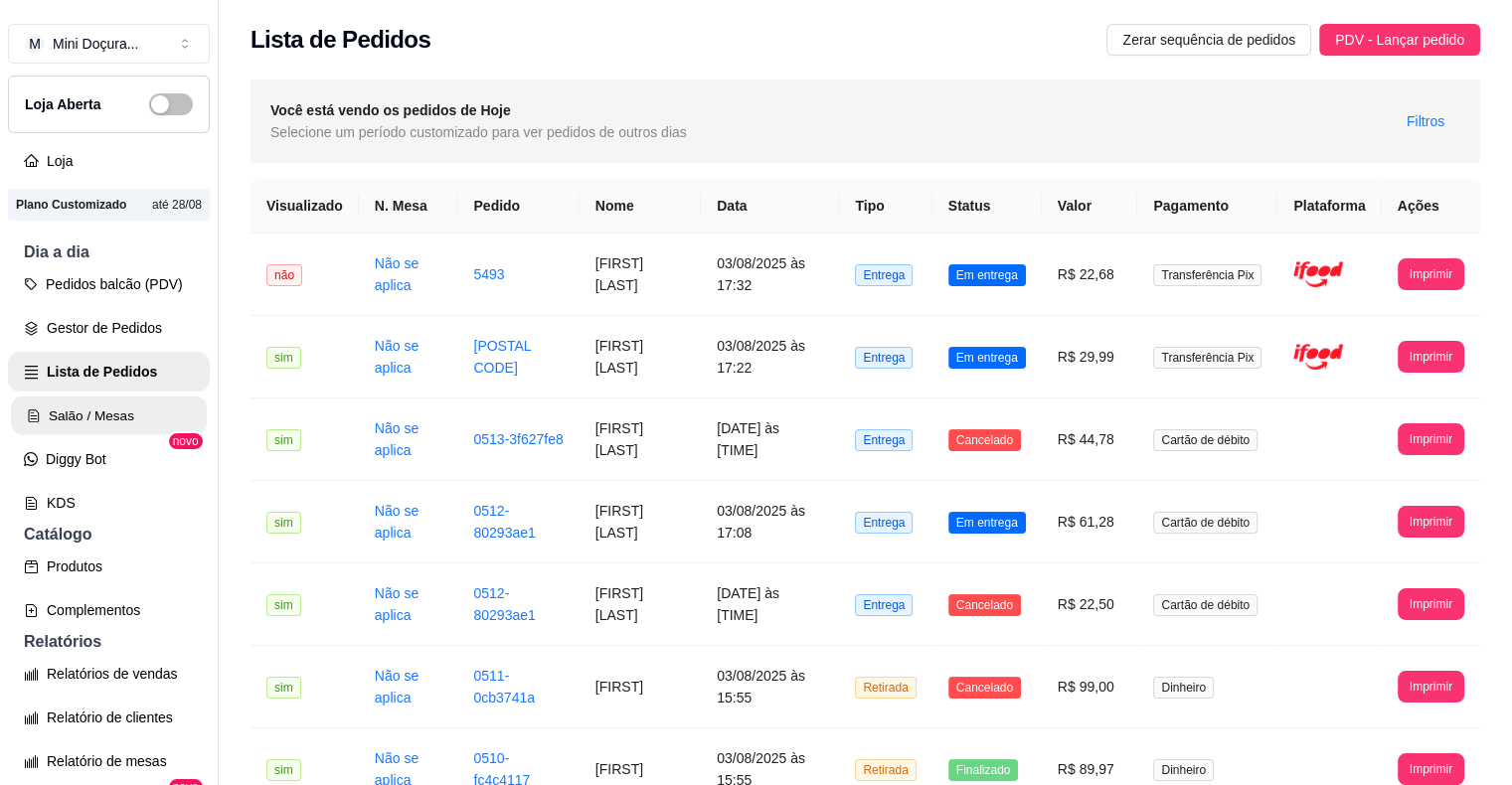 click on "Salão / Mesas" at bounding box center [108, 415] 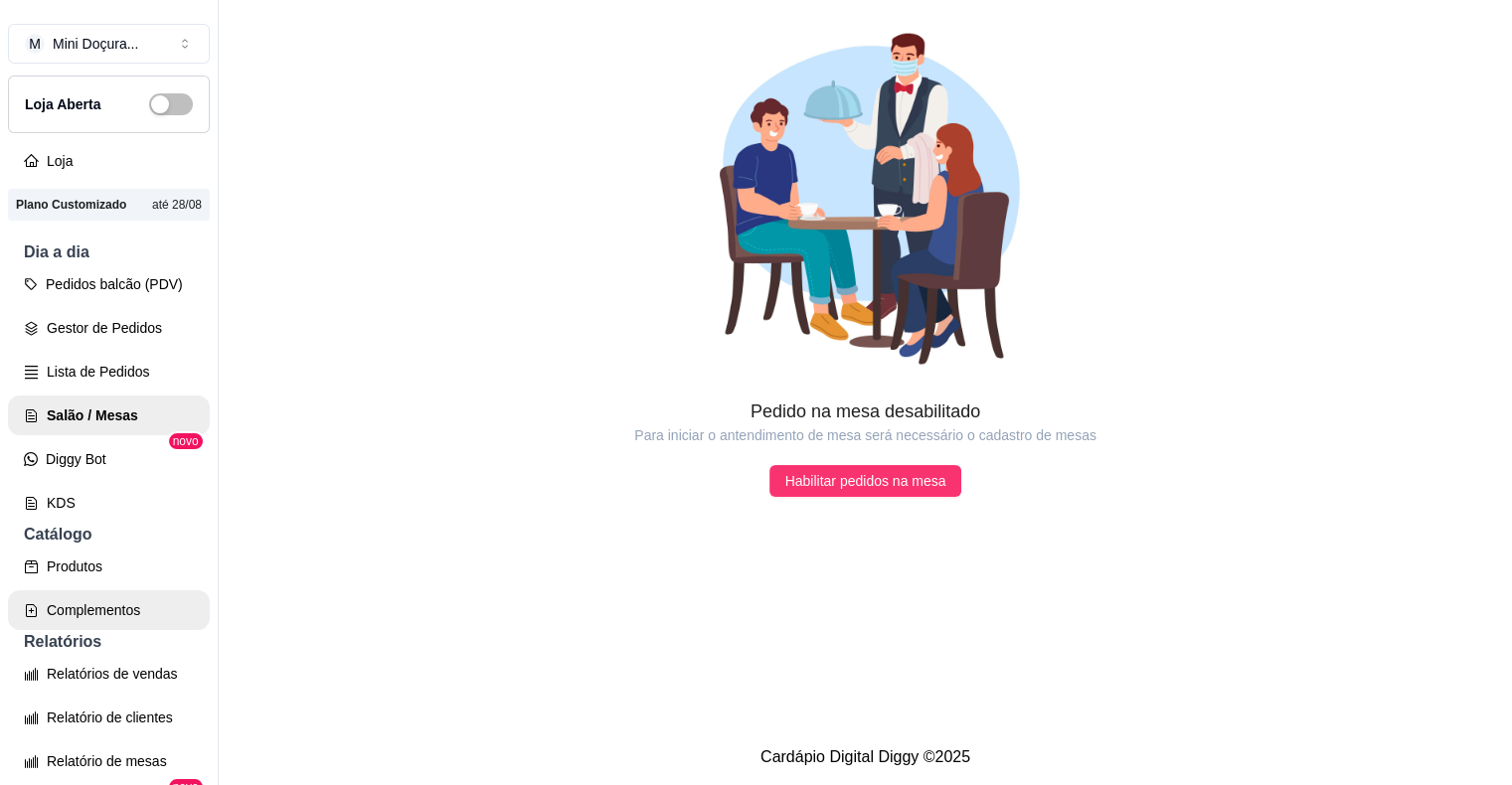 scroll, scrollTop: 99, scrollLeft: 0, axis: vertical 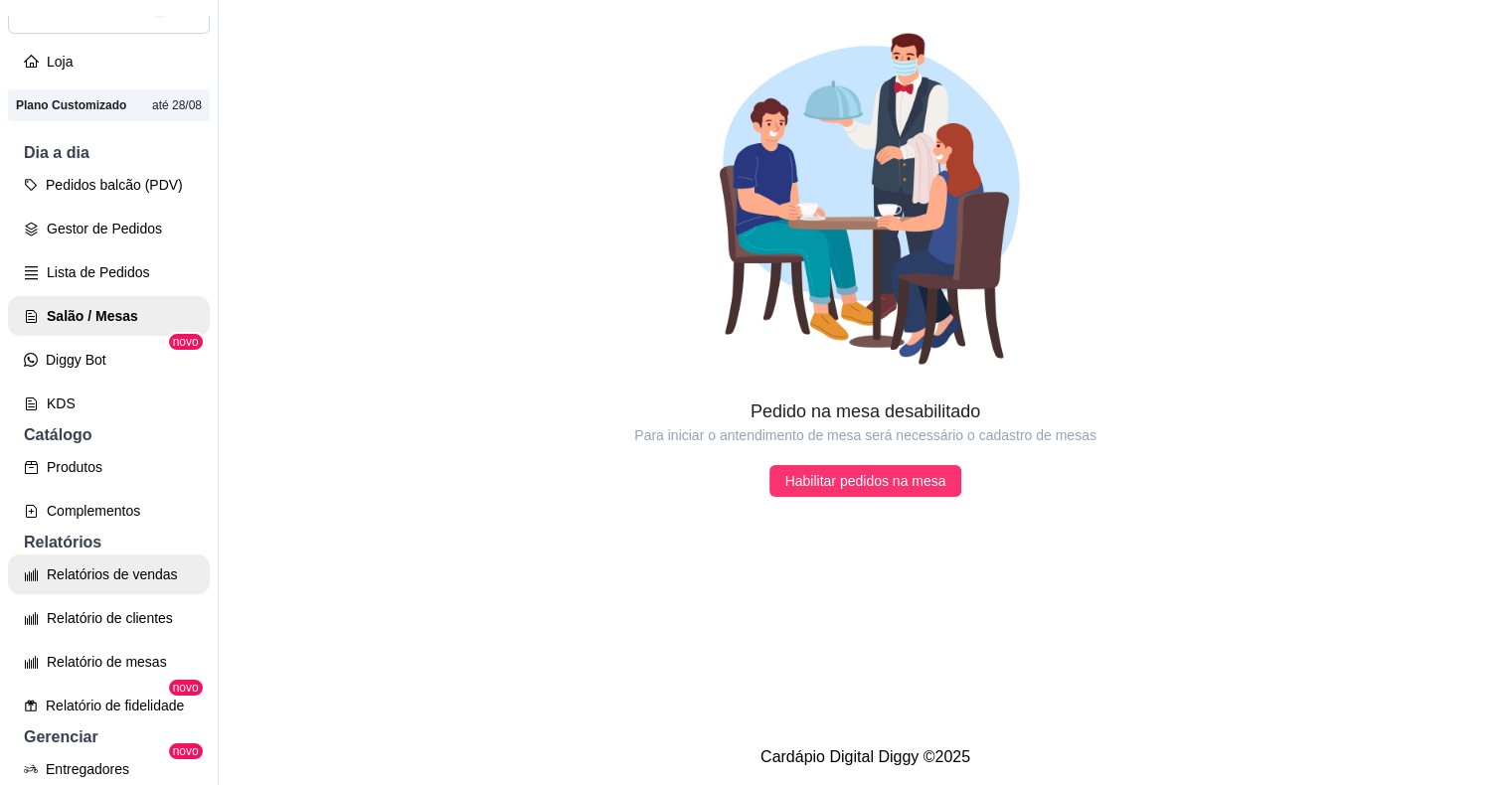 click on "Relatórios de vendas" at bounding box center (108, 574) 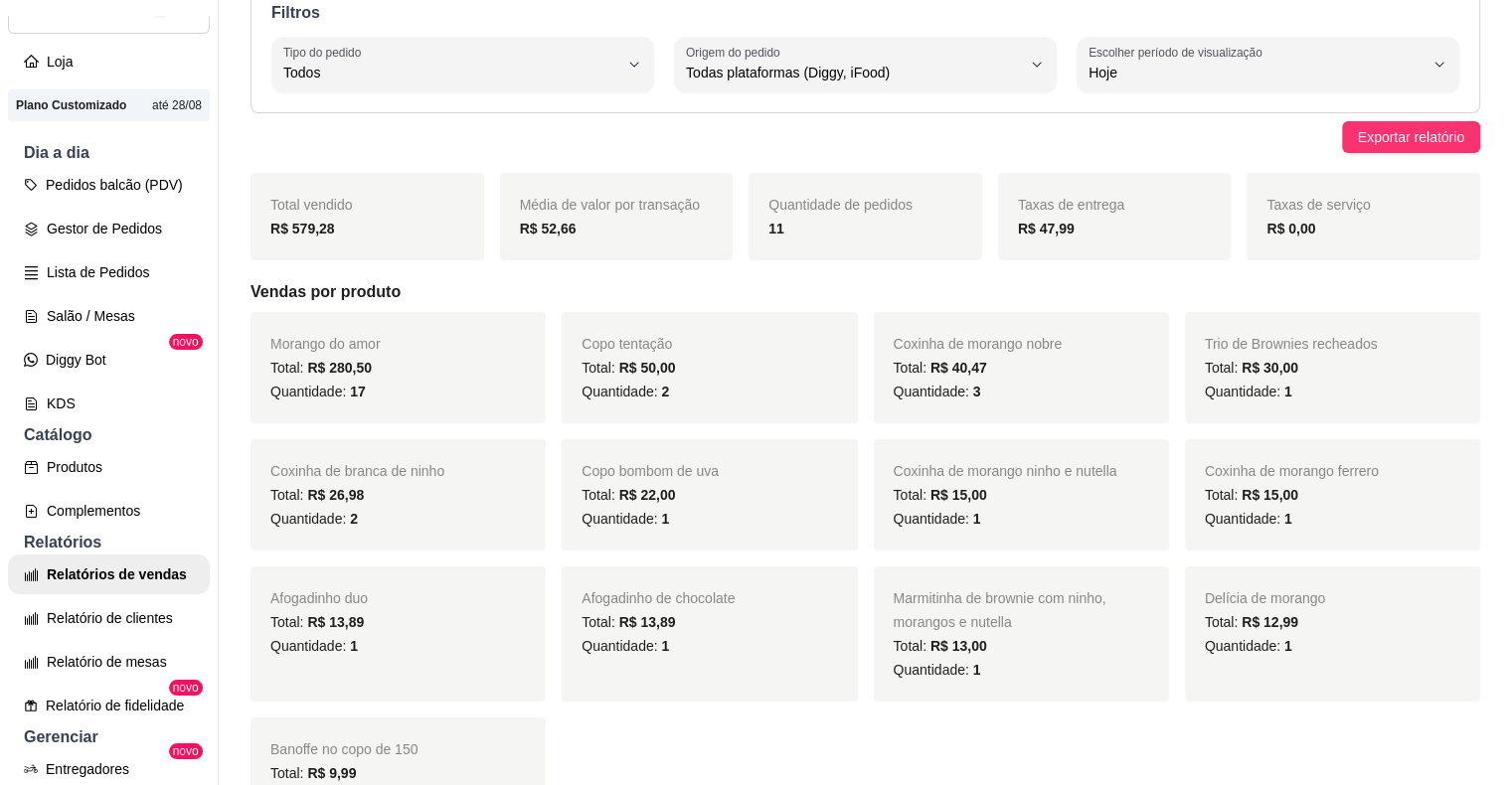 scroll, scrollTop: 0, scrollLeft: 0, axis: both 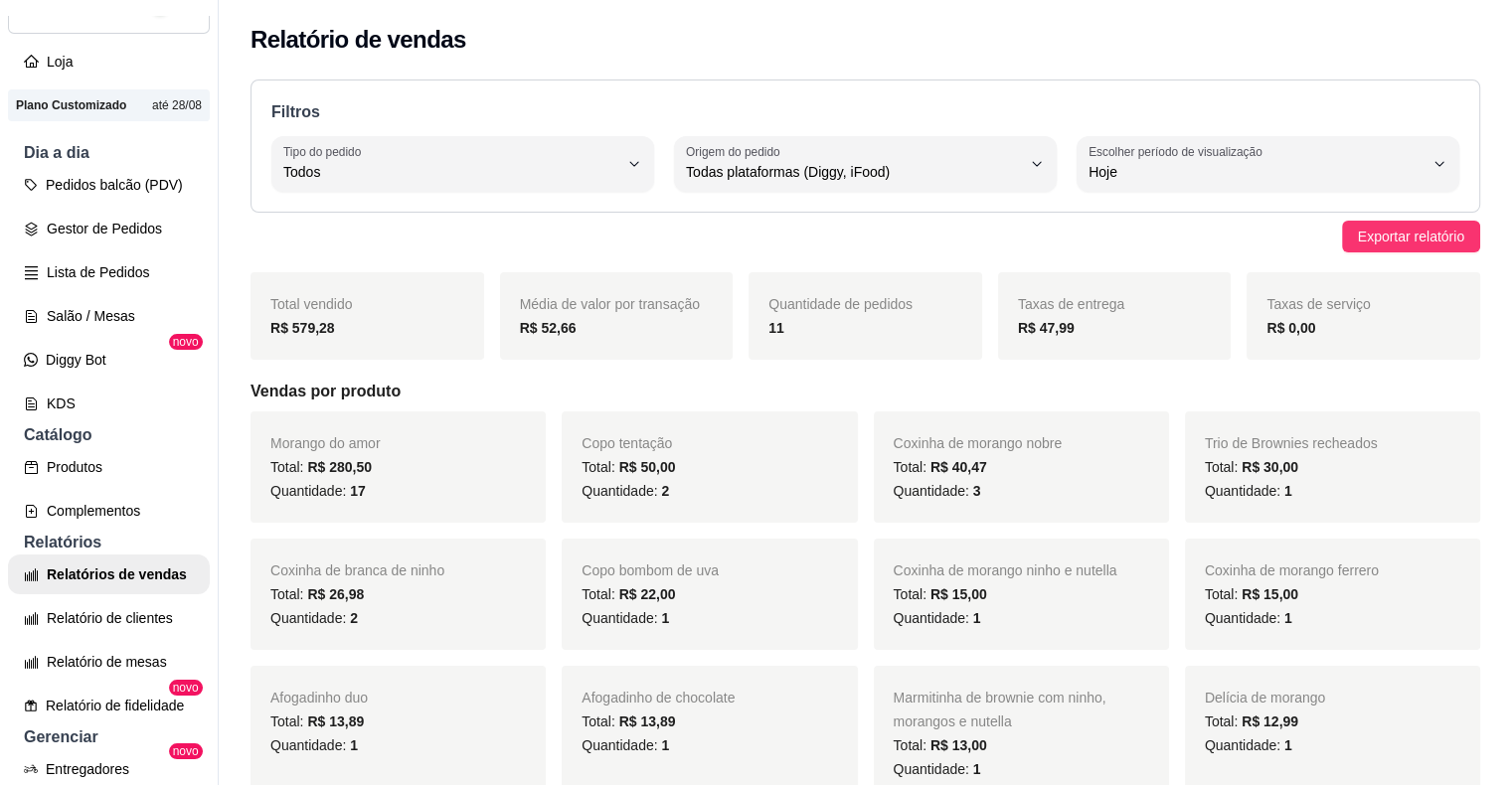 click on "11" at bounding box center (865, 328) 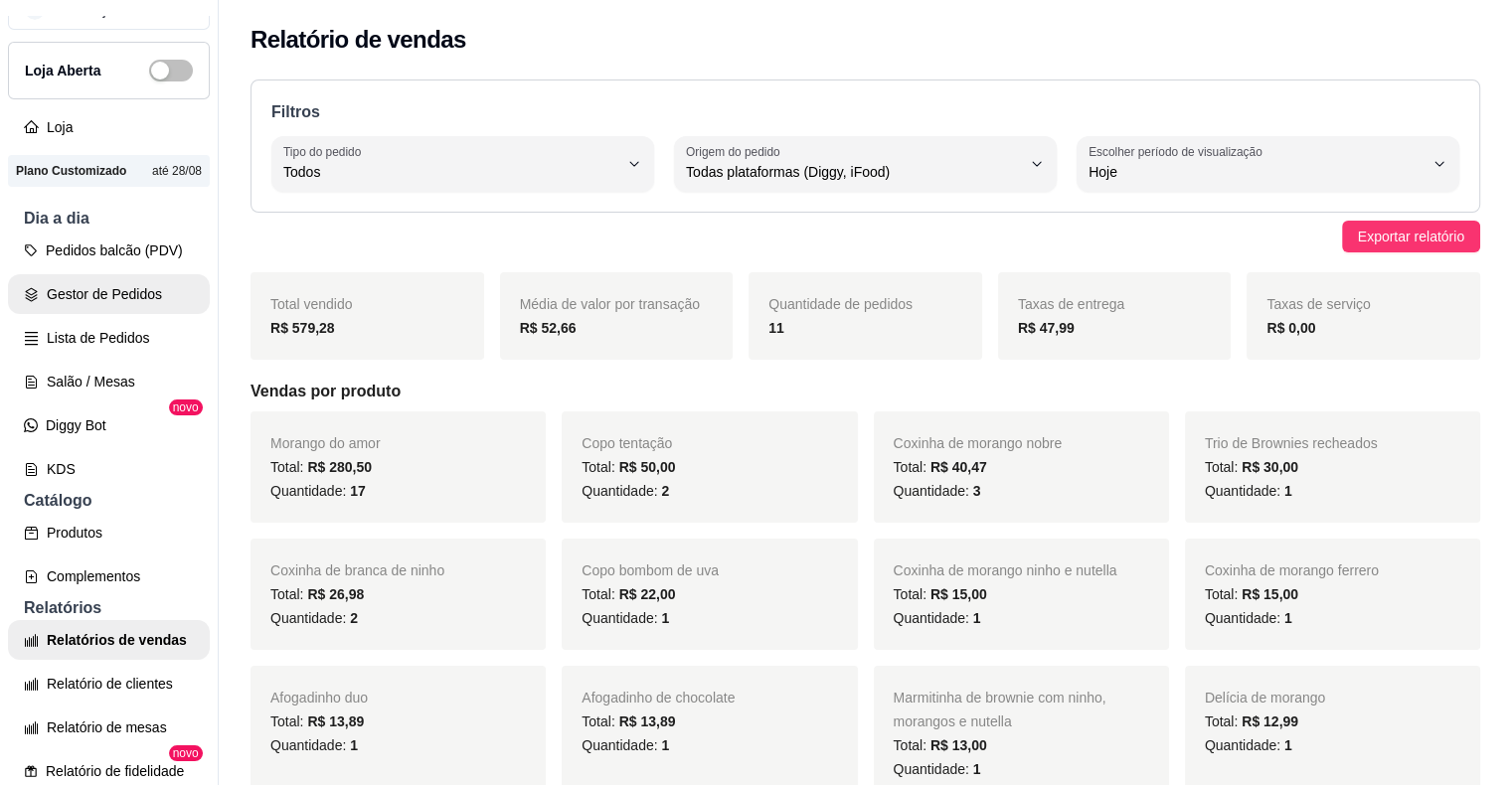 scroll, scrollTop: 0, scrollLeft: 0, axis: both 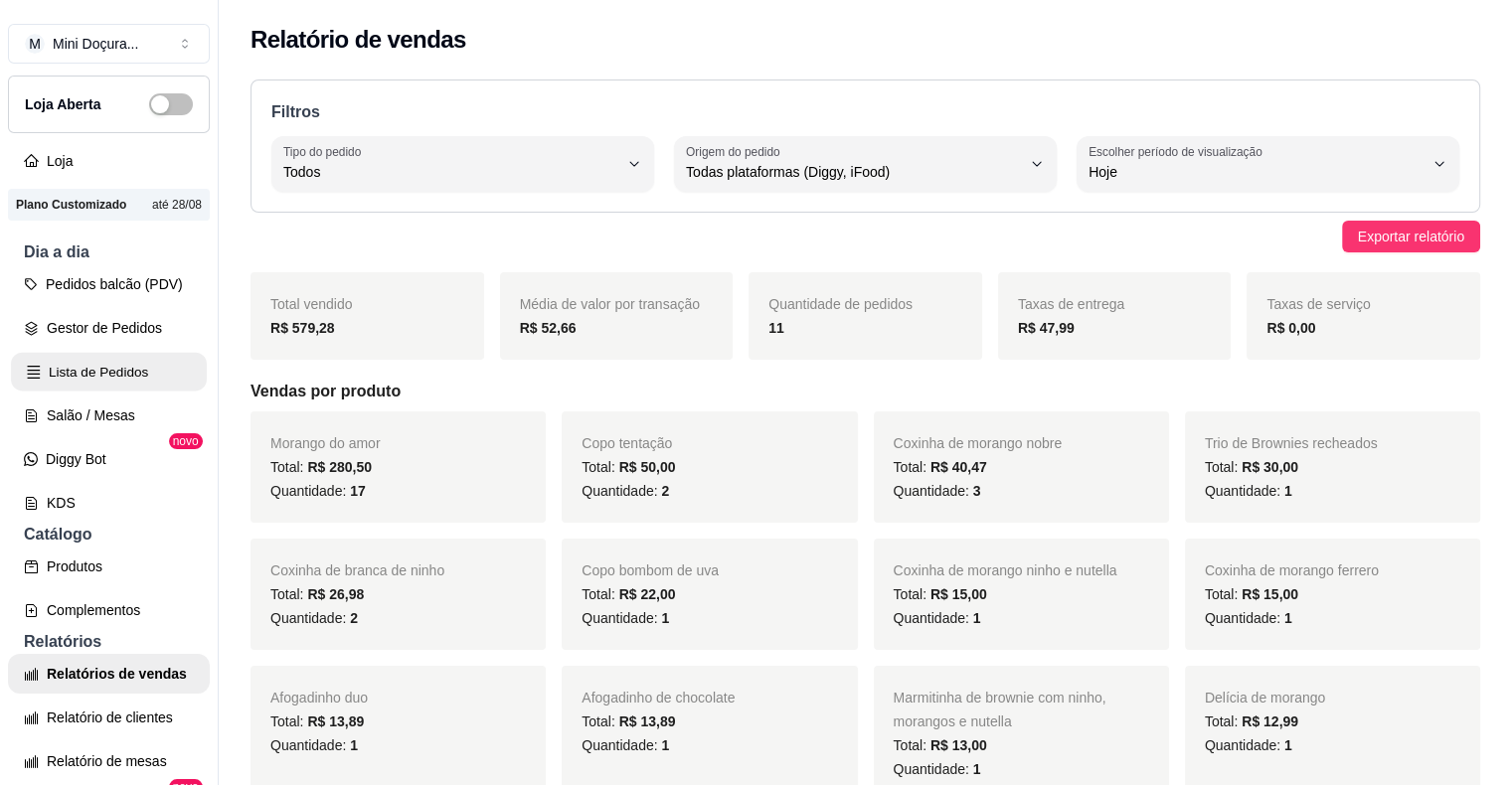 click on "Lista de Pedidos" at bounding box center [108, 372] 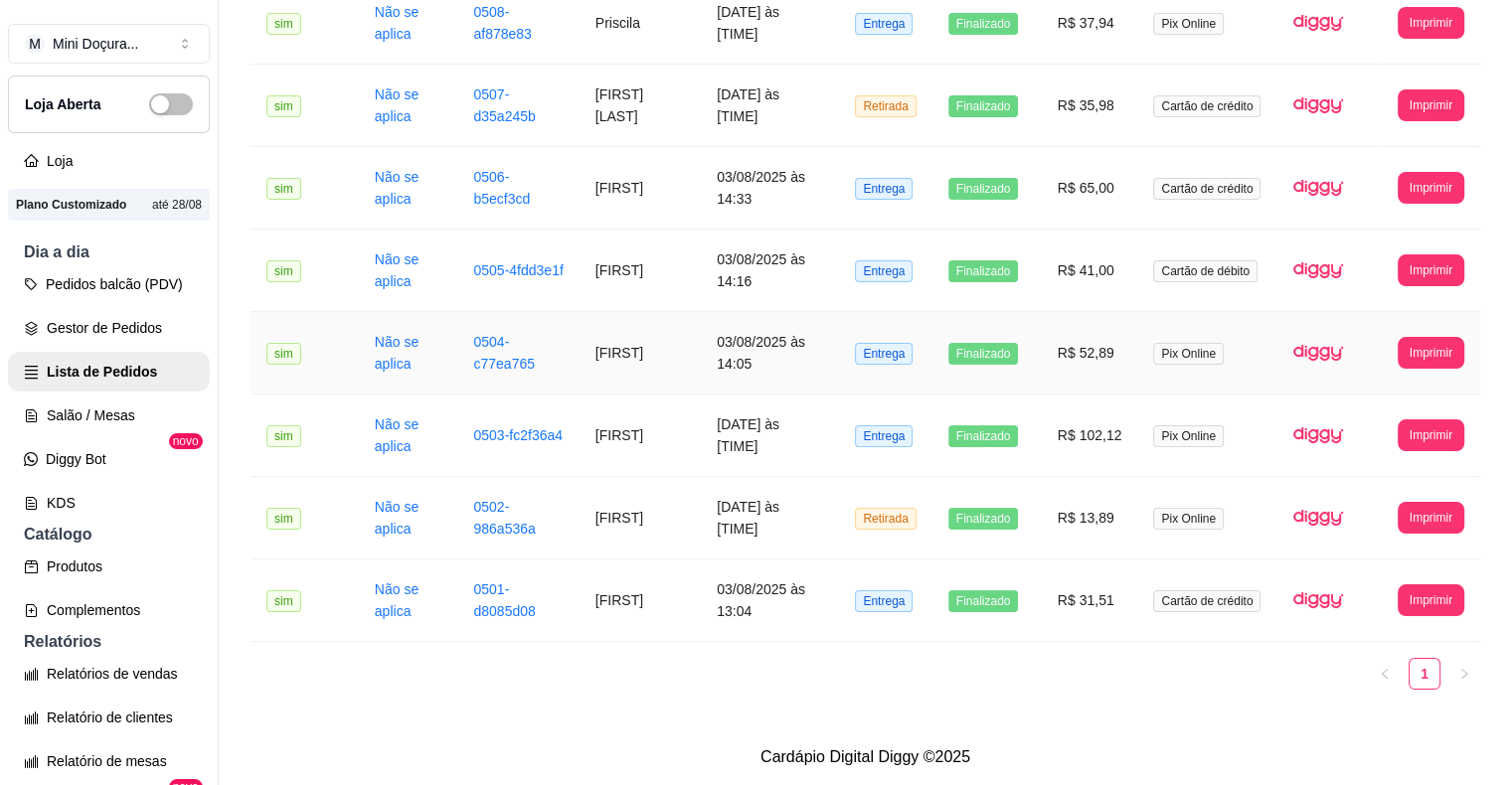 scroll, scrollTop: 1087, scrollLeft: 0, axis: vertical 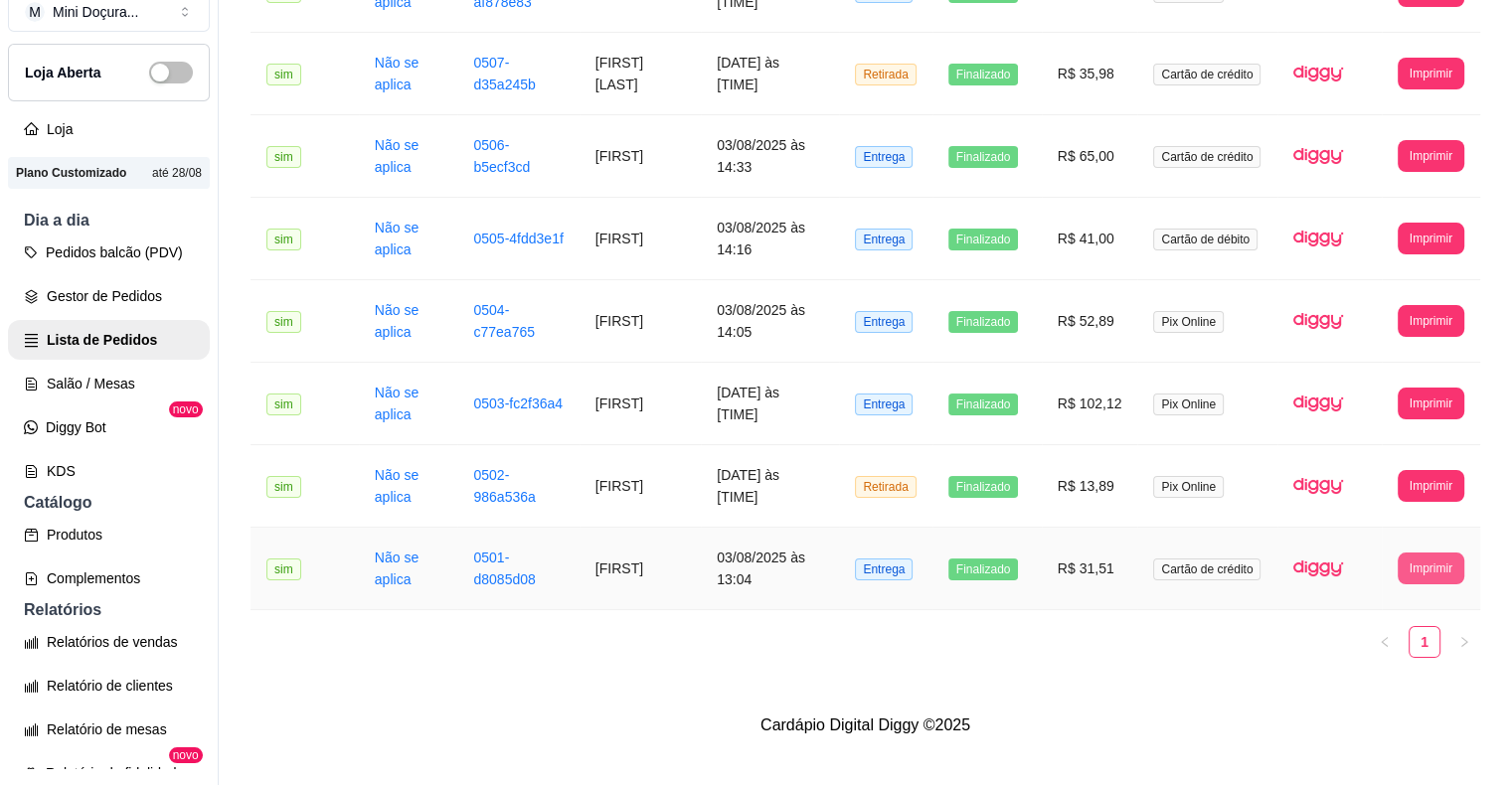 click on "Imprimir" at bounding box center (1430, 568) 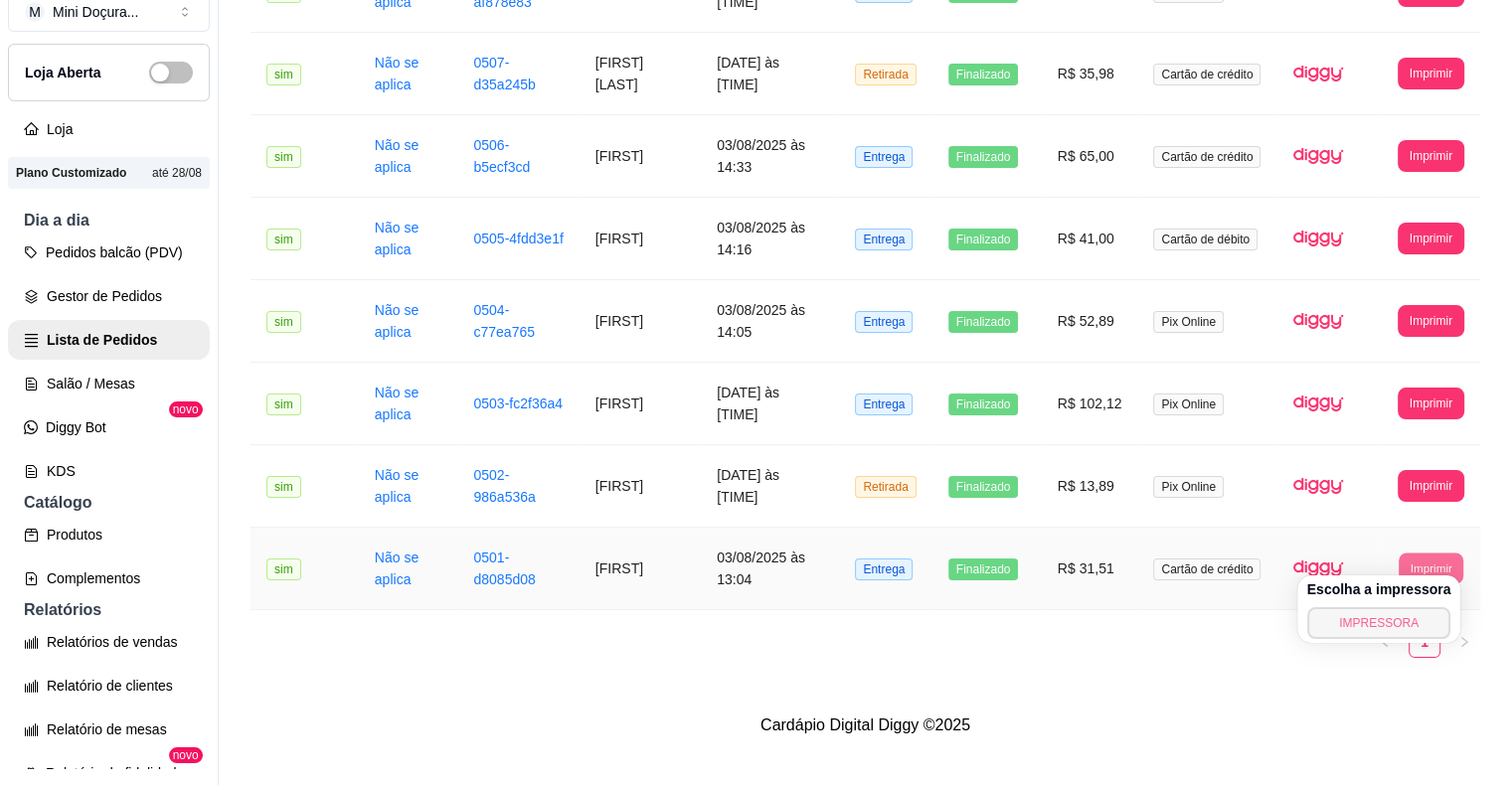 click on "IMPRESSORA" at bounding box center (1379, 623) 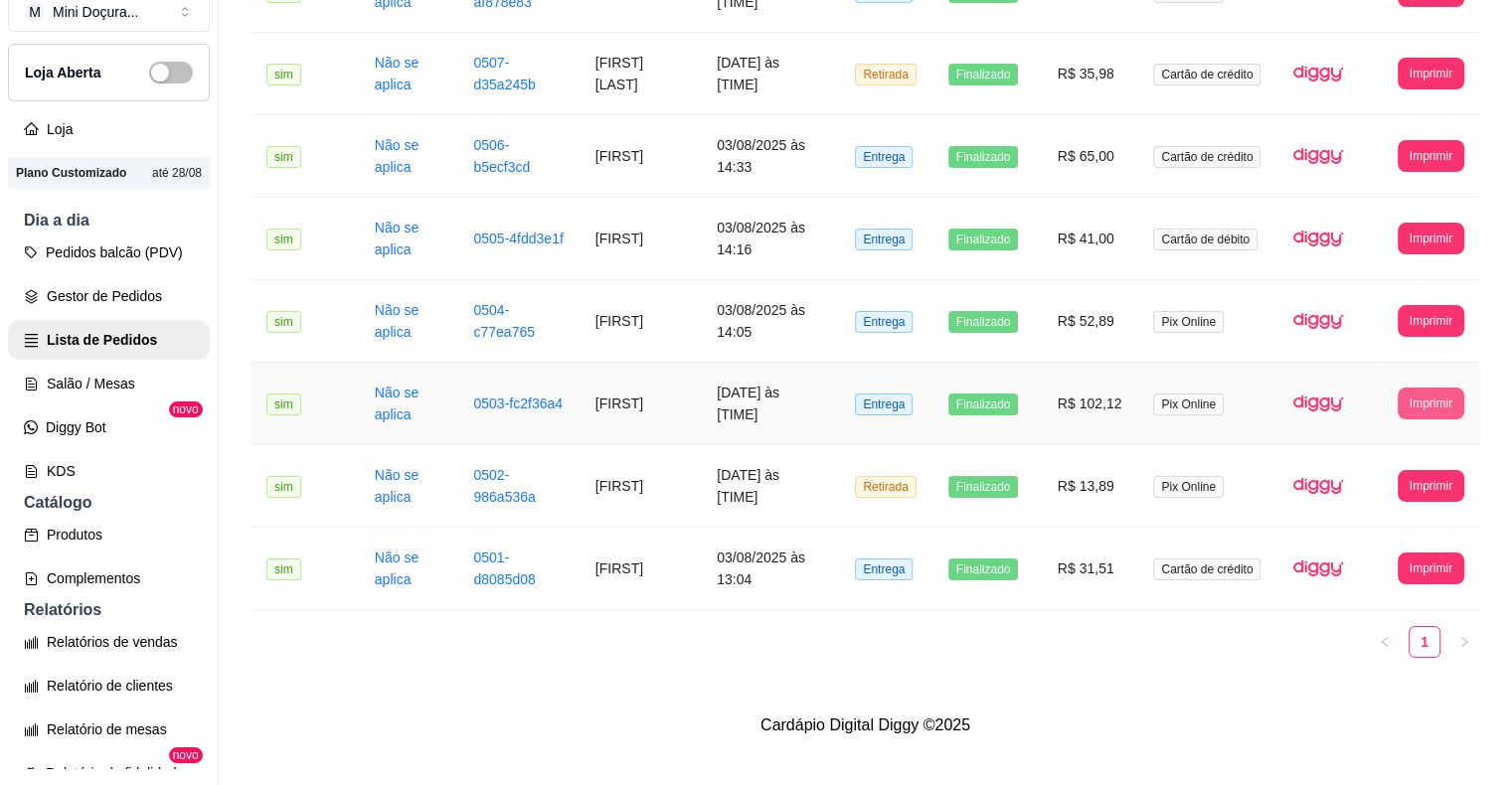 click on "Imprimir" at bounding box center [1430, 403] 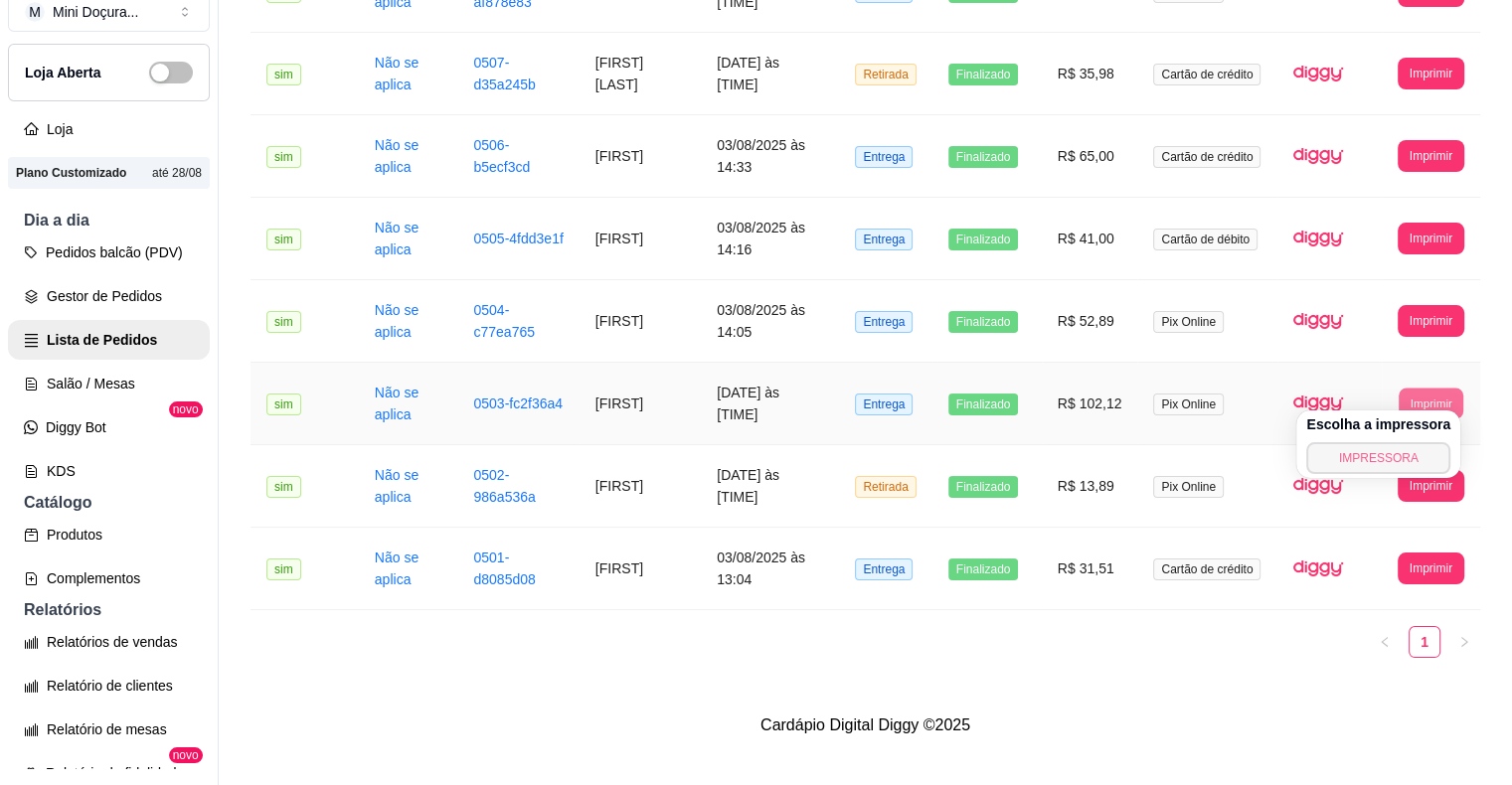 click on "IMPRESSORA" at bounding box center (1378, 458) 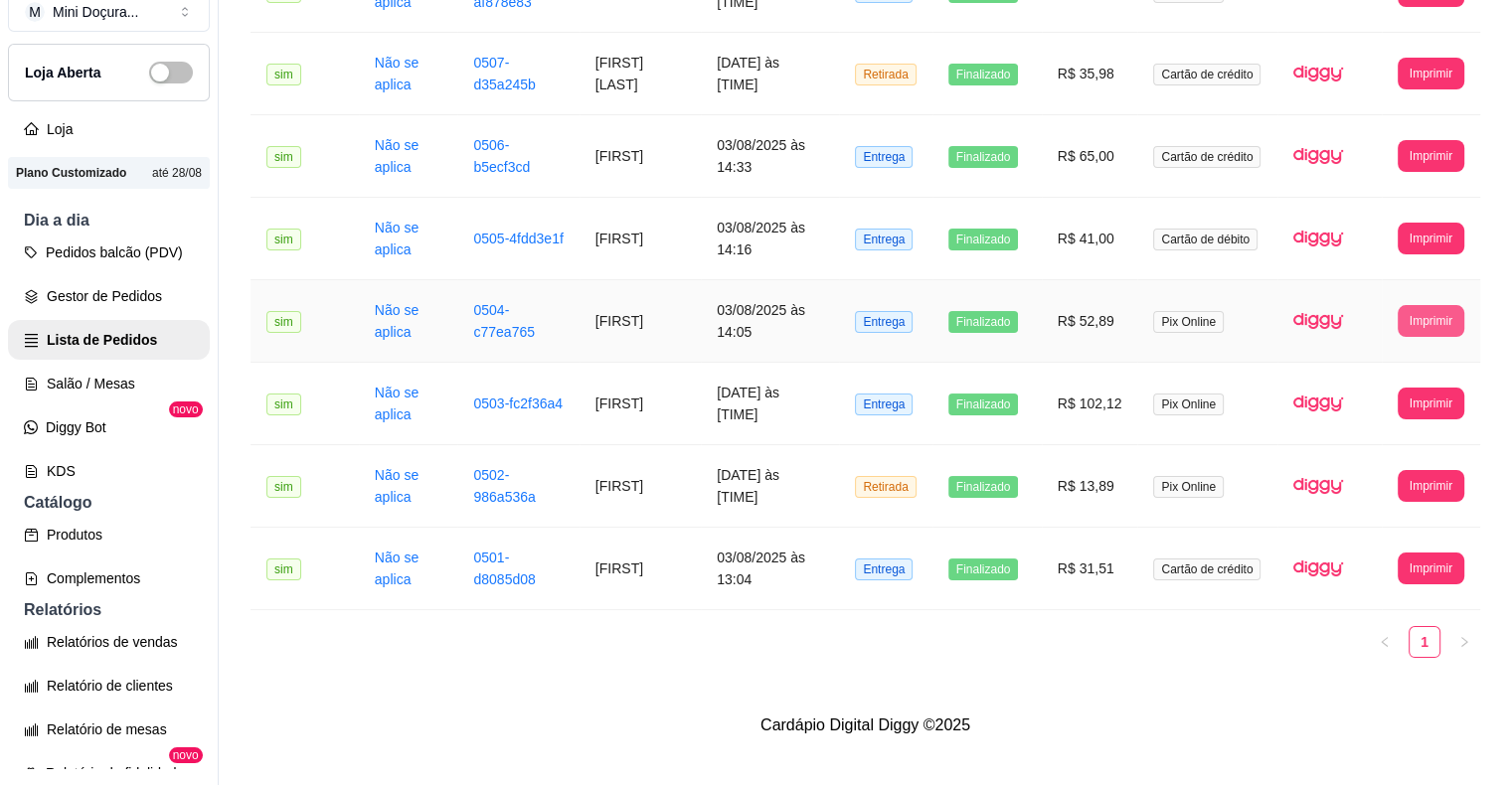 click on "Imprimir" at bounding box center [1430, 321] 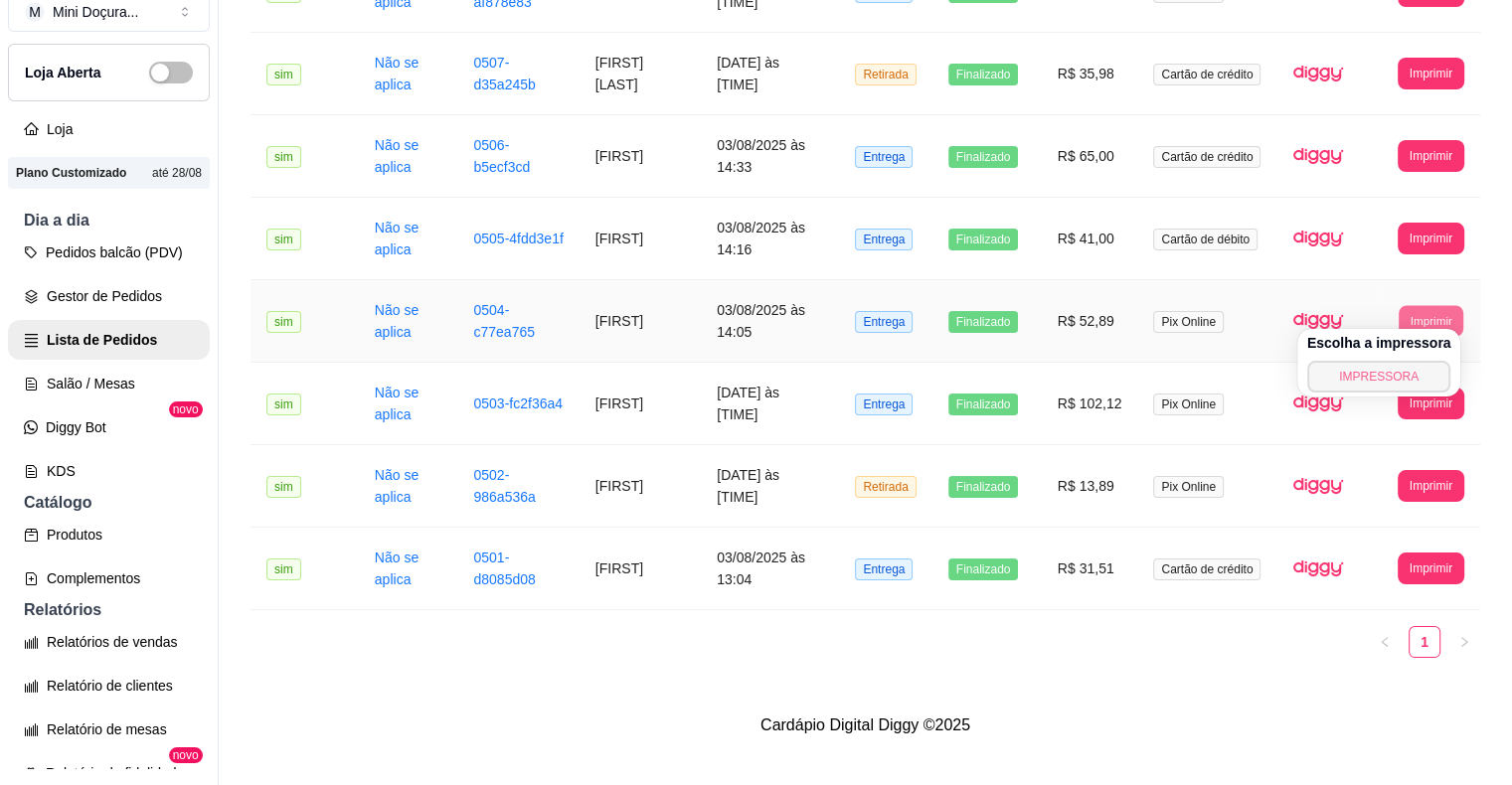 click on "IMPRESSORA" at bounding box center [1379, 377] 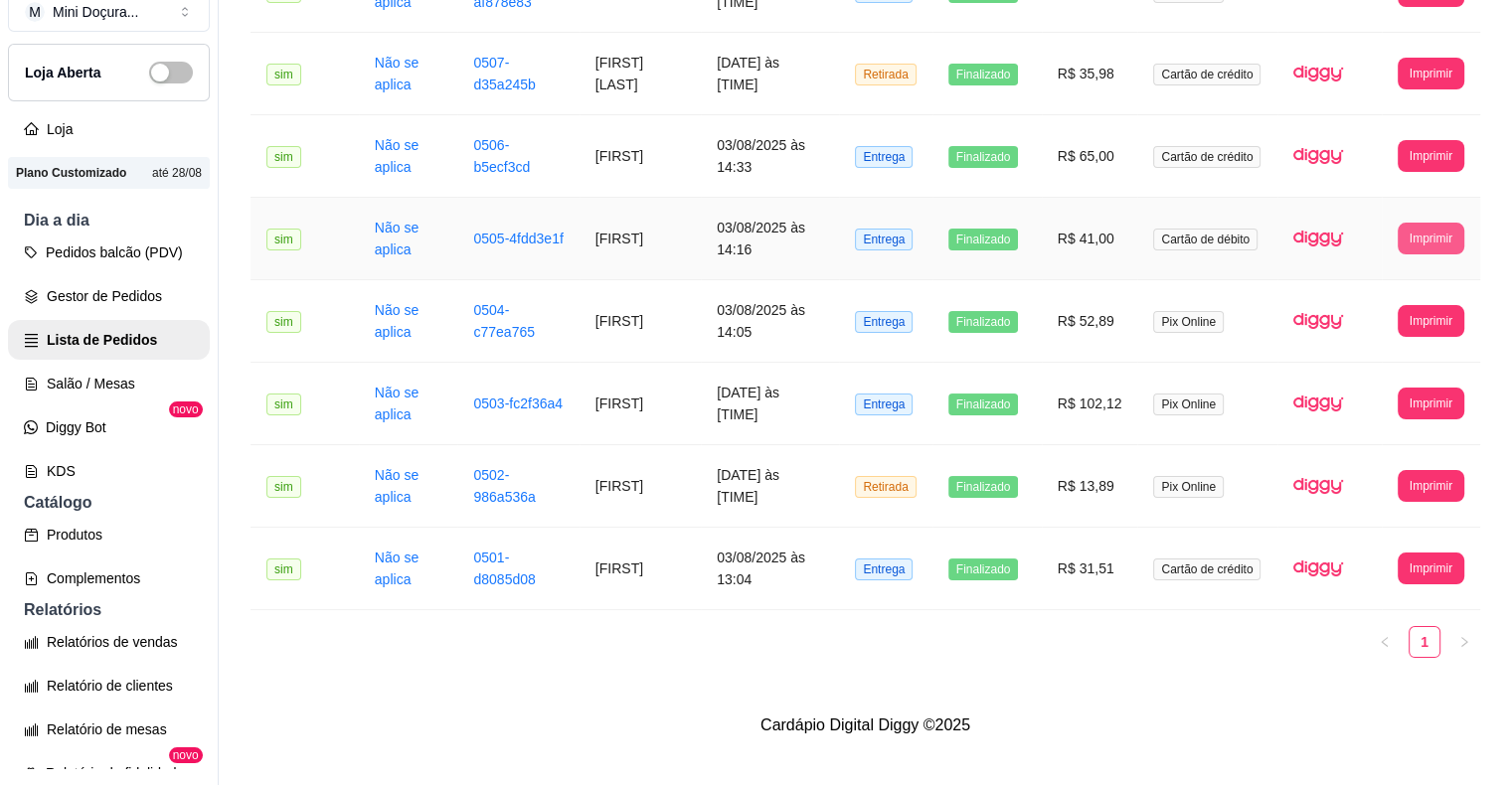click on "Imprimir" at bounding box center (1430, 238) 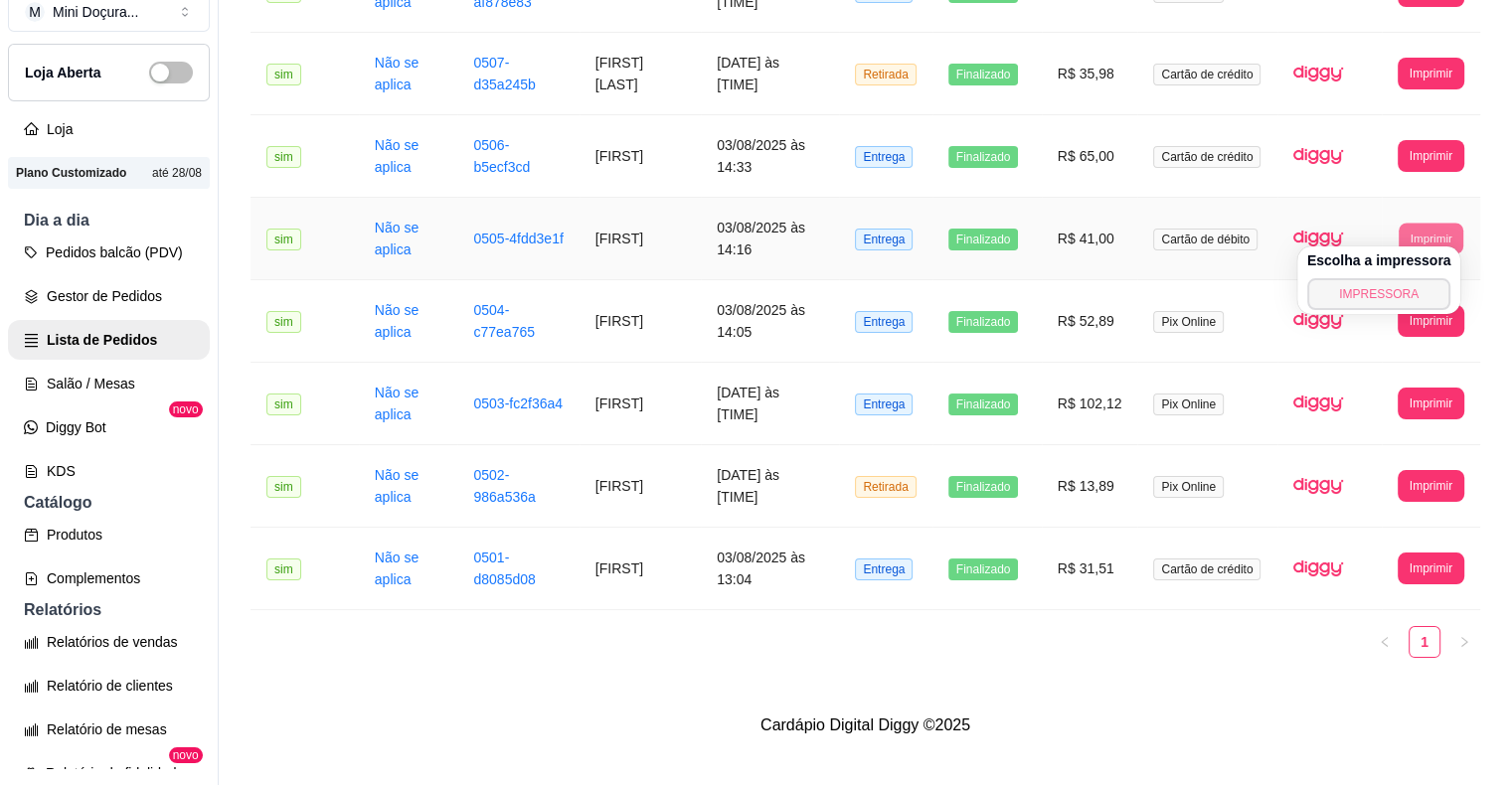 click on "IMPRESSORA" at bounding box center (1379, 294) 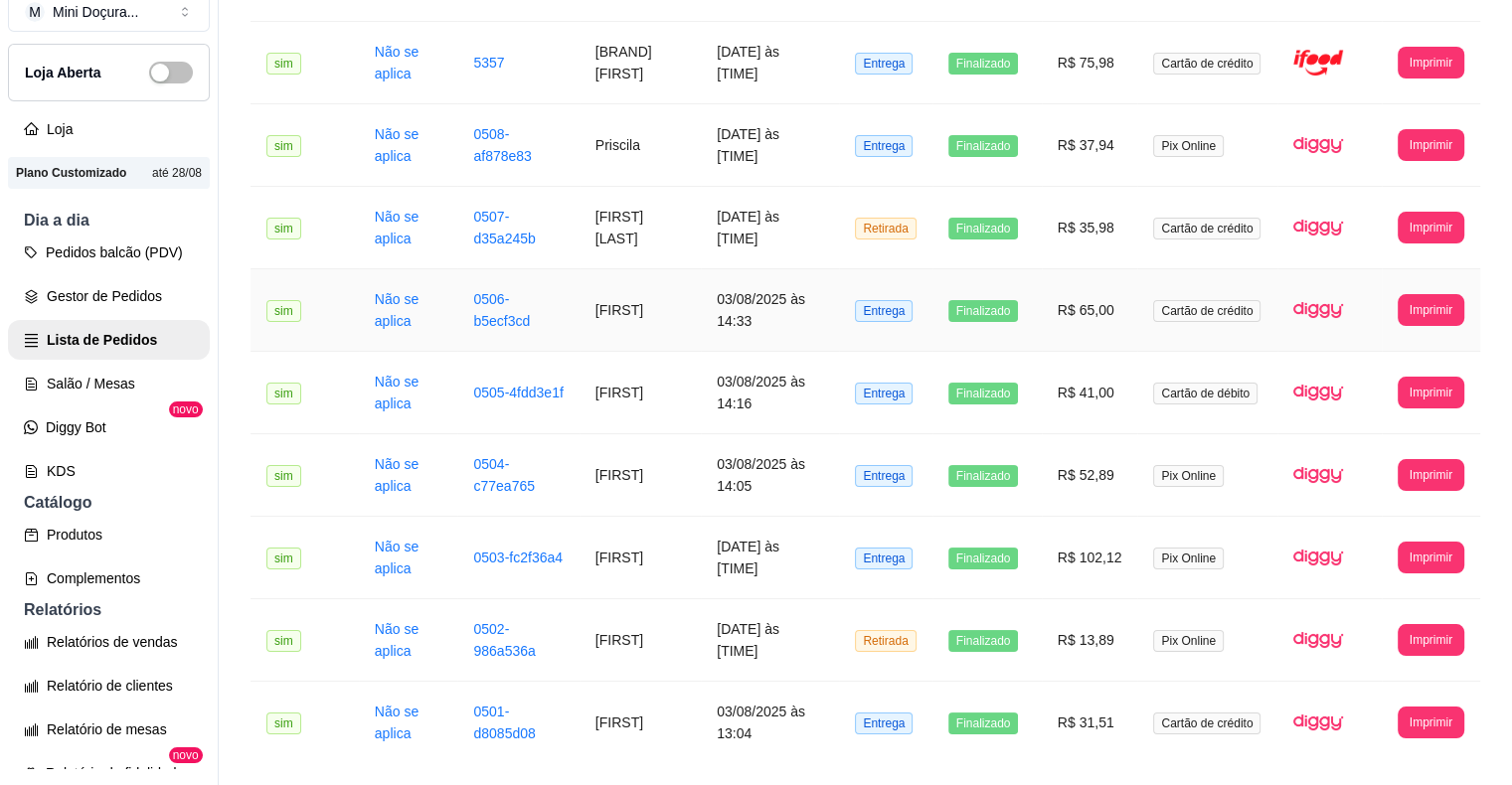 scroll, scrollTop: 888, scrollLeft: 0, axis: vertical 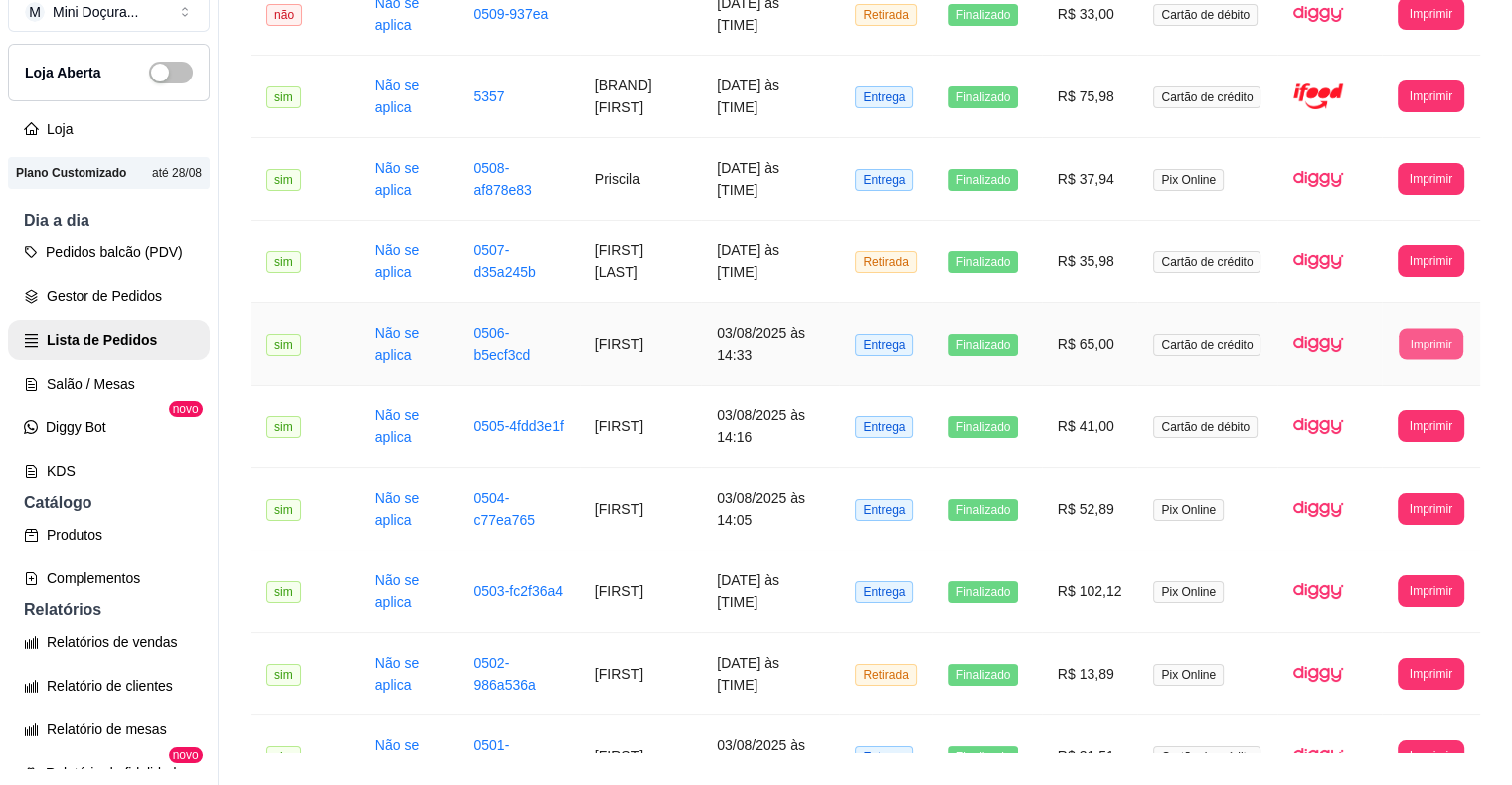click on "Imprimir" at bounding box center (1430, 343) 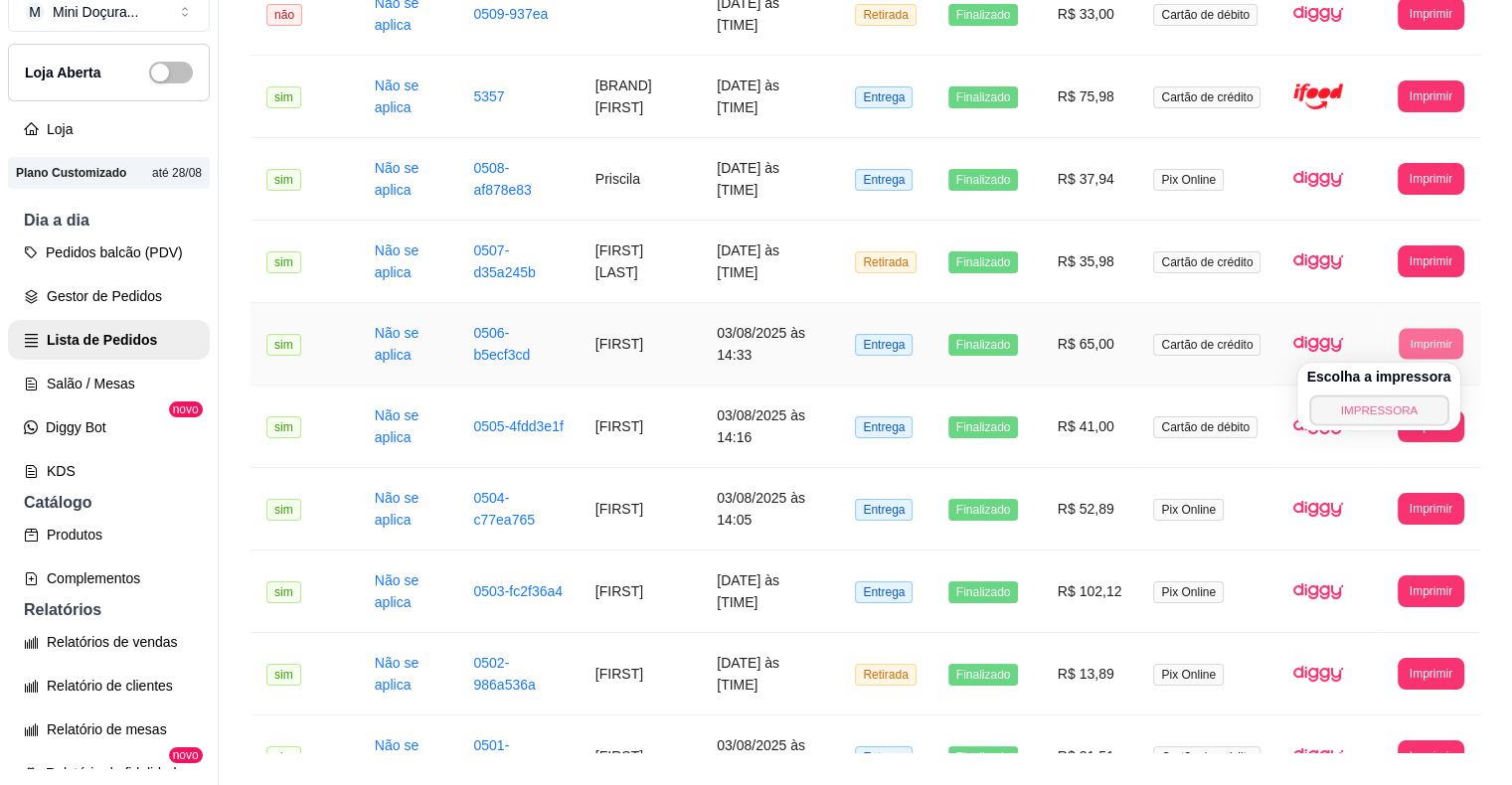 click on "IMPRESSORA" at bounding box center [1379, 409] 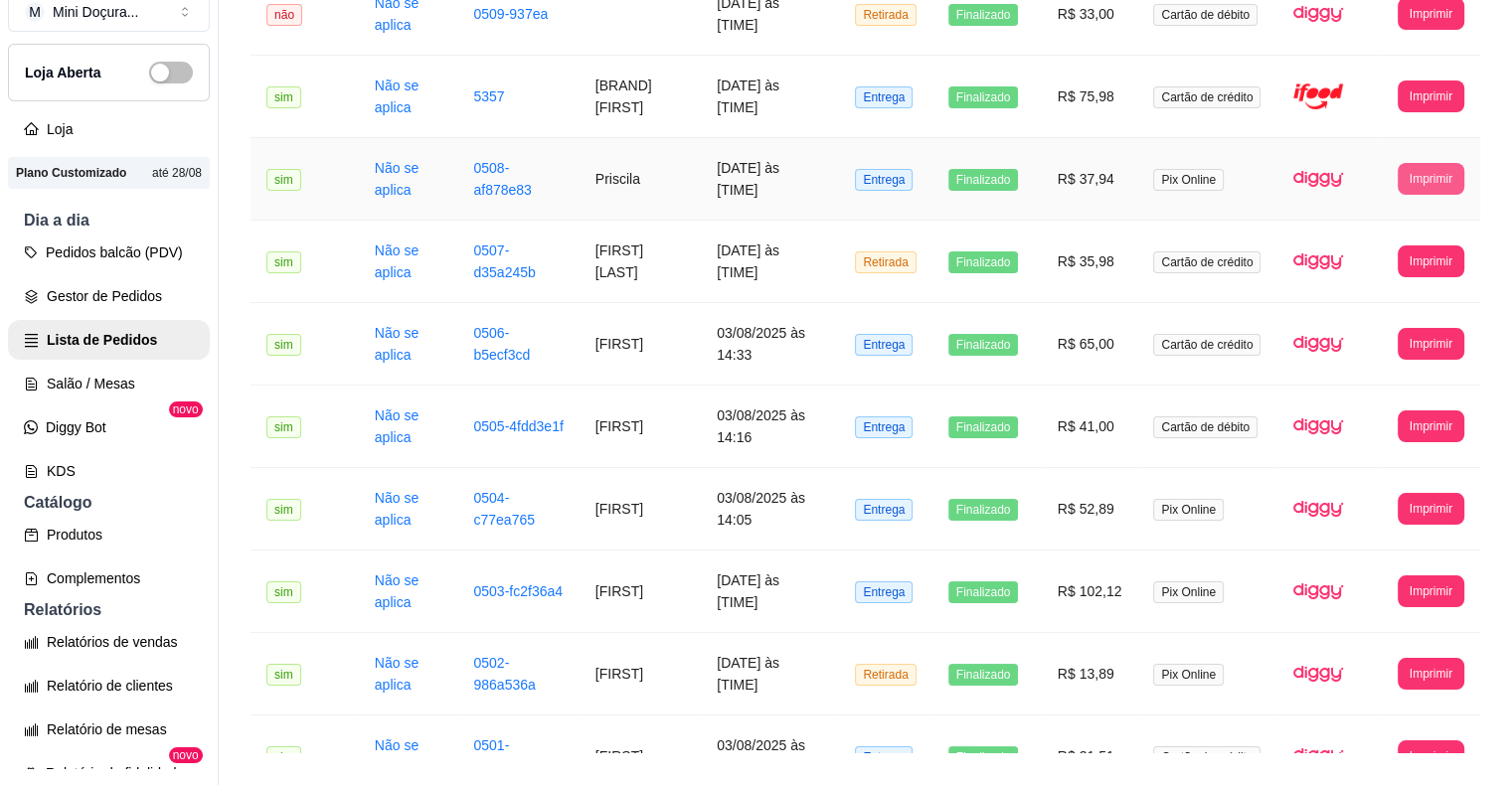 click on "Imprimir" at bounding box center [1430, 179] 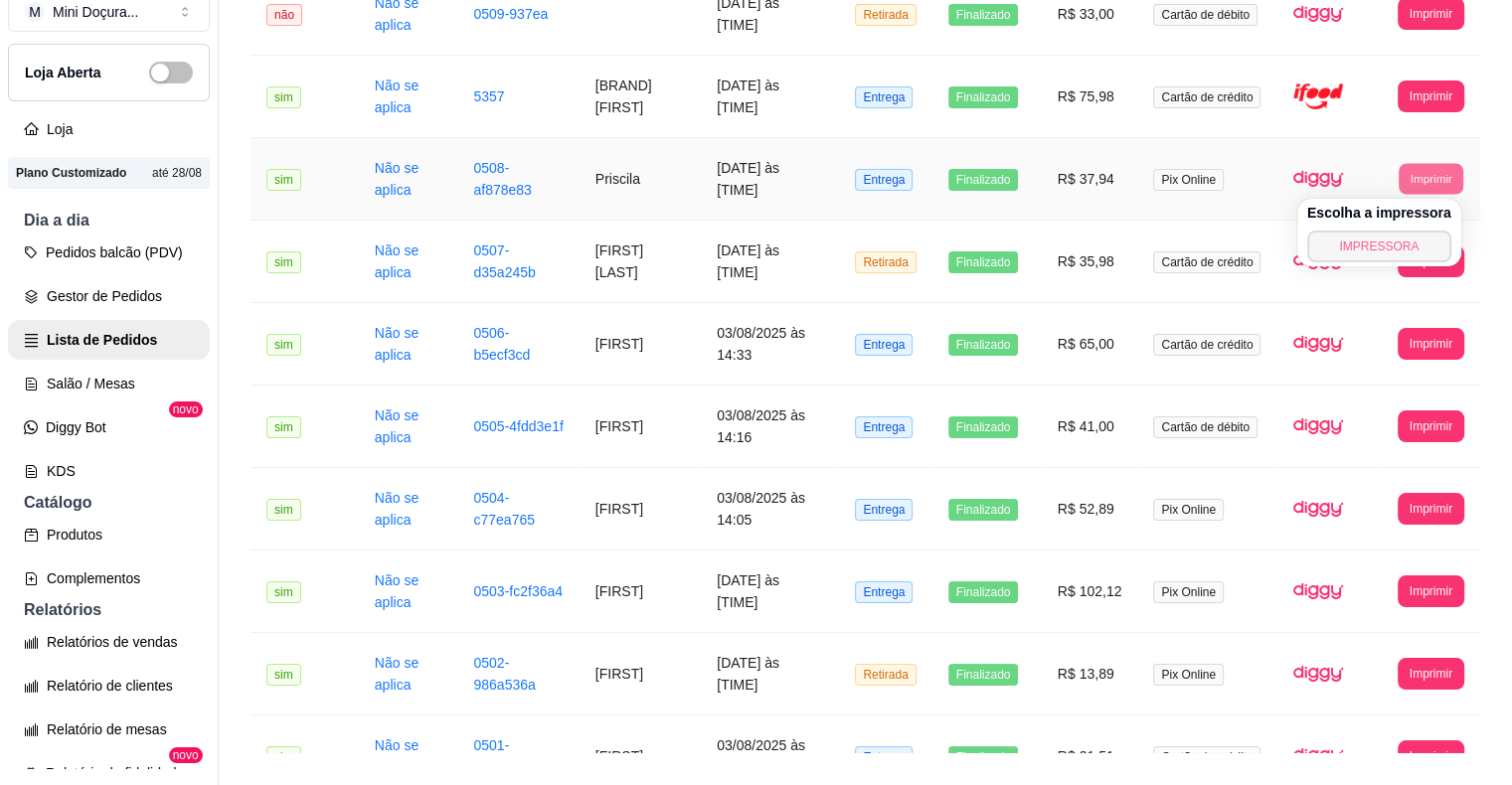 click on "IMPRESSORA" at bounding box center (1379, 246) 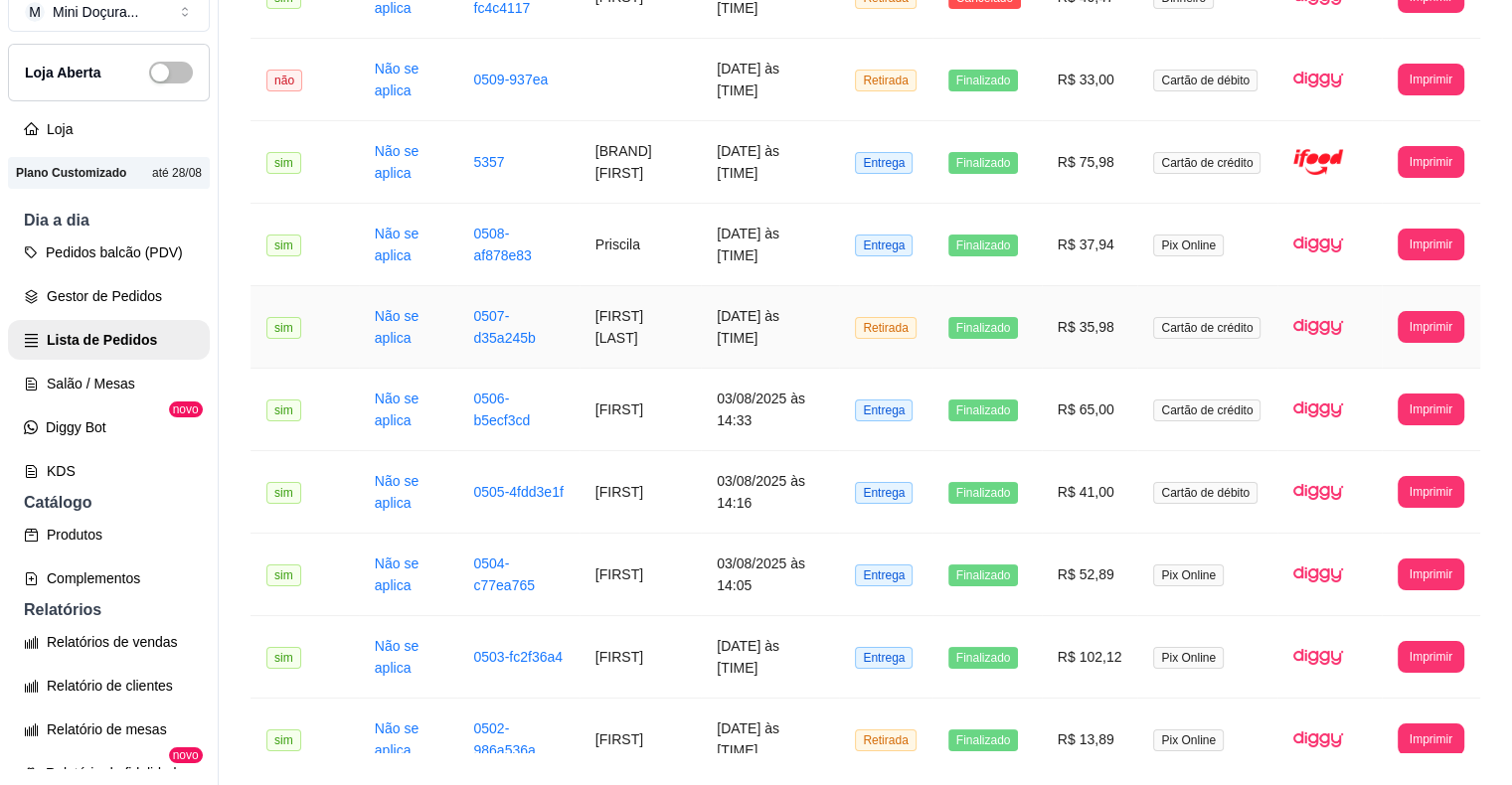 scroll, scrollTop: 789, scrollLeft: 0, axis: vertical 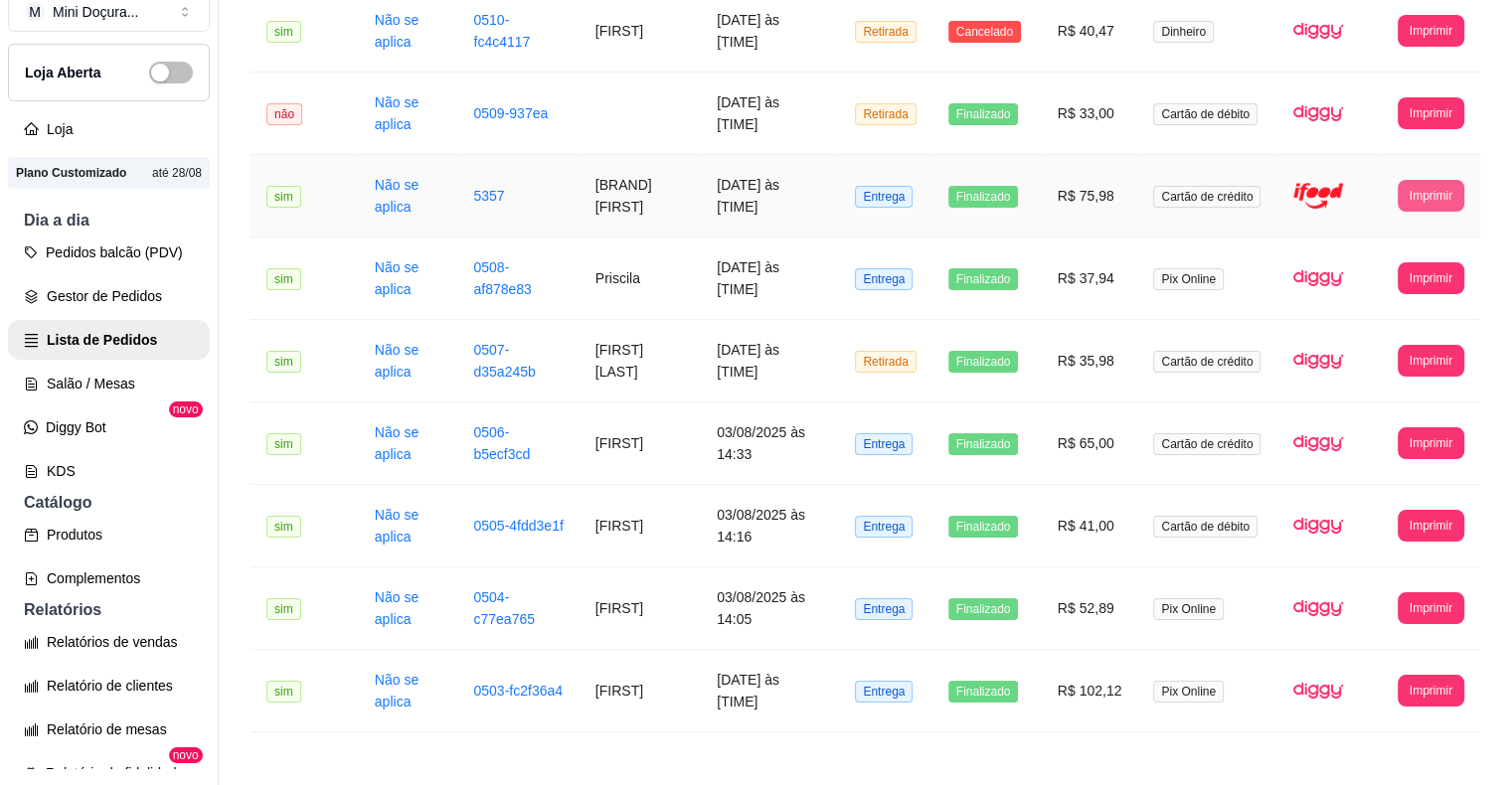 click on "Imprimir" at bounding box center [1430, 196] 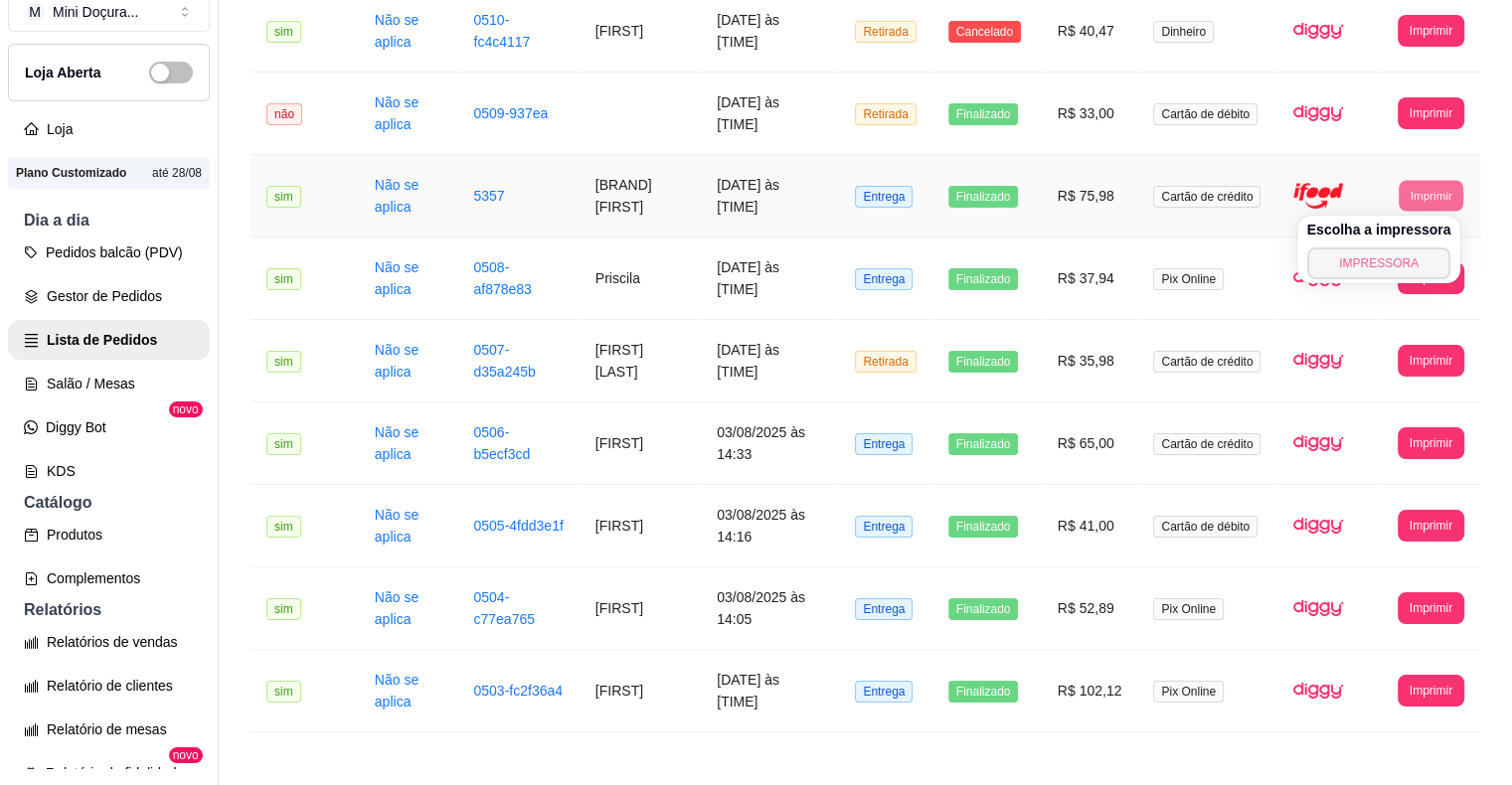 click on "IMPRESSORA" at bounding box center [1379, 263] 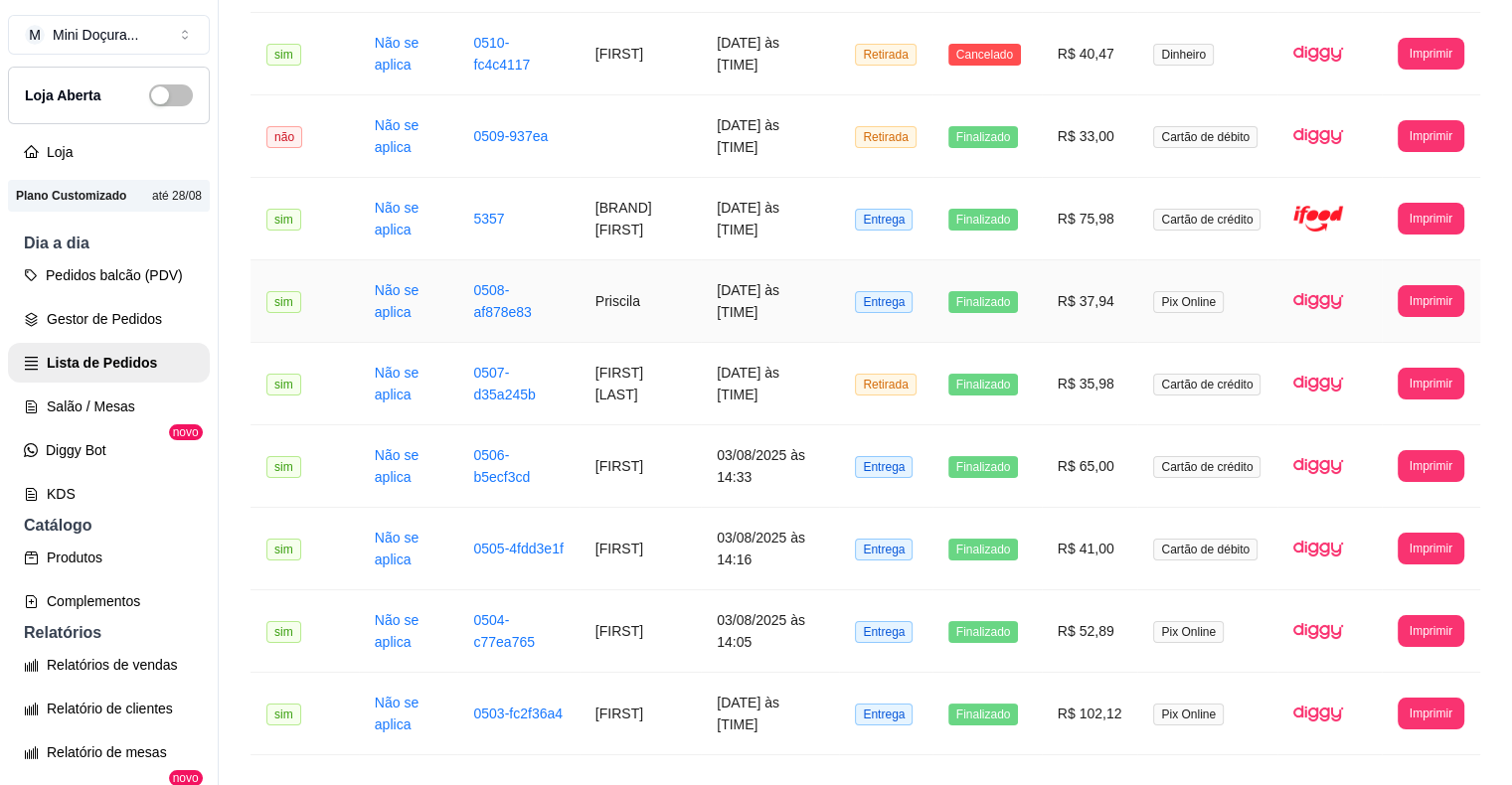 scroll, scrollTop: 0, scrollLeft: 0, axis: both 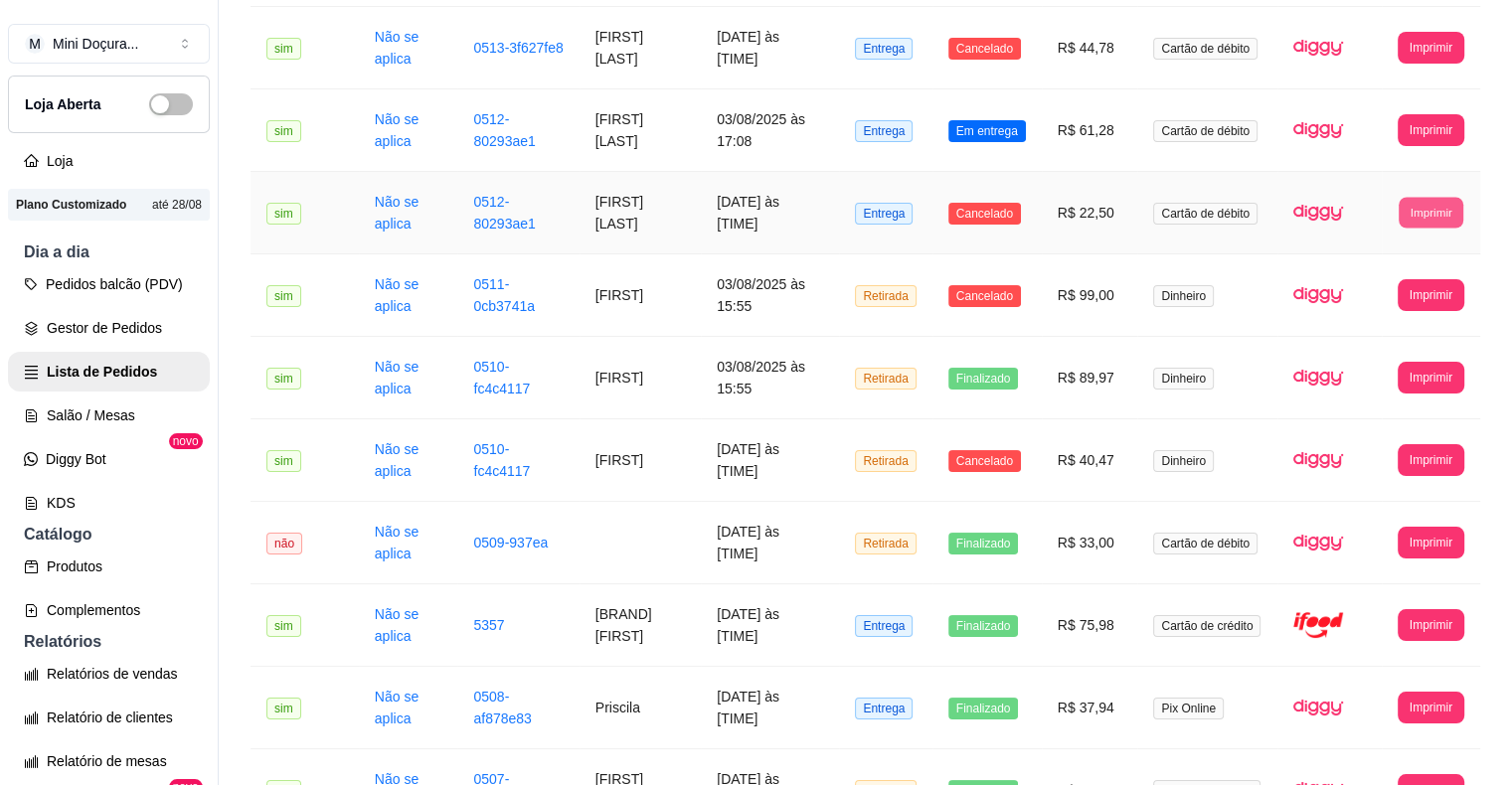 click on "Imprimir" at bounding box center [1430, 212] 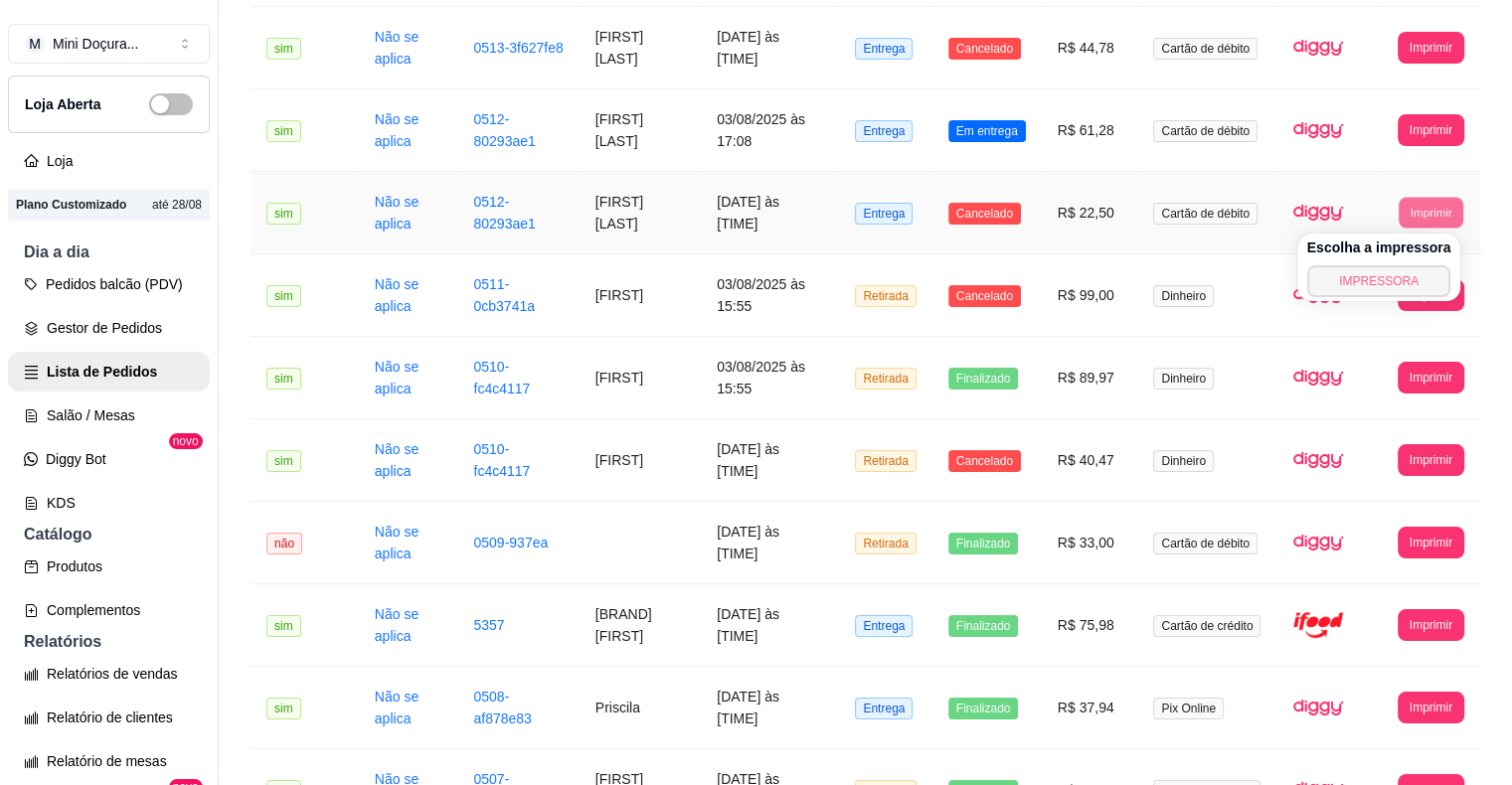 click on "IMPRESSORA" at bounding box center [1379, 281] 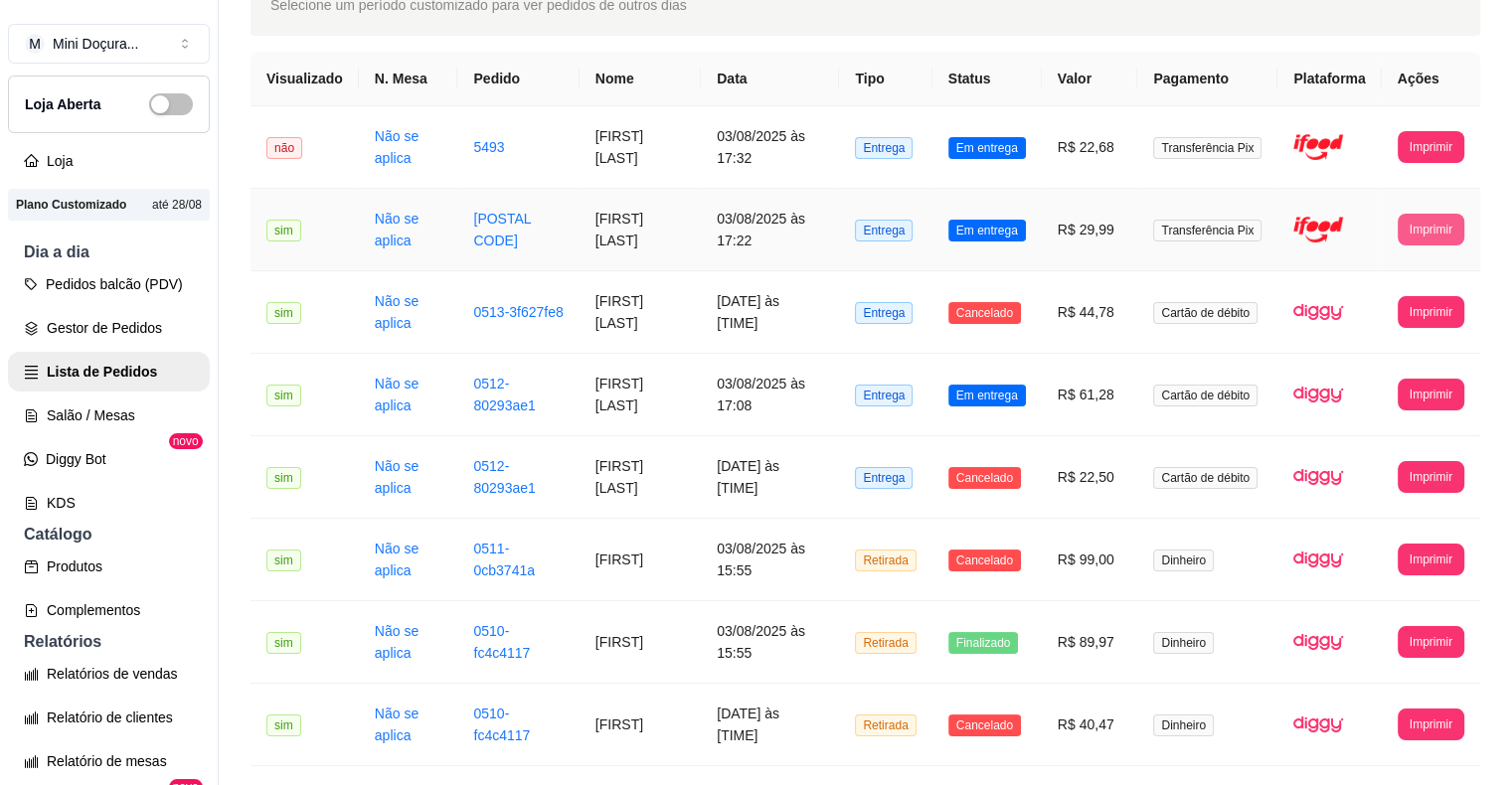 scroll, scrollTop: 93, scrollLeft: 0, axis: vertical 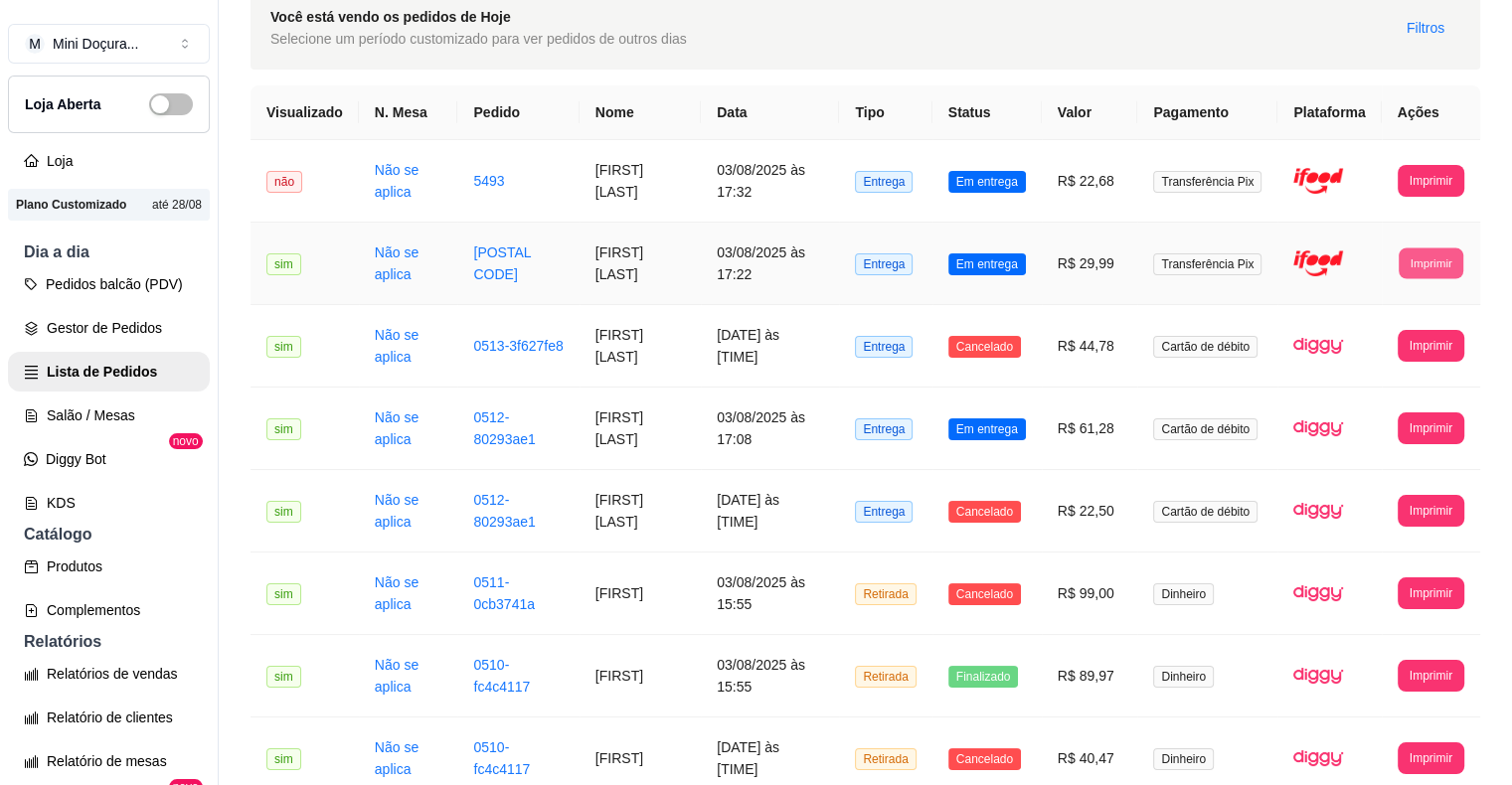 click on "Imprimir" at bounding box center (1430, 262) 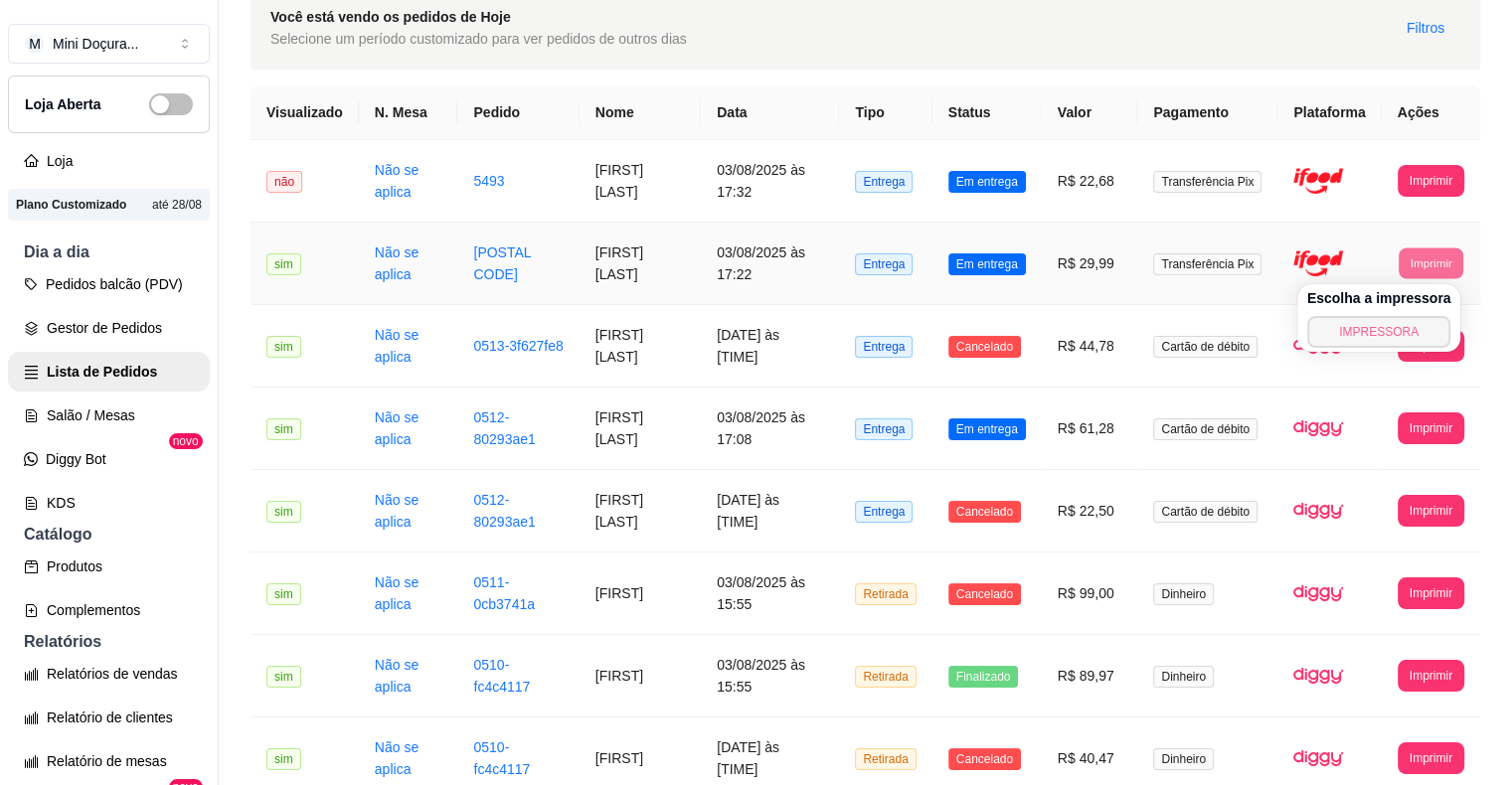 click on "IMPRESSORA" at bounding box center (1379, 332) 